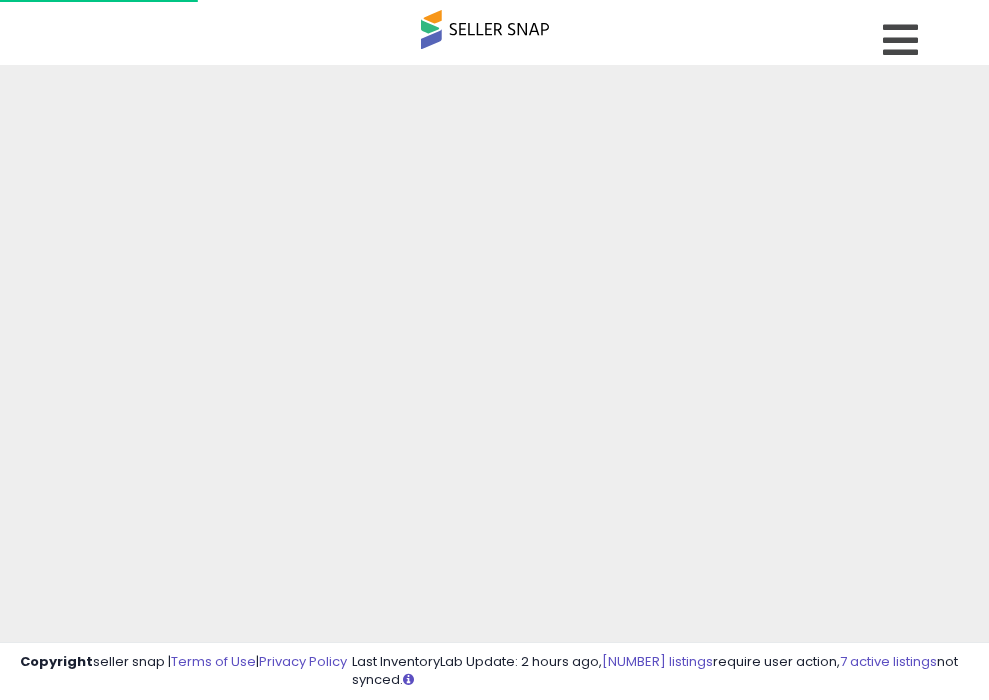 select on "**" 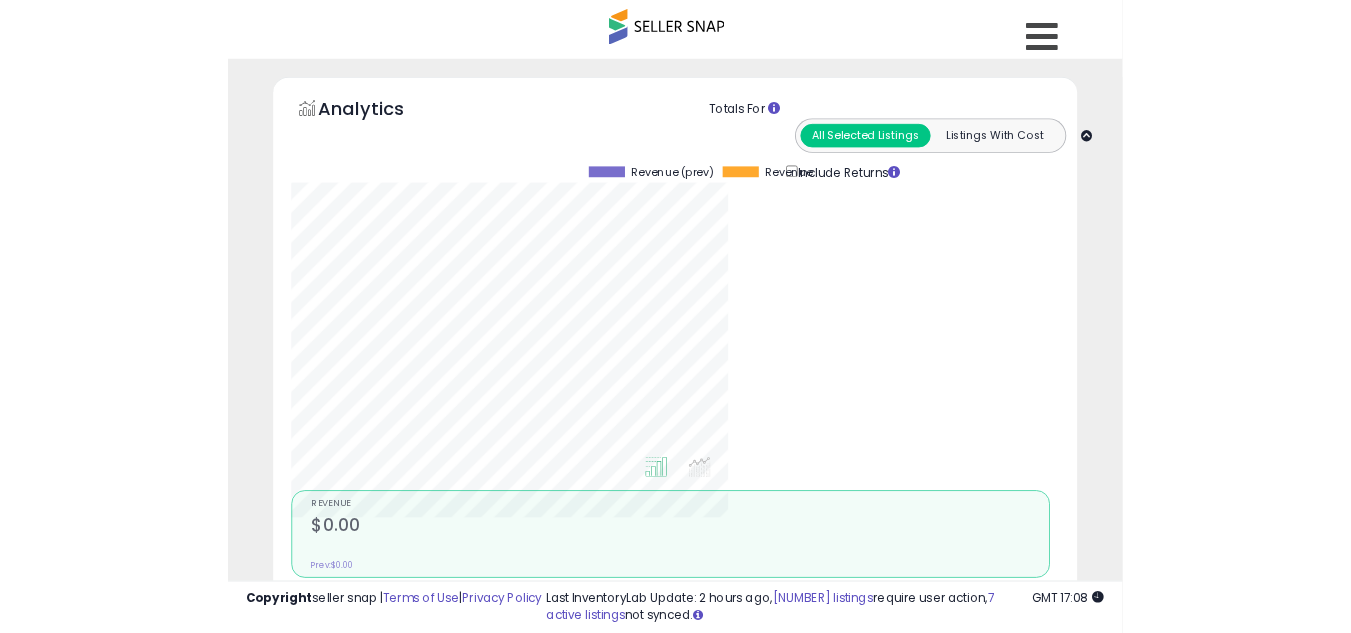 scroll, scrollTop: 792, scrollLeft: 0, axis: vertical 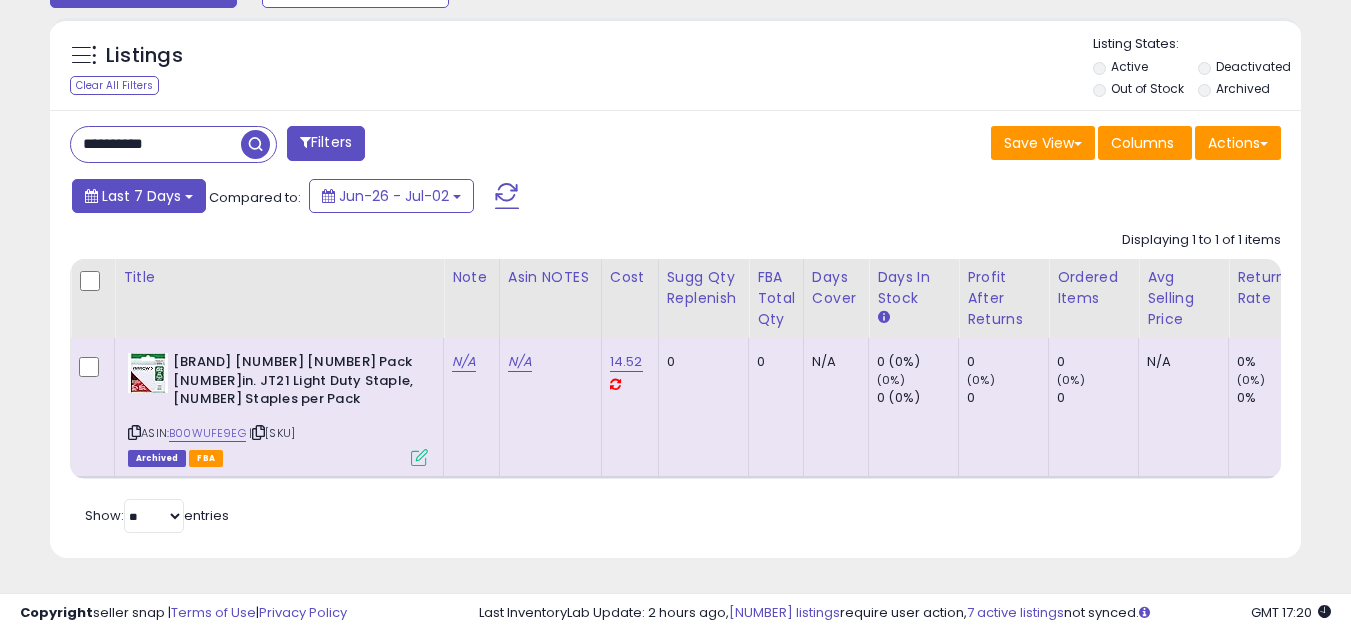 click on "Last 7 Days" at bounding box center (139, 196) 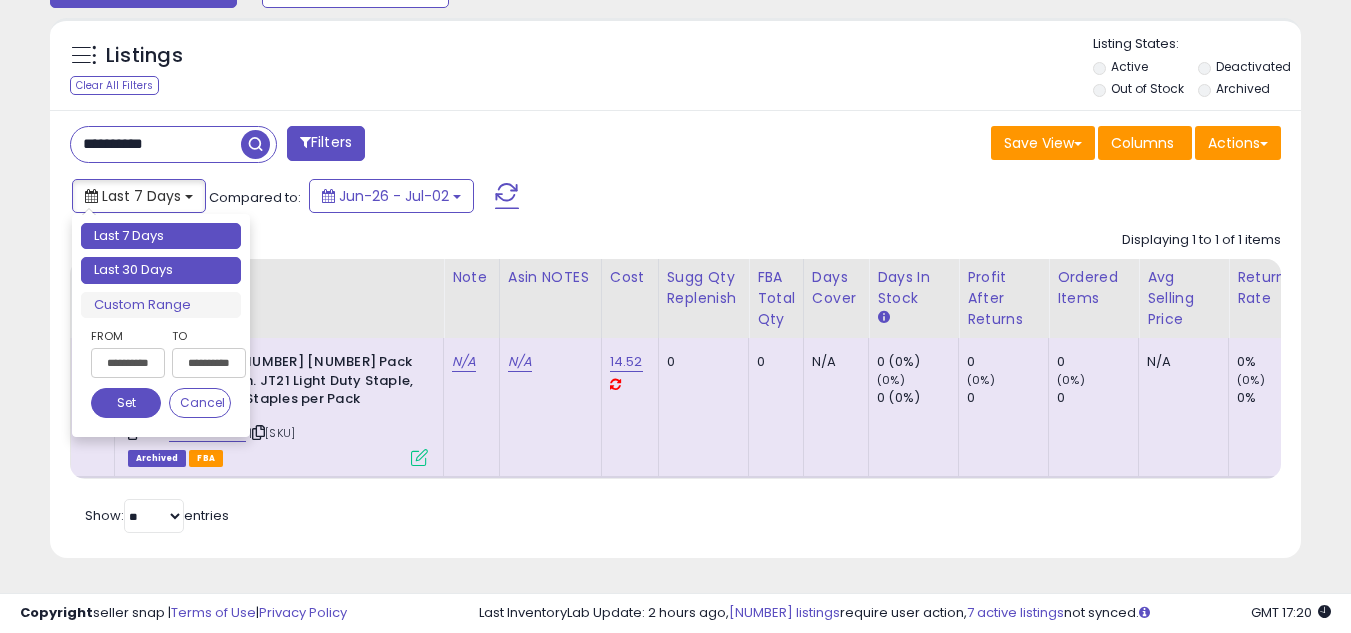type on "**********" 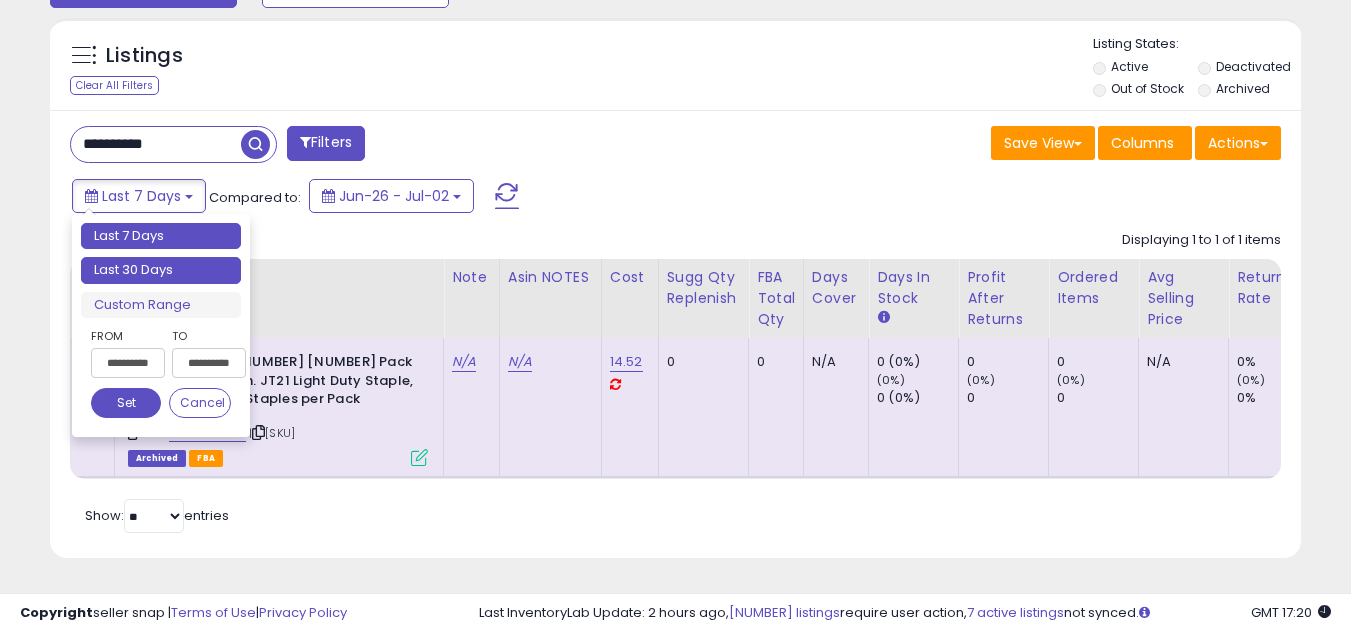 click on "Last 30 Days" at bounding box center (161, 270) 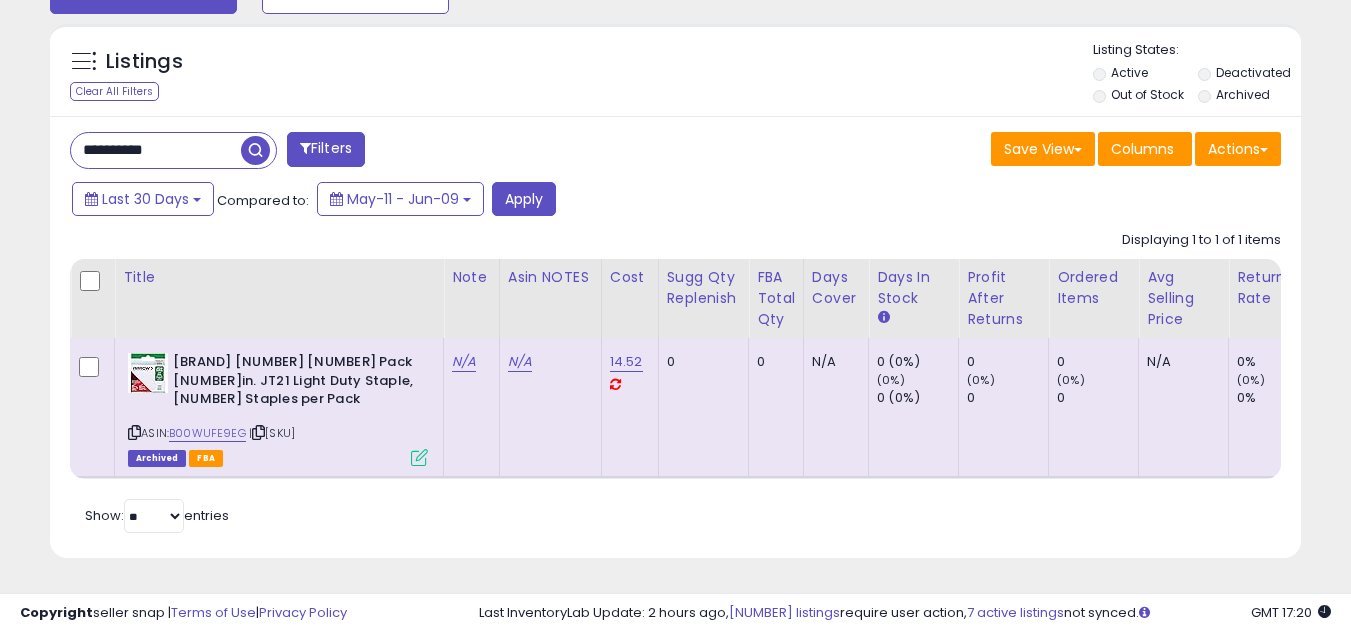 scroll, scrollTop: 786, scrollLeft: 0, axis: vertical 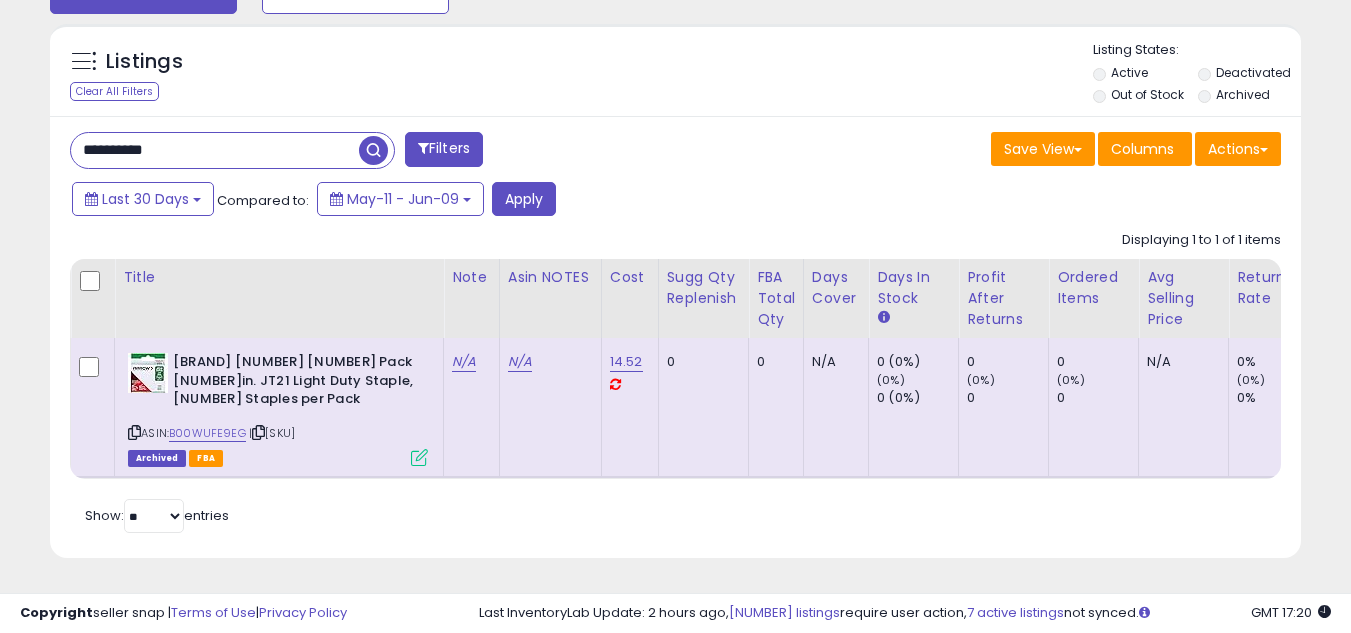 click on "**********" at bounding box center [215, 150] 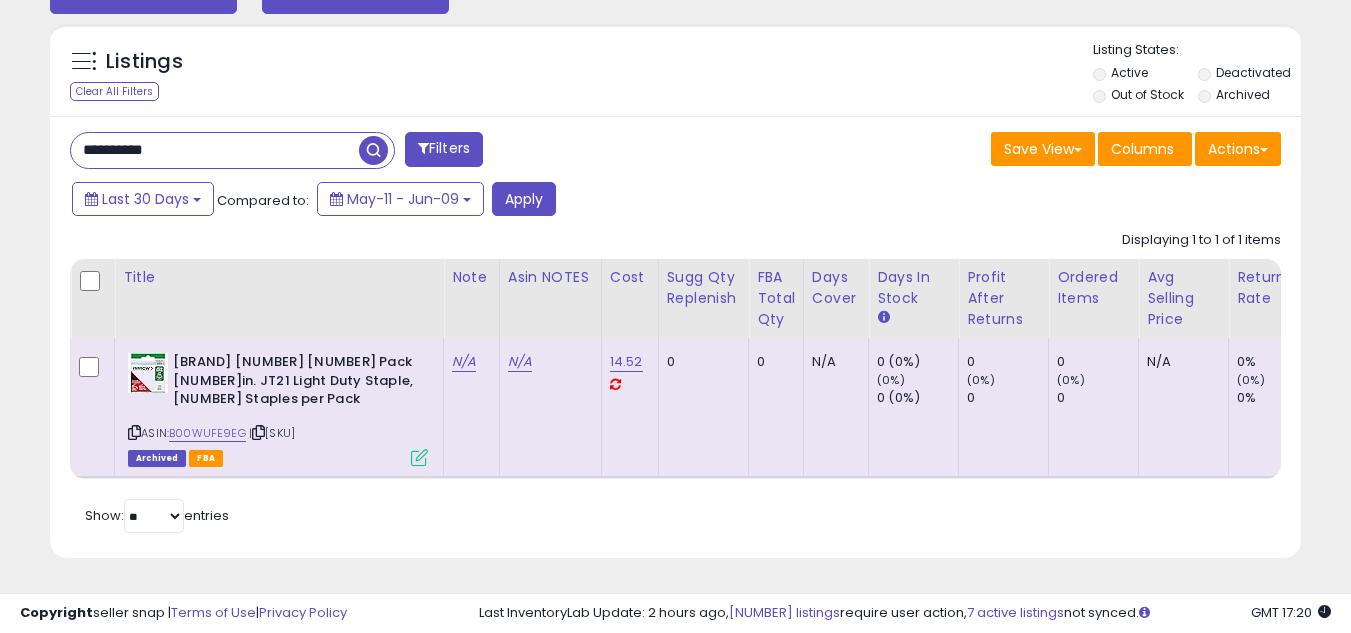 click at bounding box center (373, 150) 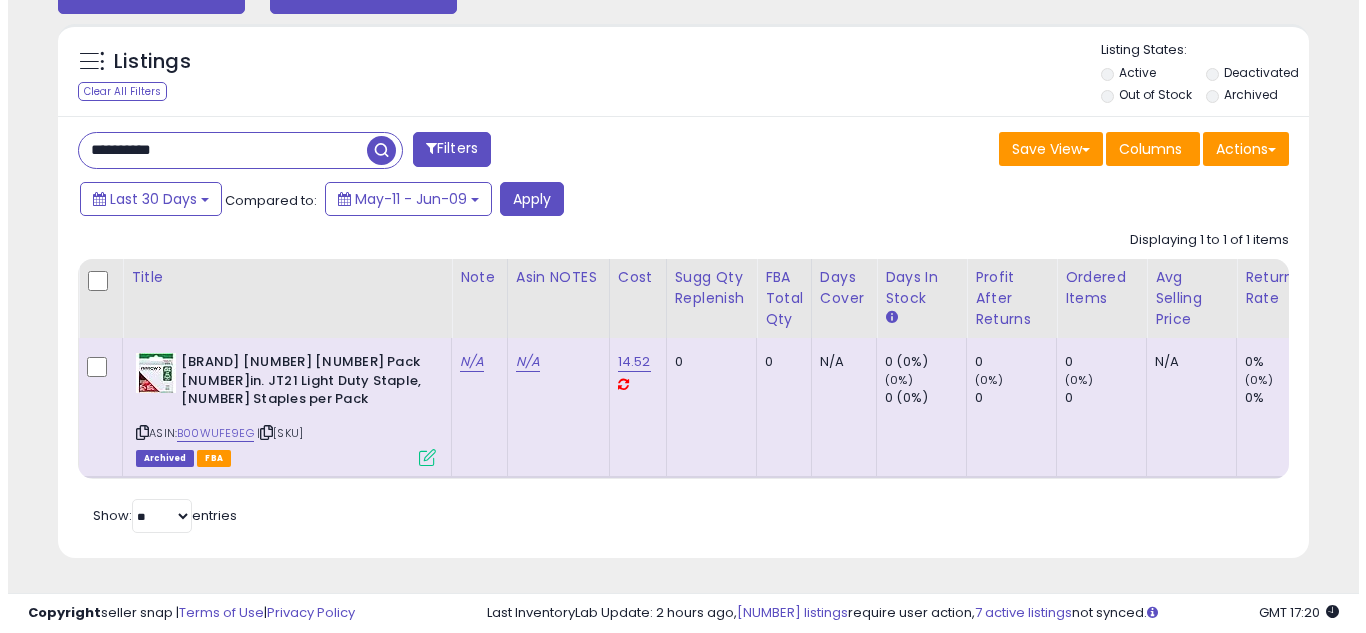 scroll, scrollTop: 637, scrollLeft: 0, axis: vertical 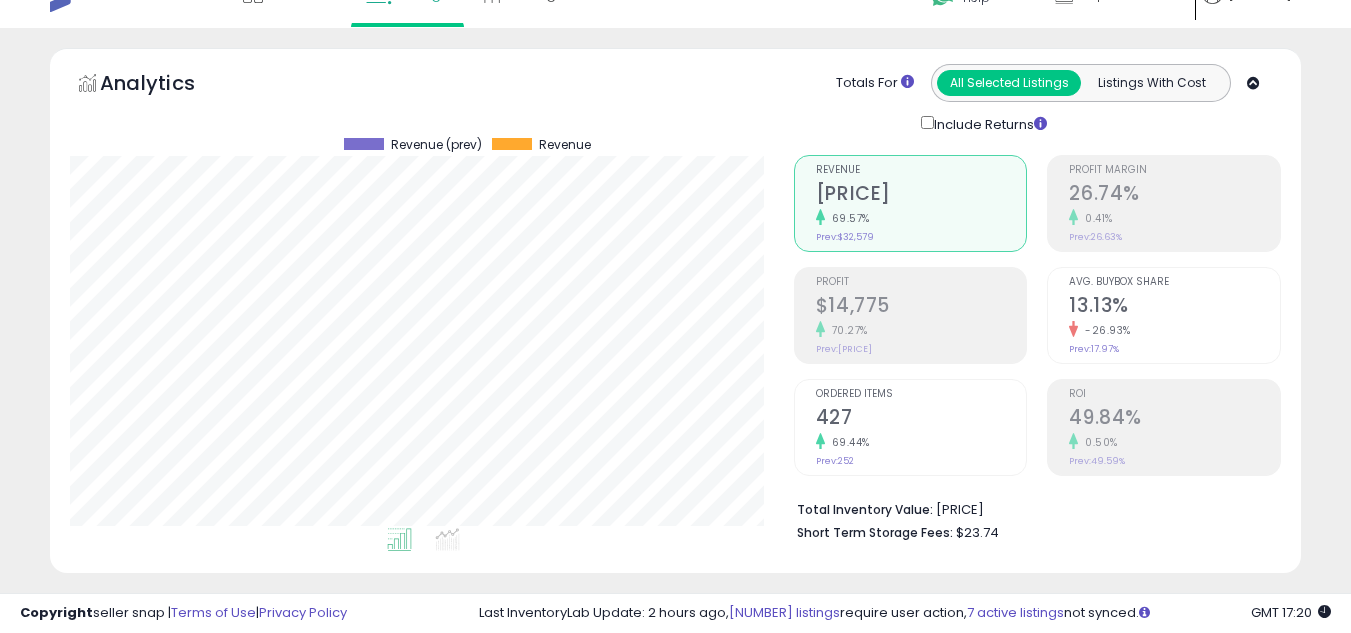 click on "427" at bounding box center [921, 419] 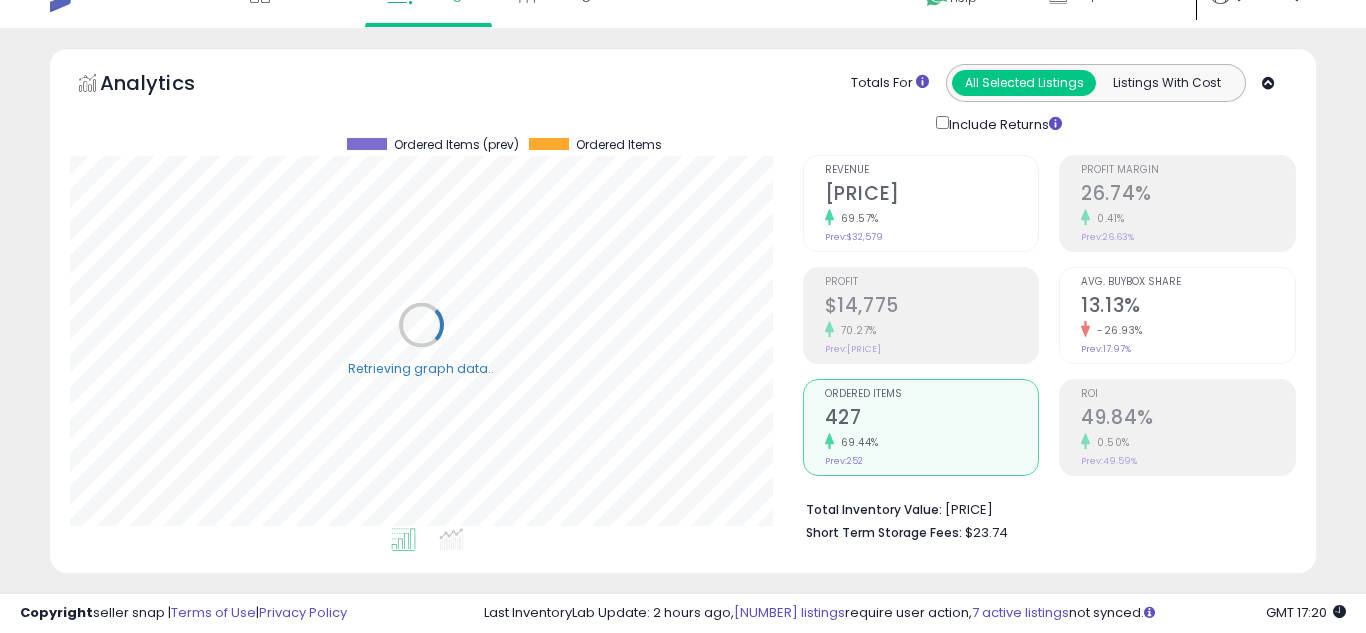 scroll, scrollTop: 999590, scrollLeft: 999267, axis: both 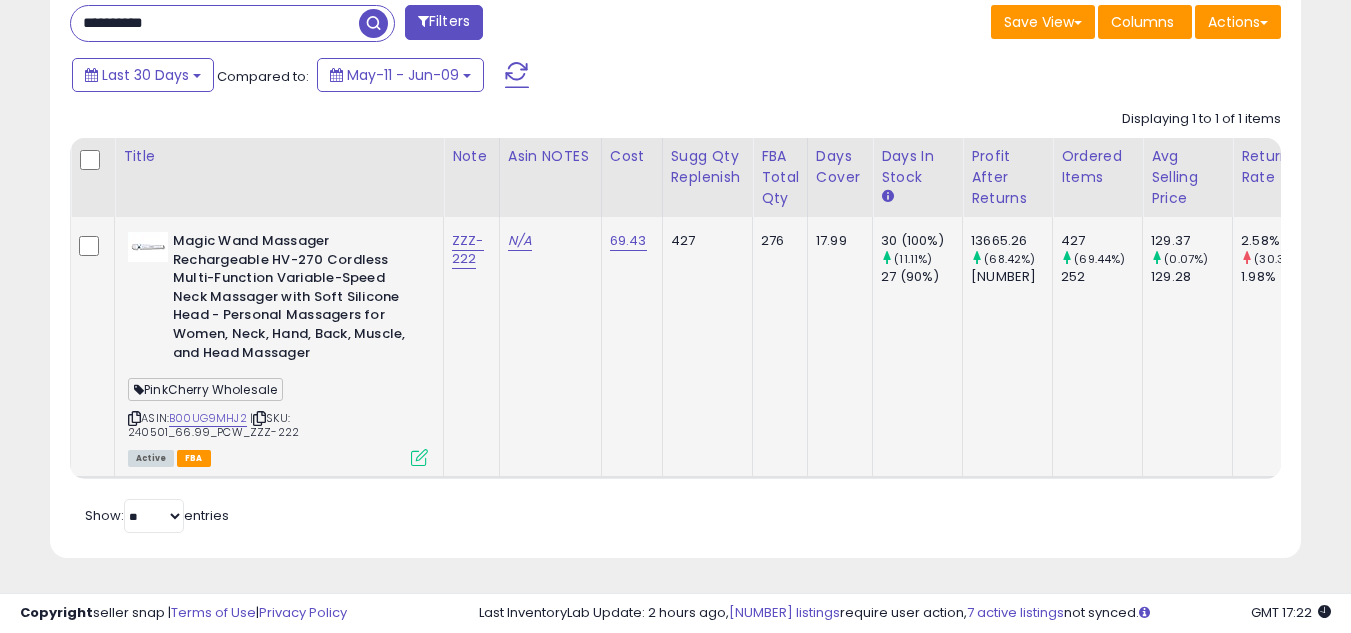 click on "PinkCherry Wholesale" at bounding box center (205, 389) 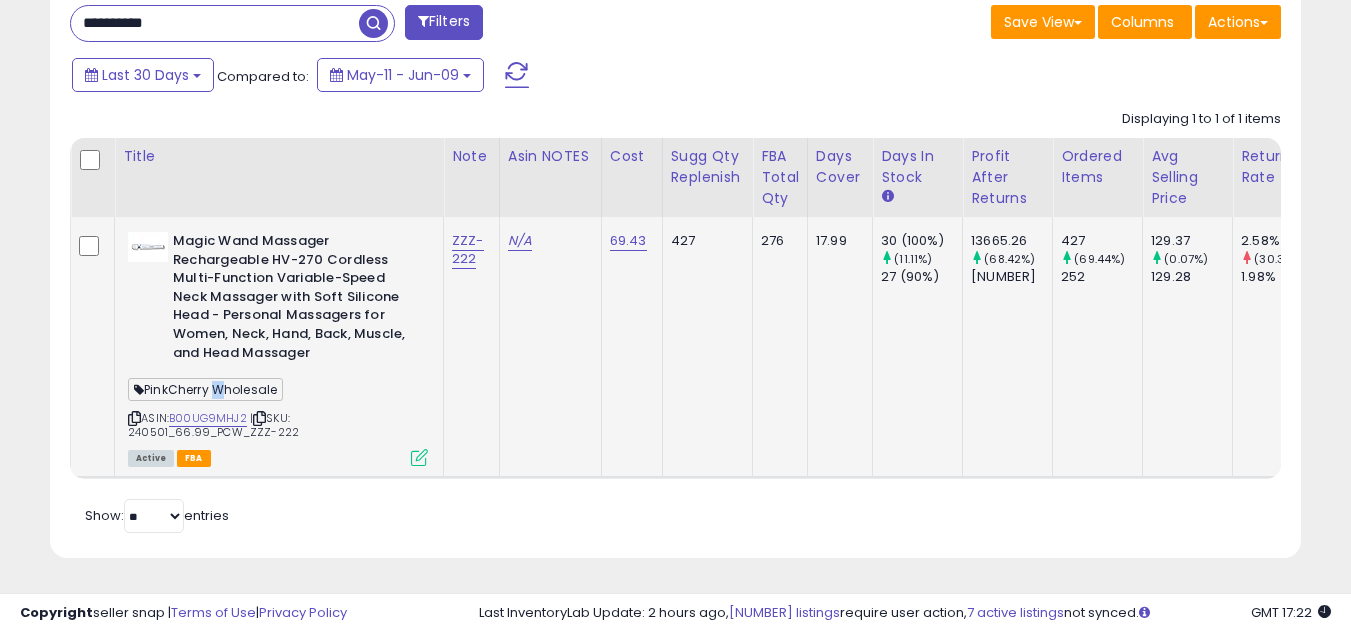 click on "PinkCherry Wholesale" at bounding box center [205, 389] 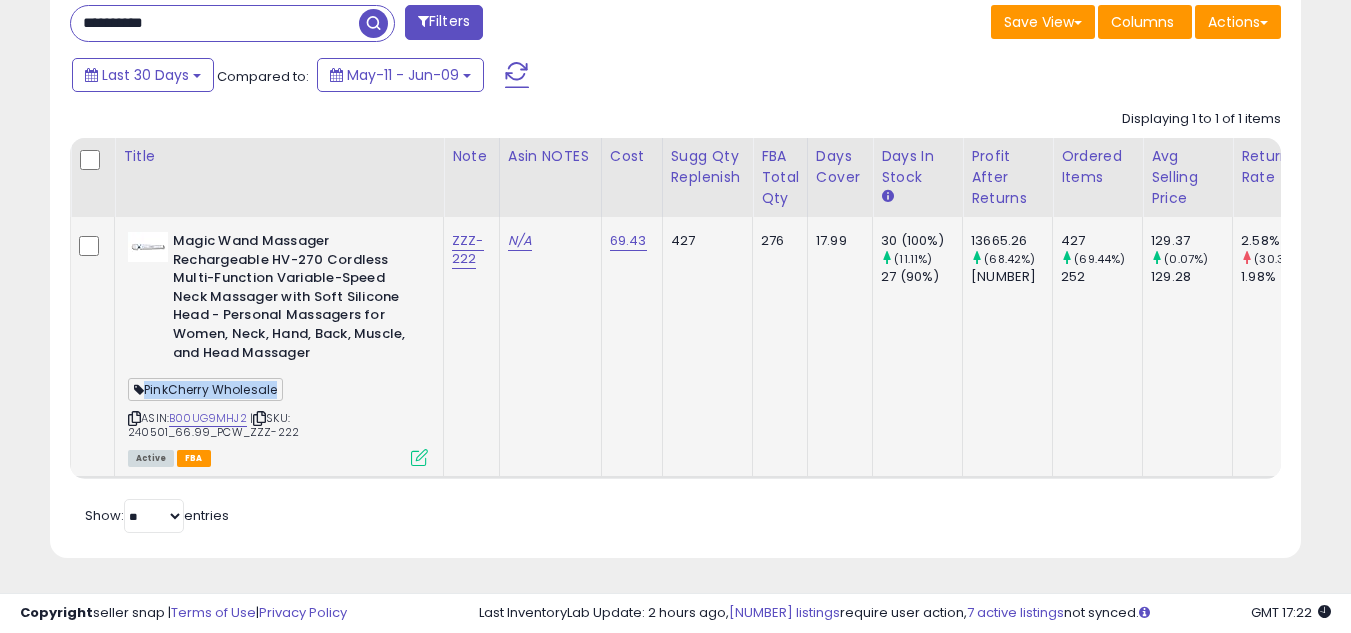 click on "PinkCherry Wholesale" at bounding box center [205, 389] 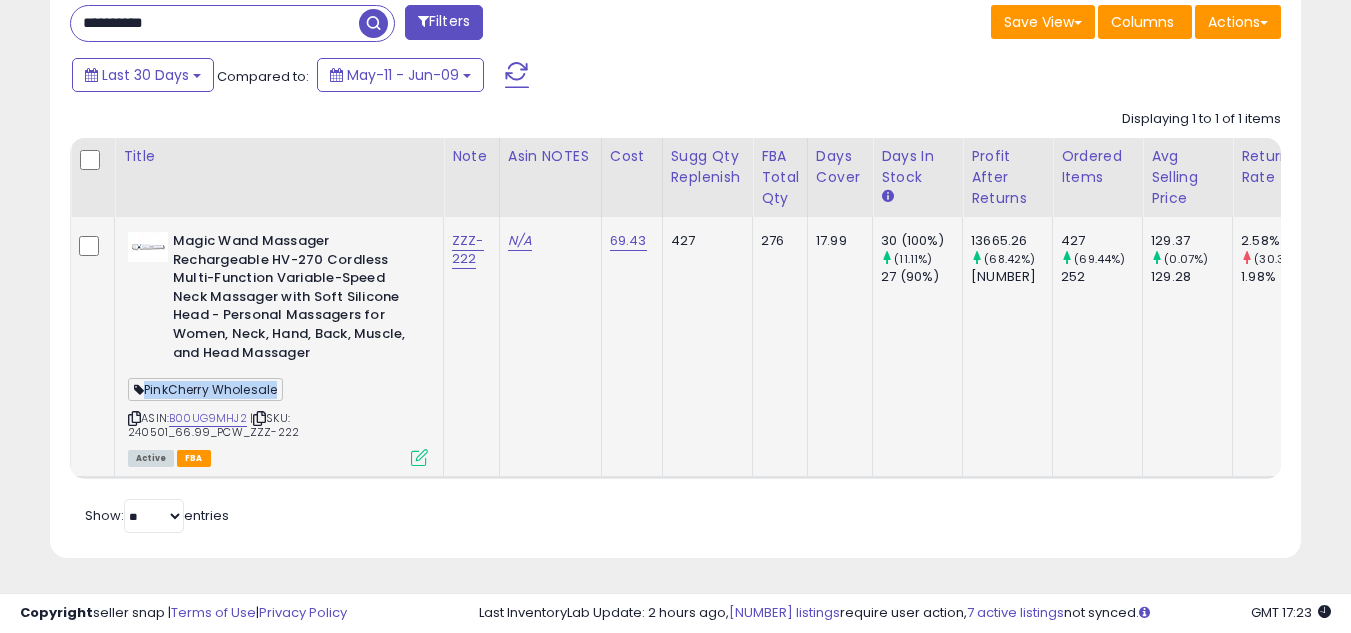 scroll, scrollTop: 698, scrollLeft: 0, axis: vertical 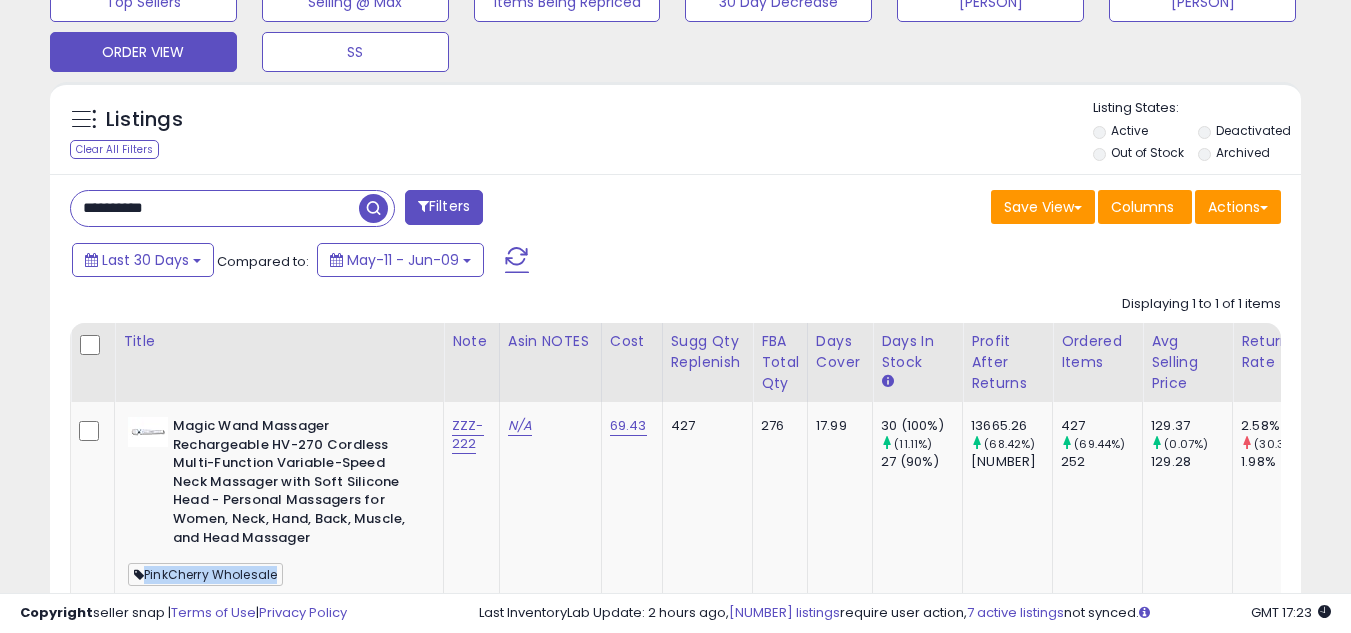 click on "**********" at bounding box center [215, 208] 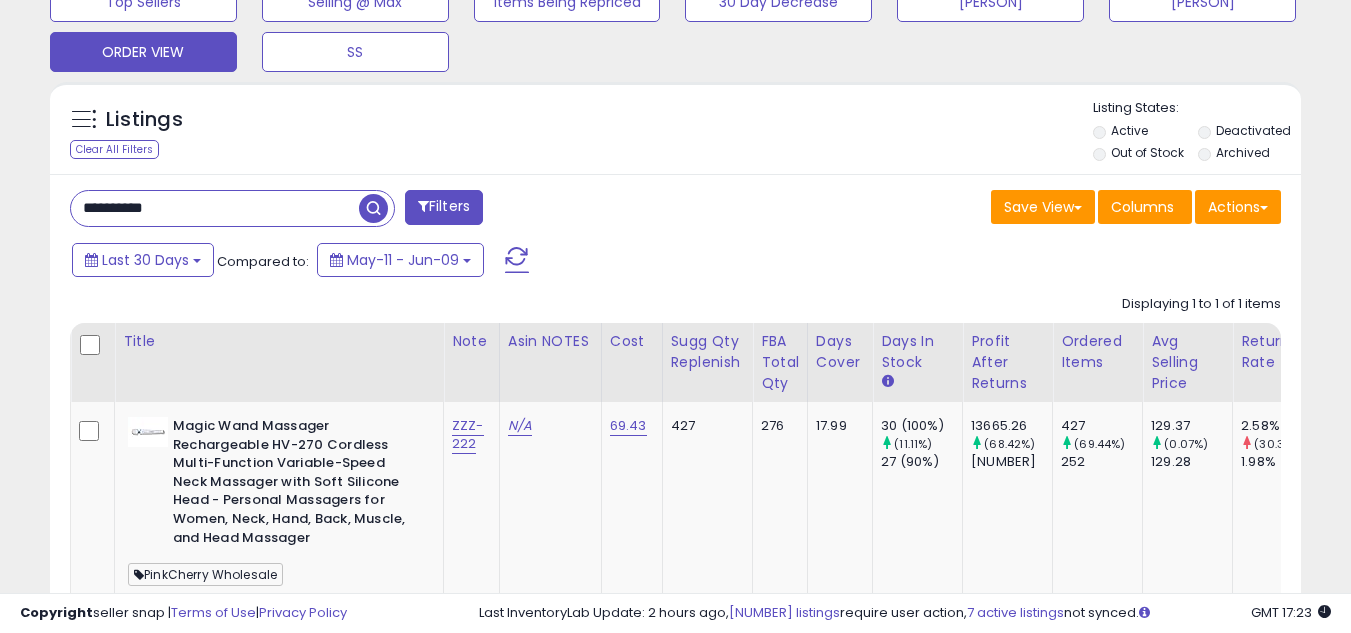 click on "**********" at bounding box center (215, 208) 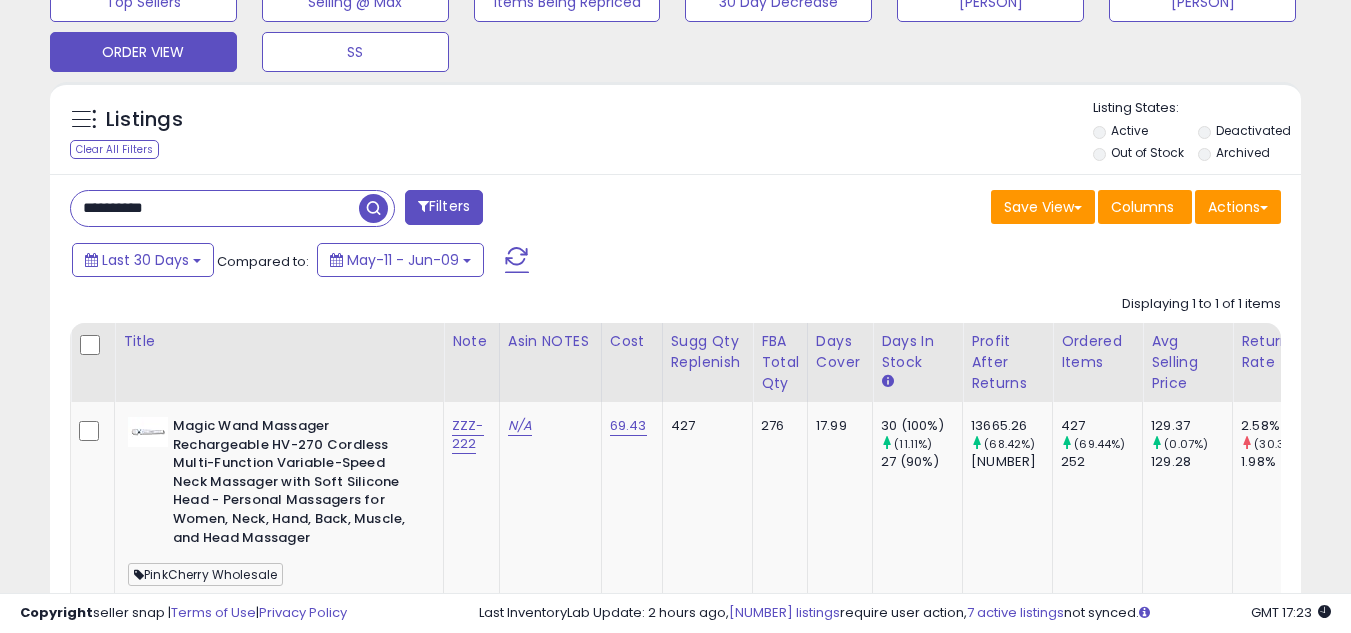 paste 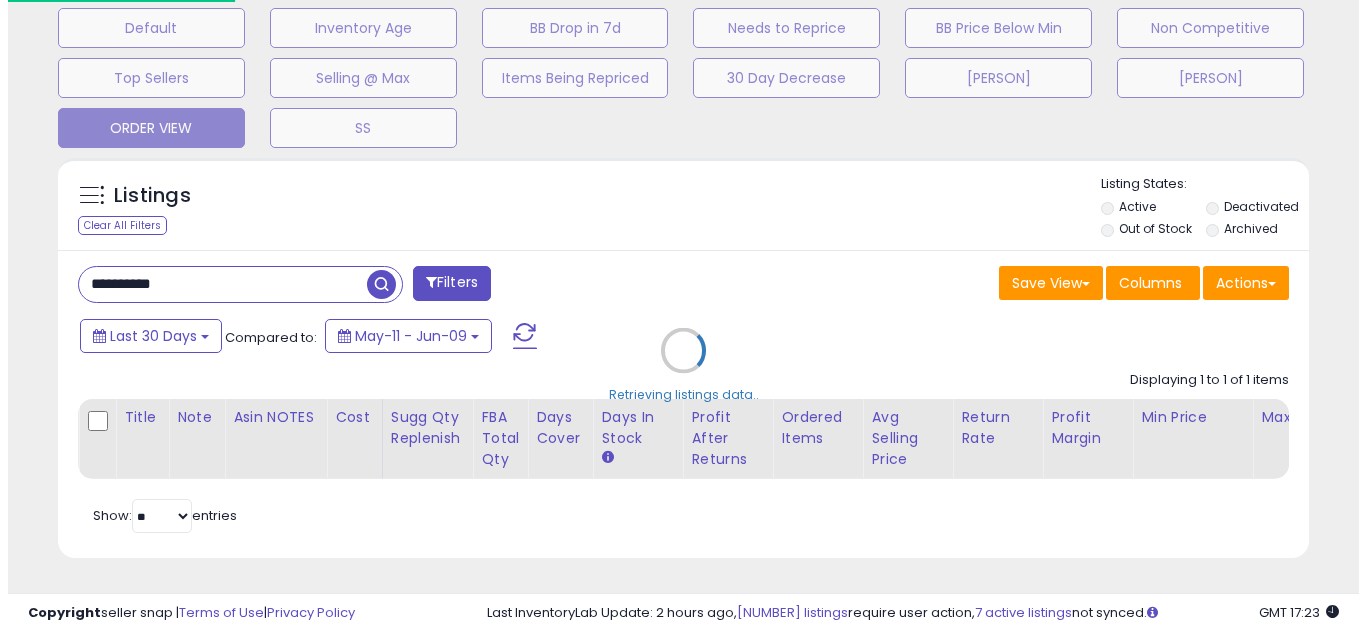 scroll, scrollTop: 637, scrollLeft: 0, axis: vertical 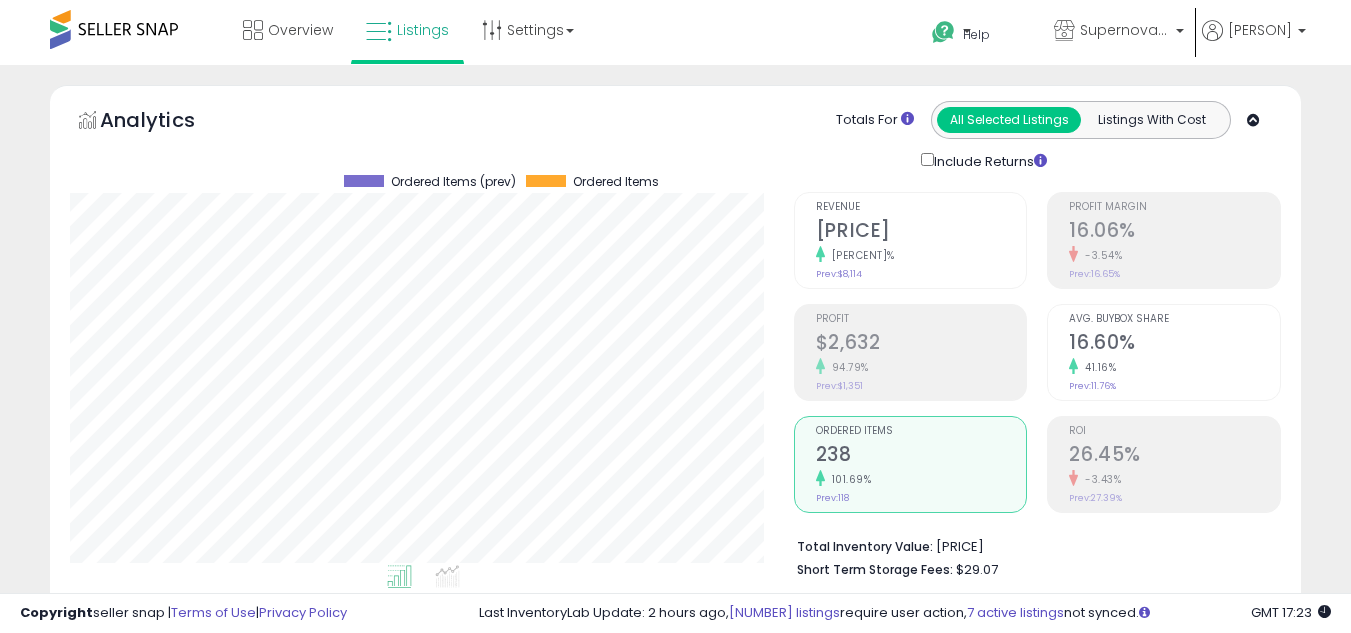 click on "Short Term Storage Fees:" at bounding box center [875, 569] 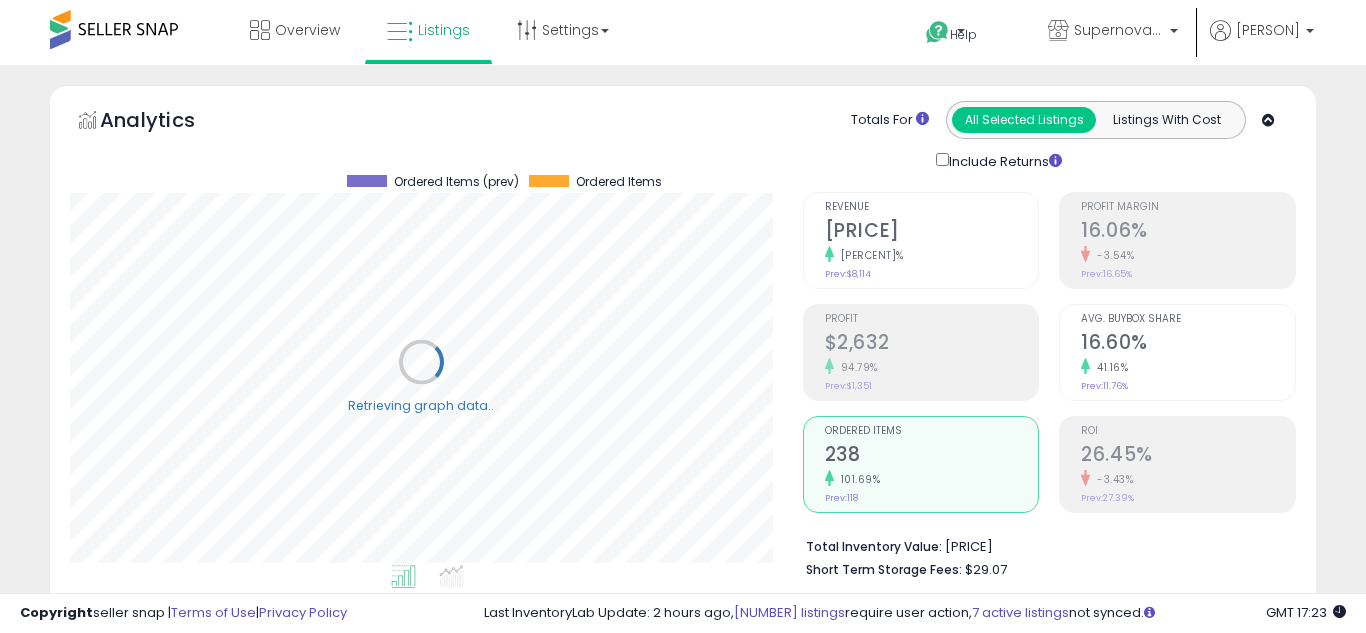 scroll, scrollTop: 999590, scrollLeft: 999267, axis: both 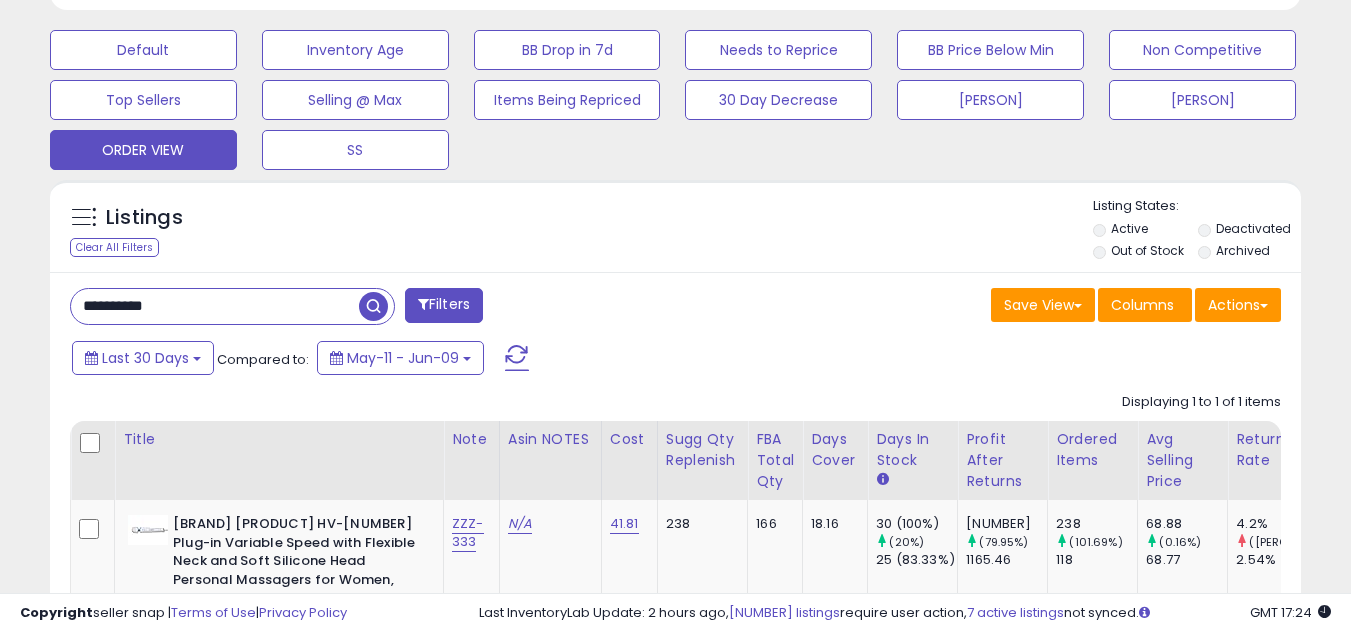 click on "**********" at bounding box center [215, 306] 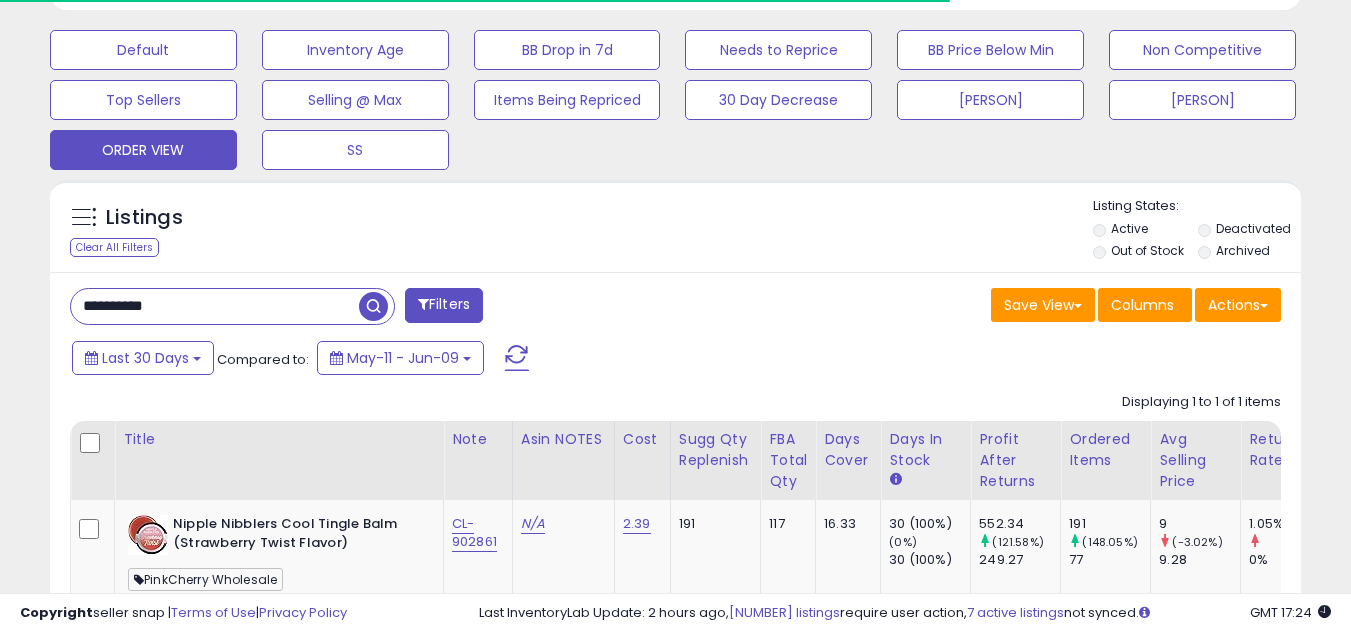 scroll, scrollTop: 999590, scrollLeft: 999276, axis: both 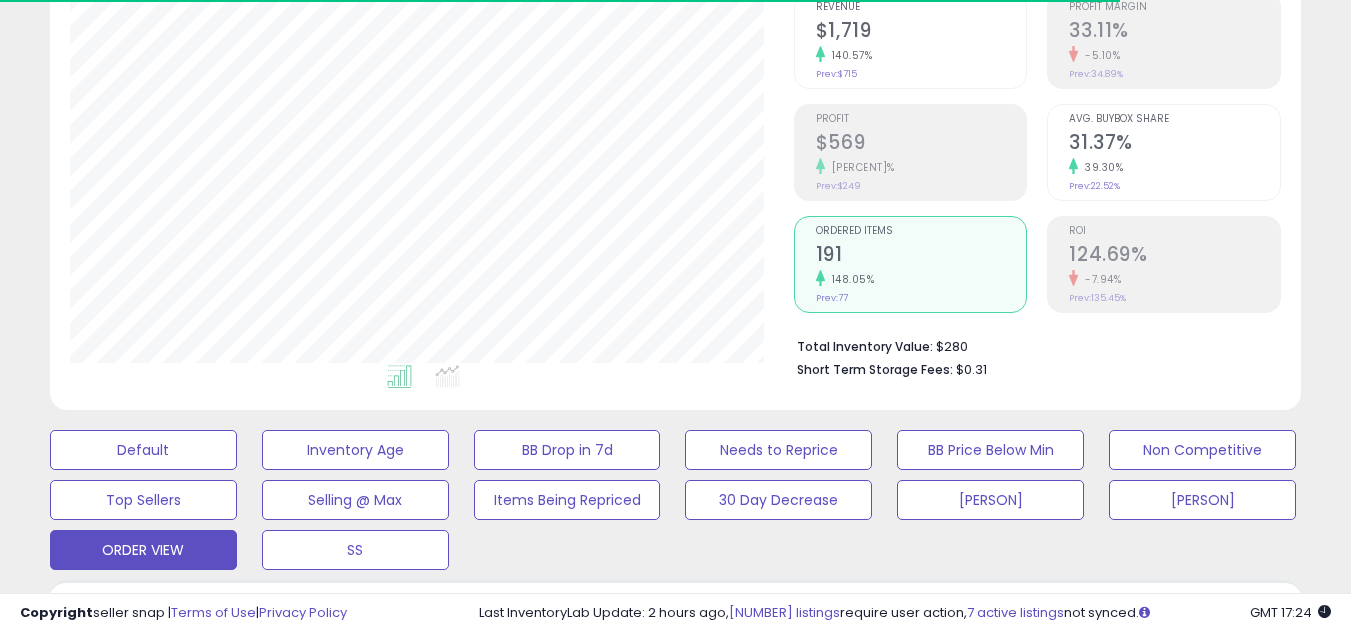 click on "Ordered Items
[NUMBER]
[PERCENT]%
Prev:  [NUMBER]" at bounding box center [921, 262] 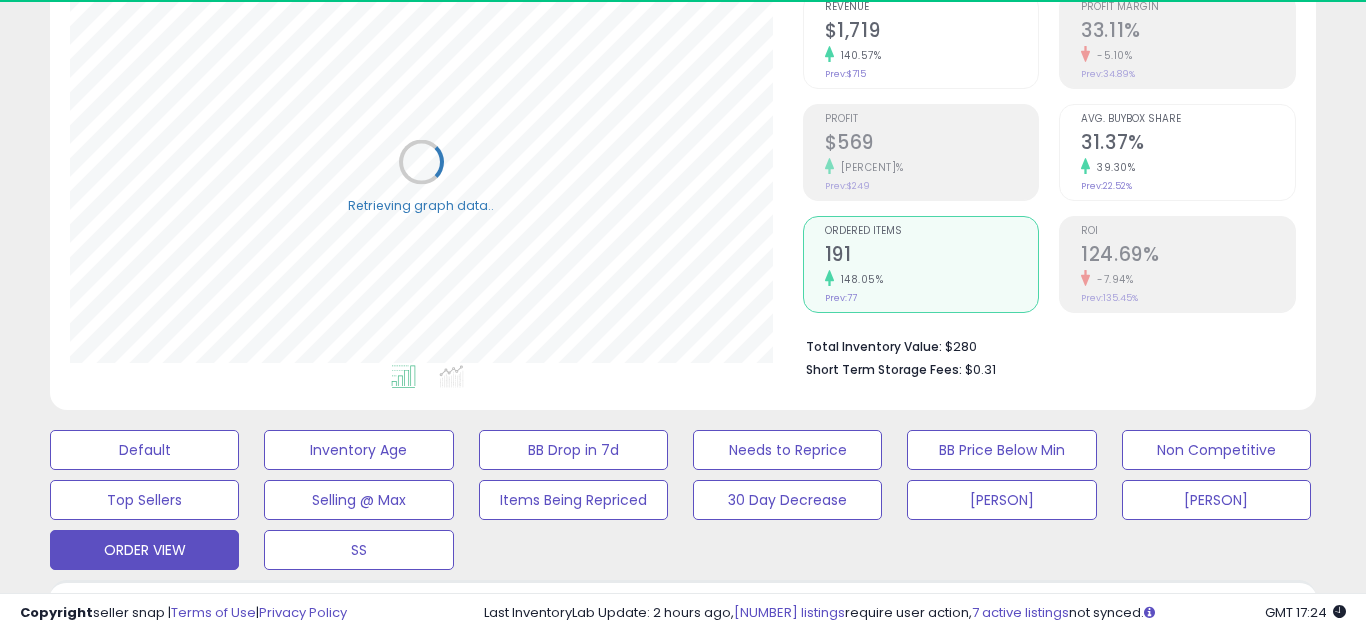 scroll, scrollTop: 999590, scrollLeft: 999267, axis: both 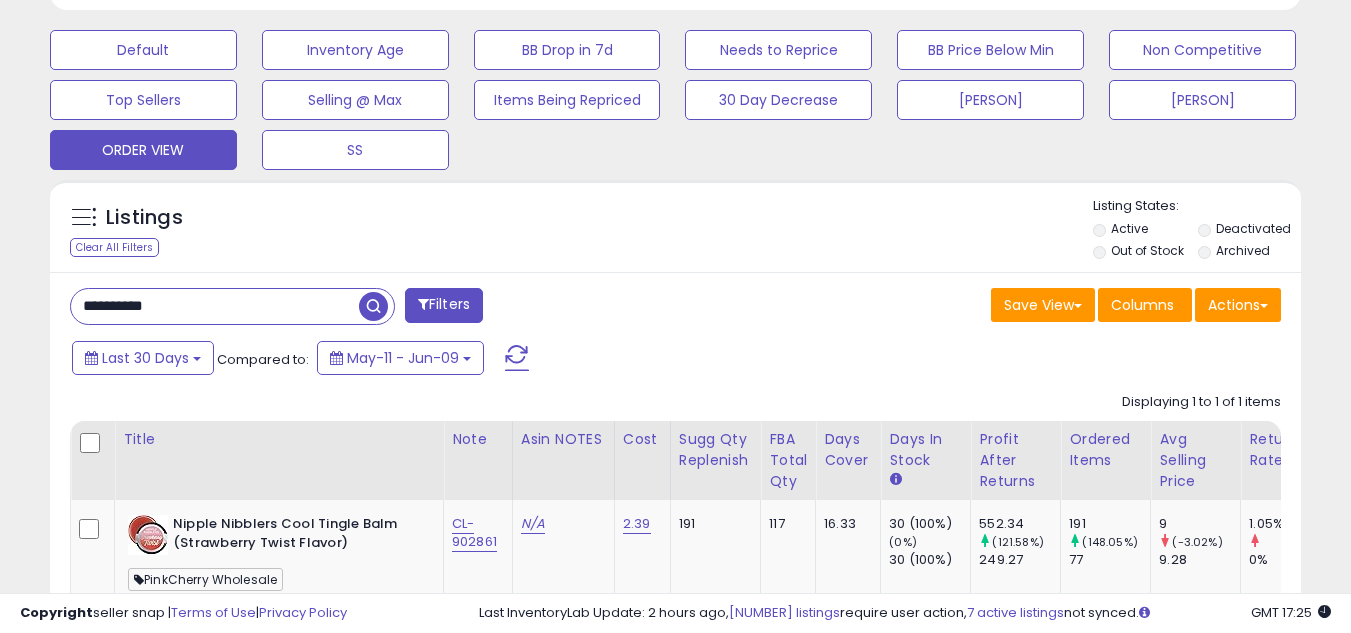 click on "**********" at bounding box center (215, 306) 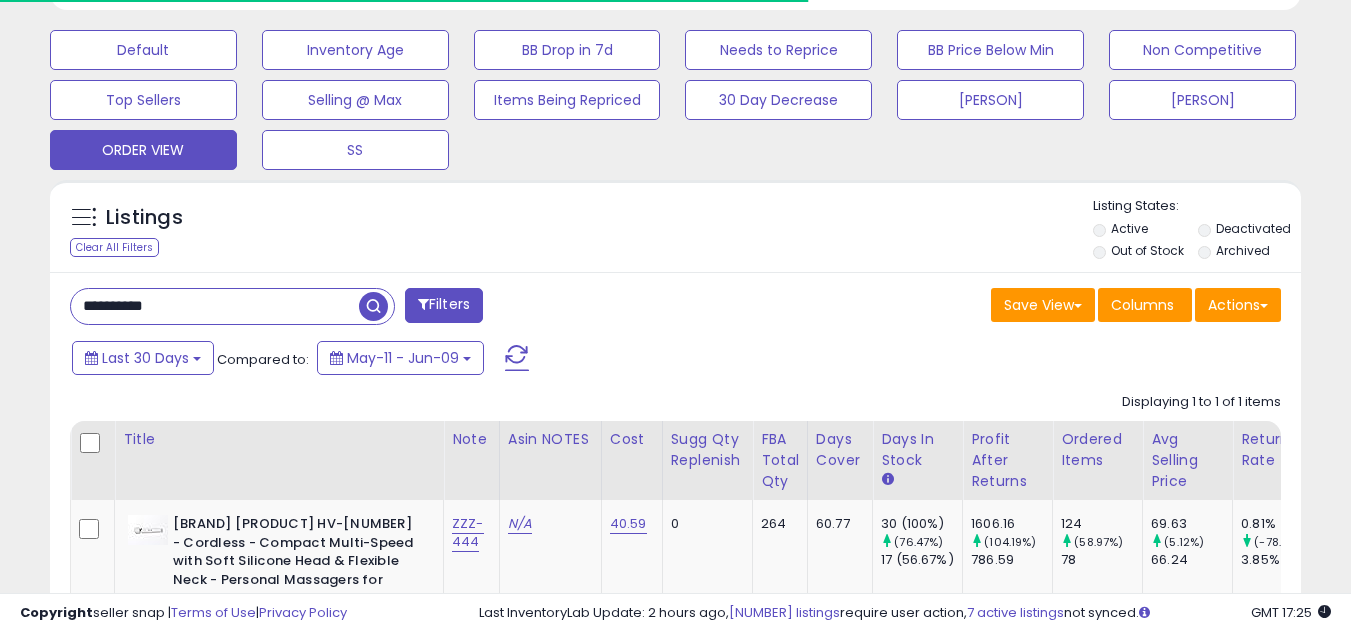 scroll, scrollTop: 410, scrollLeft: 724, axis: both 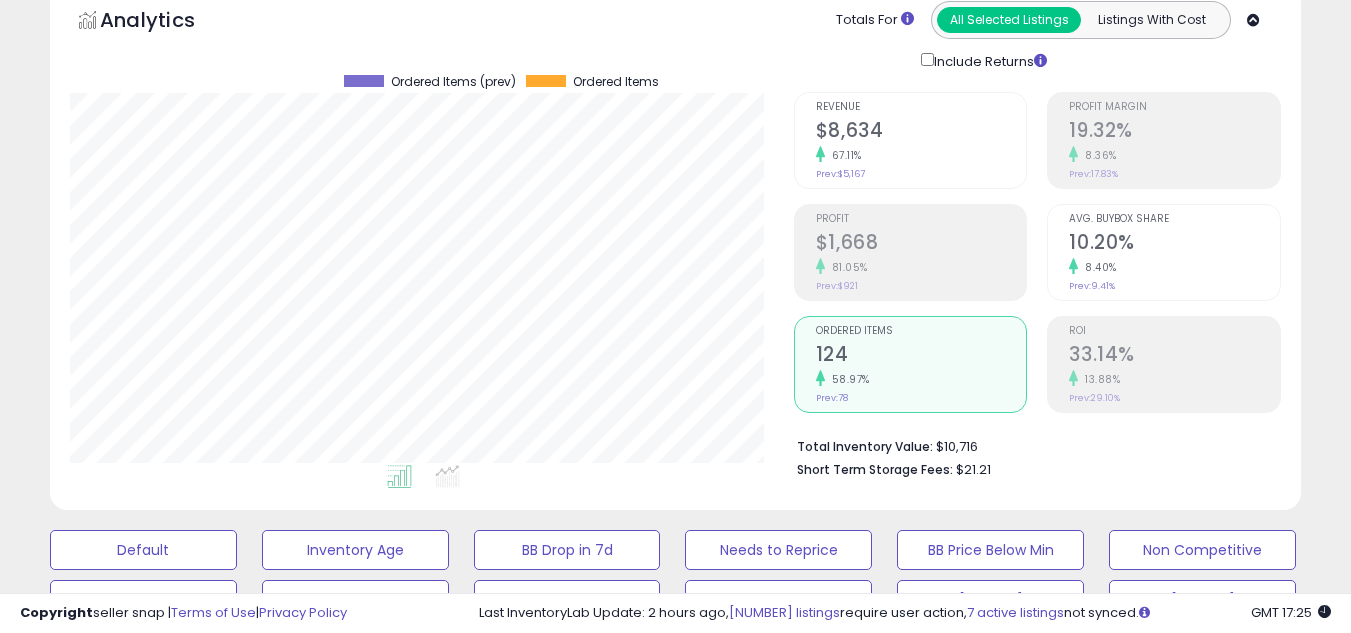 click on "Profit
[PRICE]
[PERCENT]%
Prev:  [PRICE]" at bounding box center [921, 250] 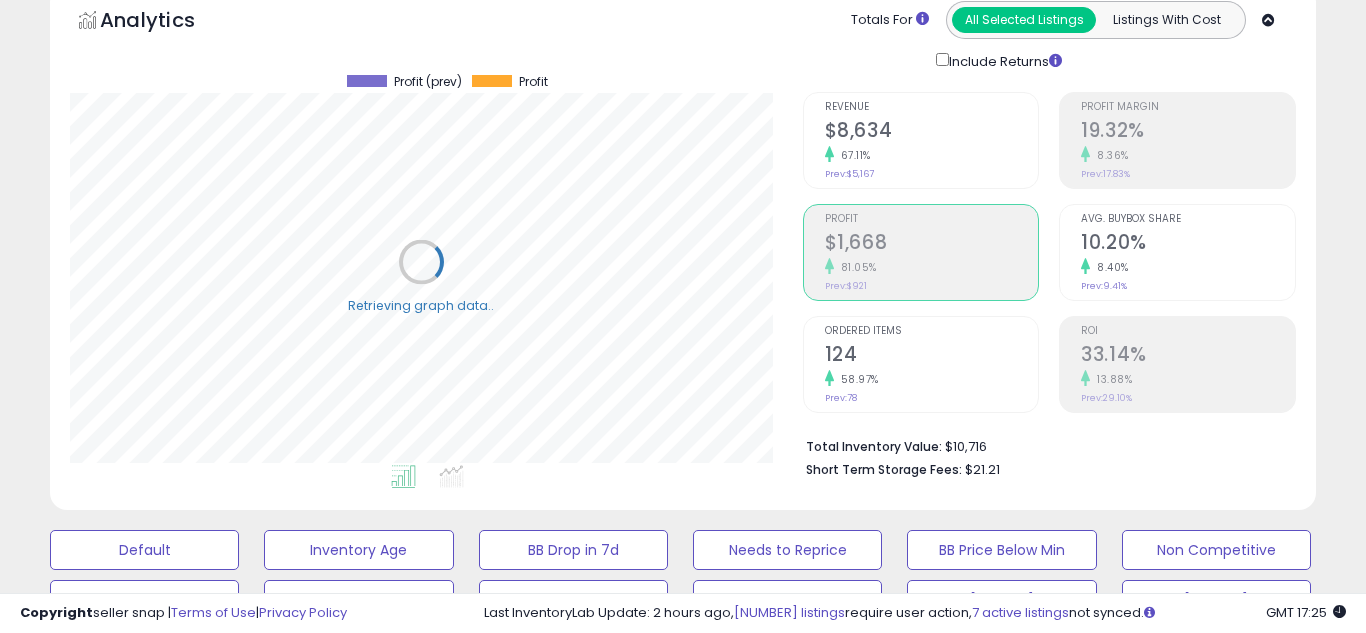 scroll, scrollTop: 999590, scrollLeft: 999267, axis: both 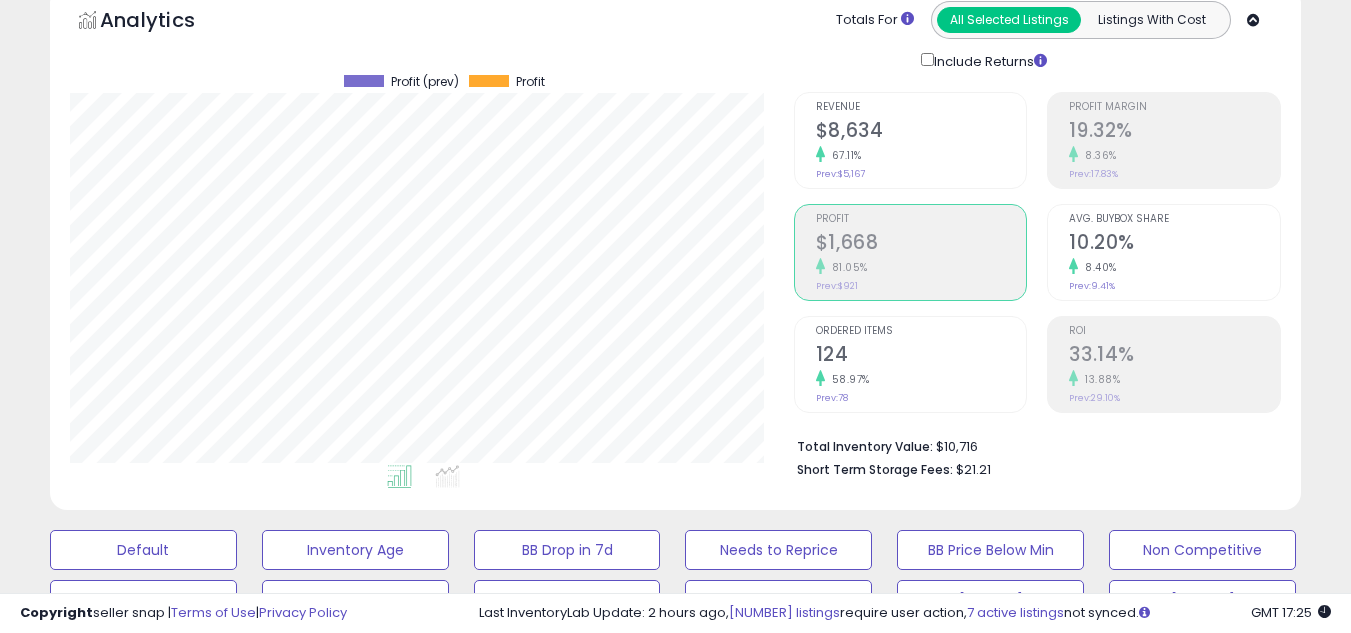 click on "Ordered Items
[NUMBER]
[PERCENT]%
Prev:  [NUMBER]" at bounding box center [921, 362] 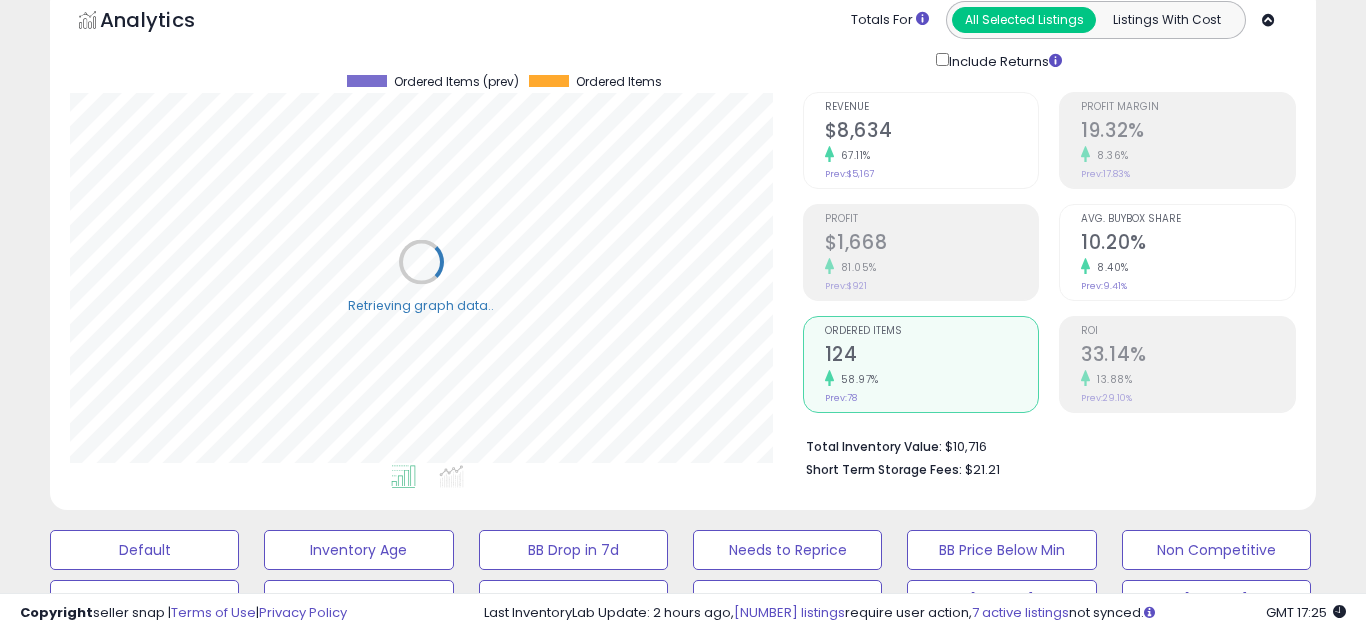scroll, scrollTop: 999590, scrollLeft: 999267, axis: both 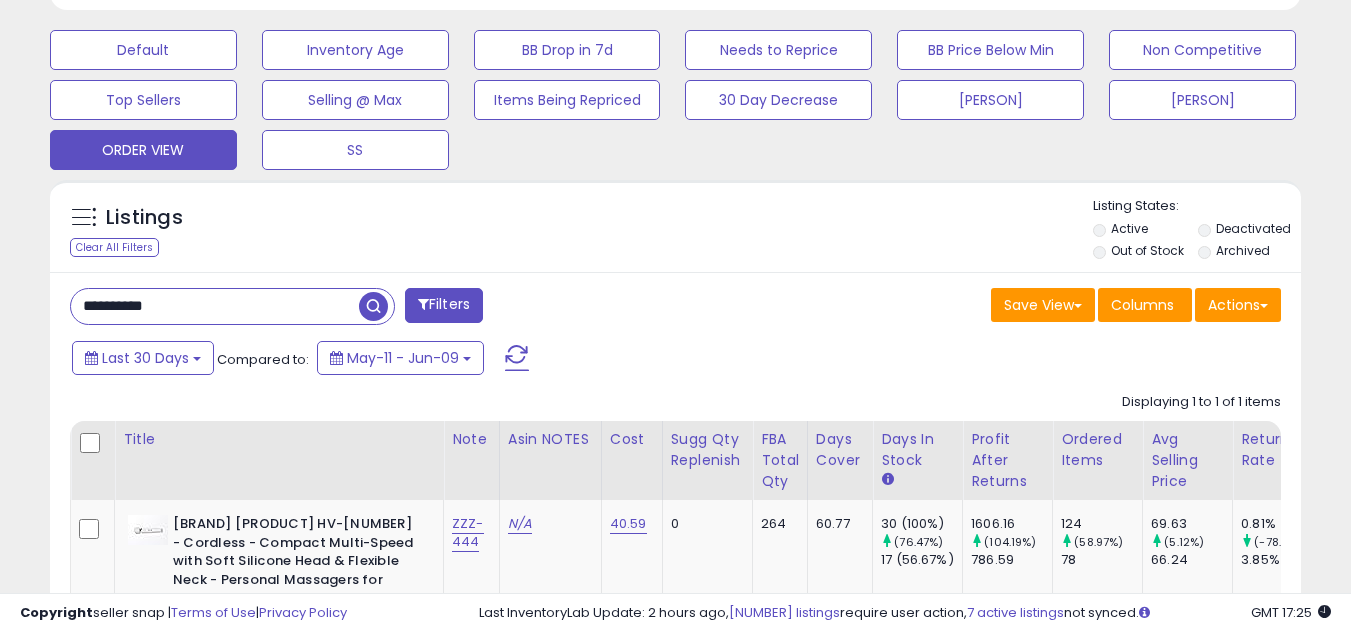click on "**********" at bounding box center (215, 306) 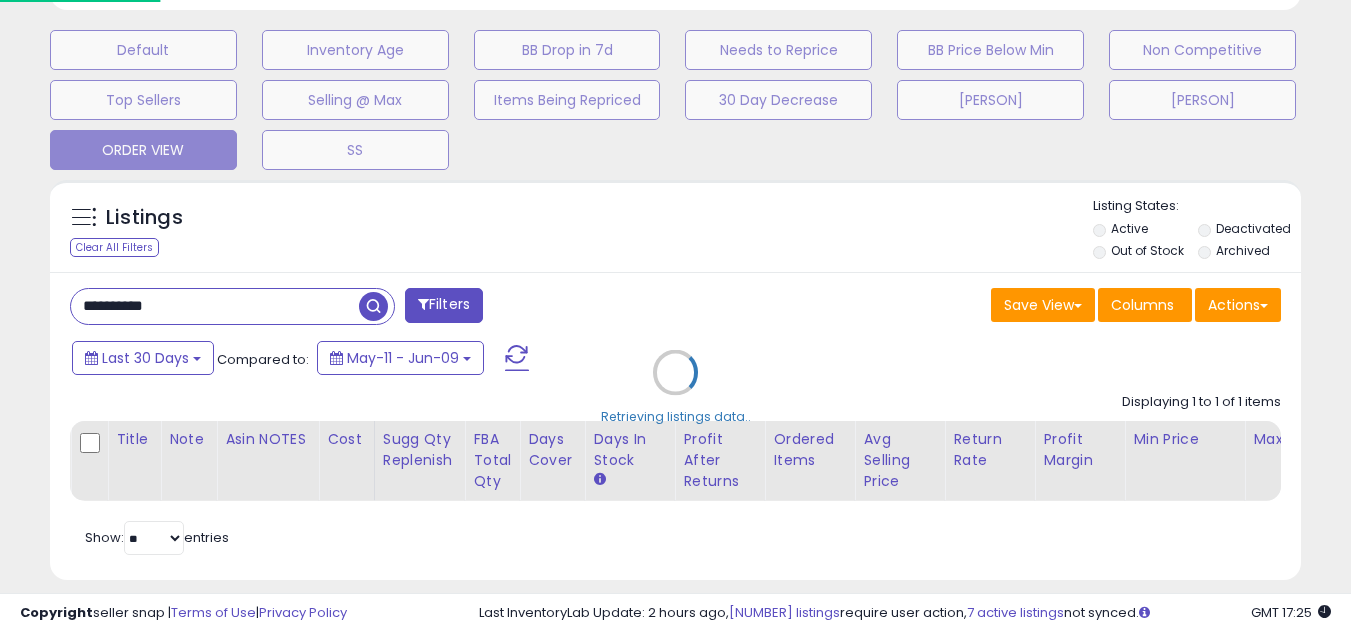 scroll, scrollTop: 999590, scrollLeft: 999267, axis: both 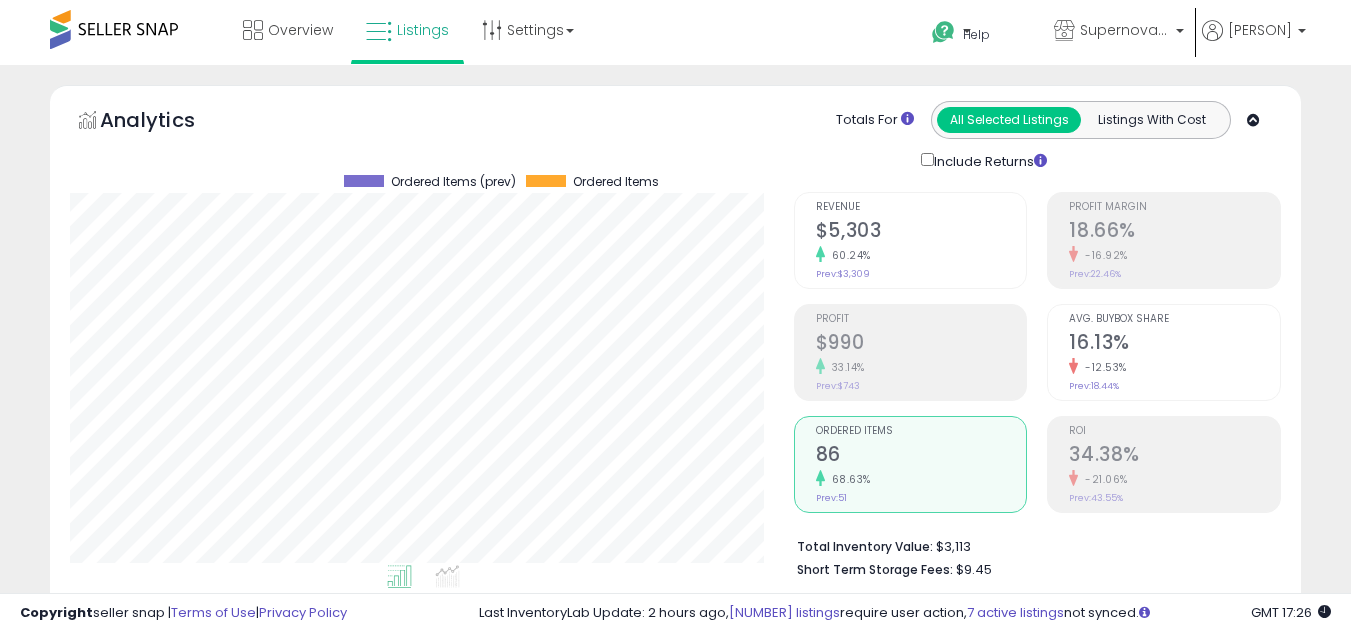 click on "86" at bounding box center (921, 456) 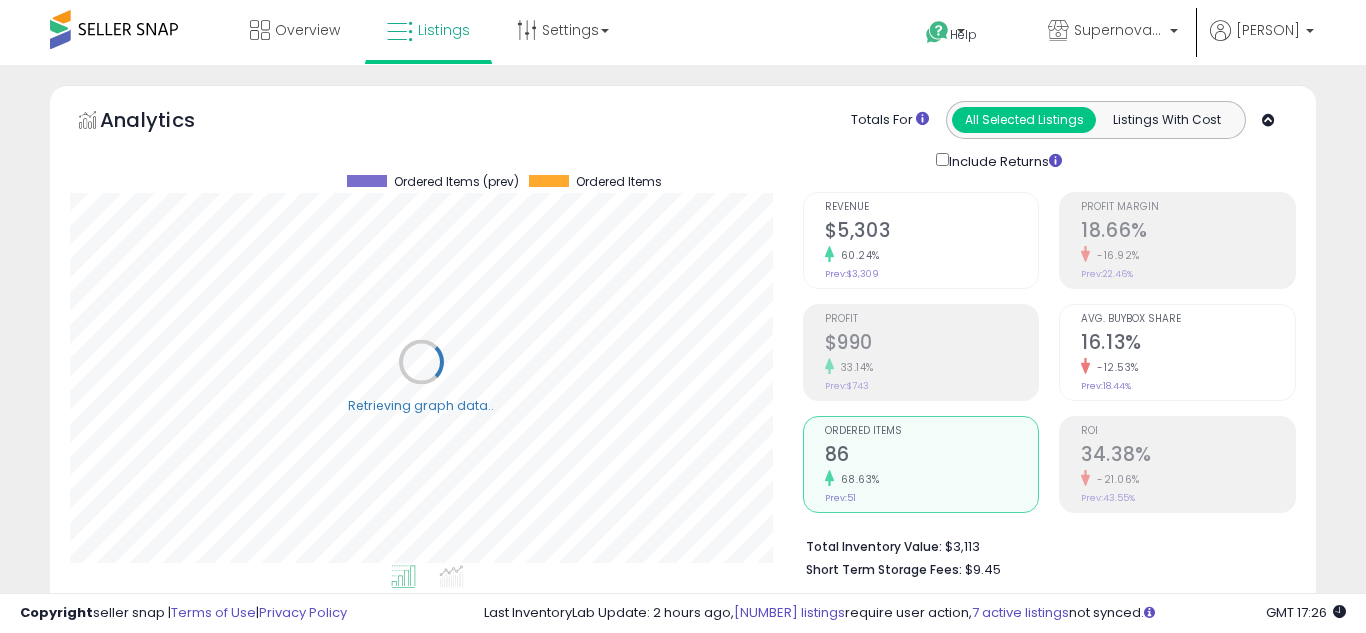 scroll, scrollTop: 999590, scrollLeft: 999267, axis: both 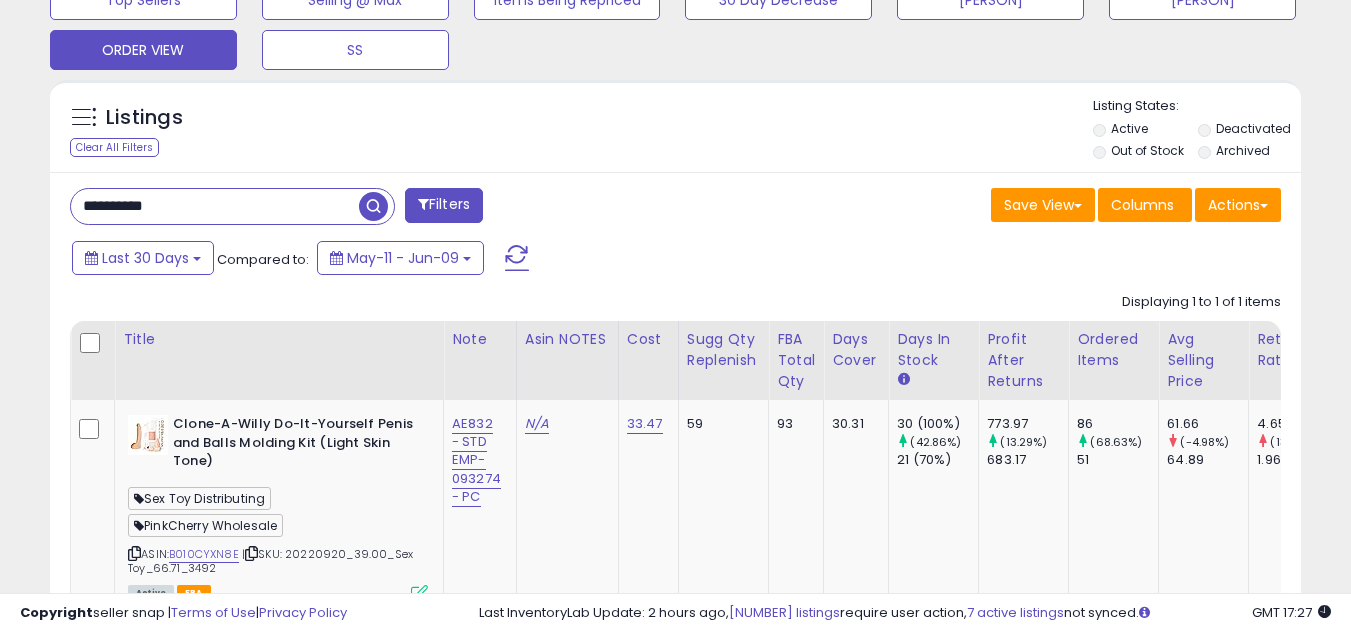 click on "**********" at bounding box center (215, 206) 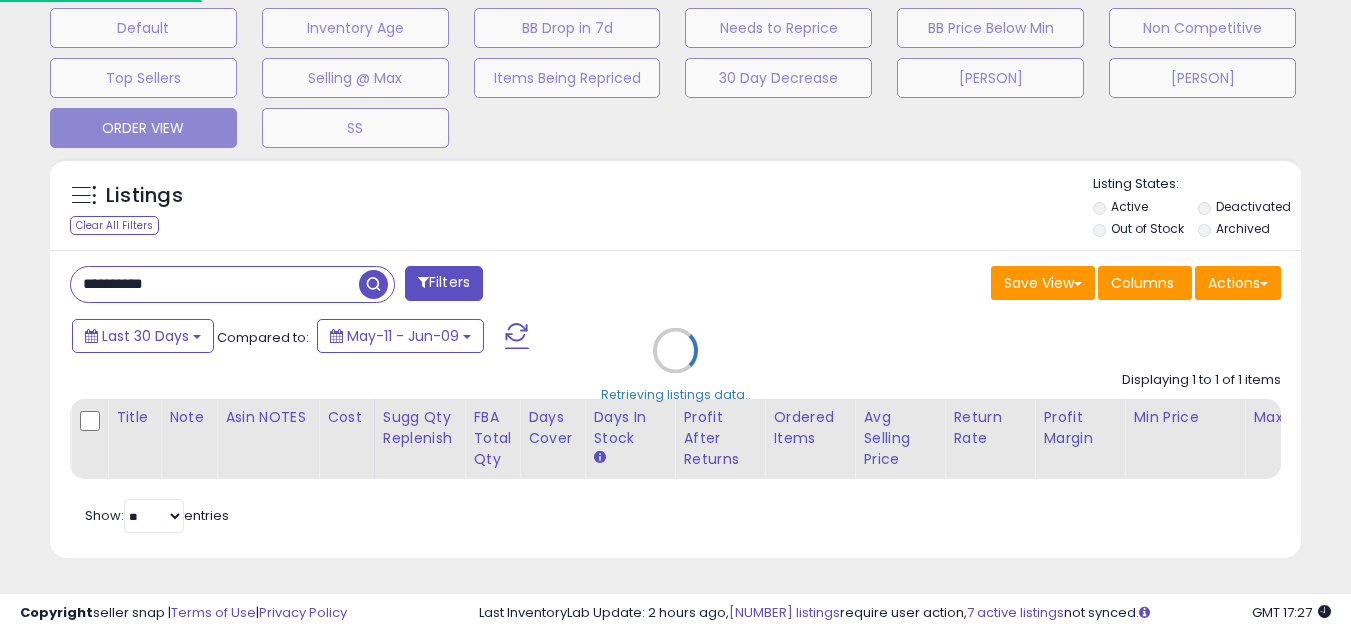 scroll, scrollTop: 999590, scrollLeft: 999267, axis: both 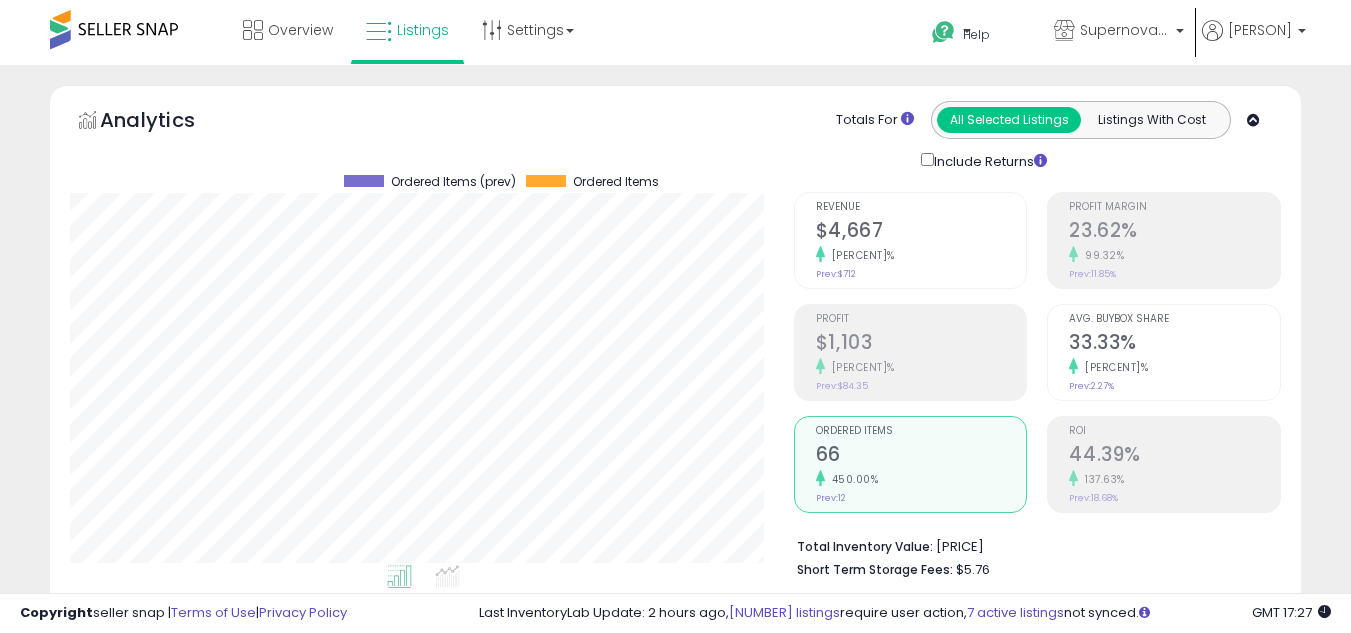 click on "66" at bounding box center (921, 456) 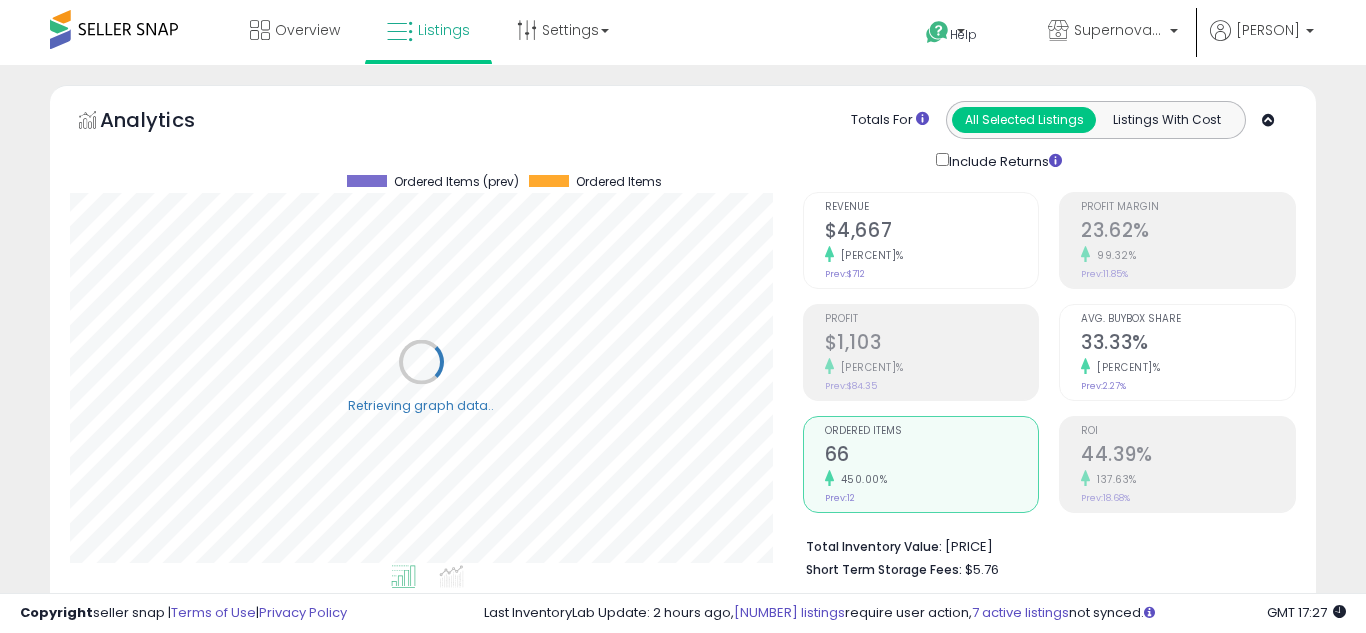 scroll, scrollTop: 999590, scrollLeft: 999267, axis: both 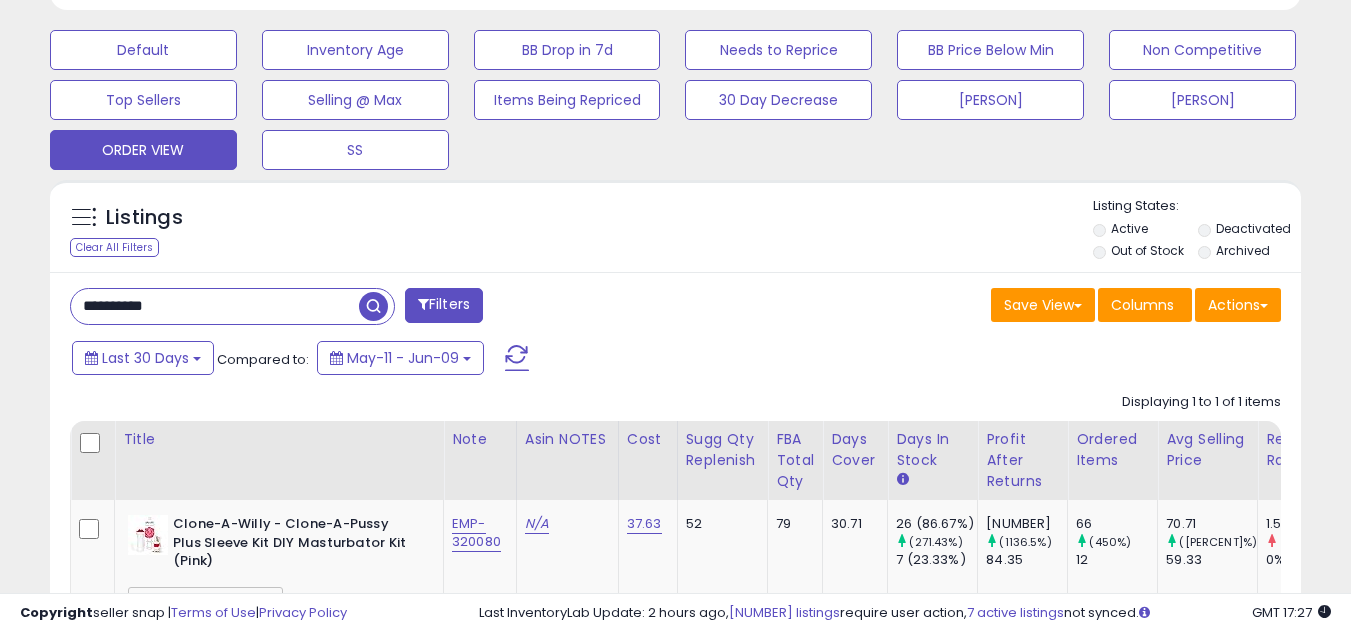 click on "**********" at bounding box center (215, 306) 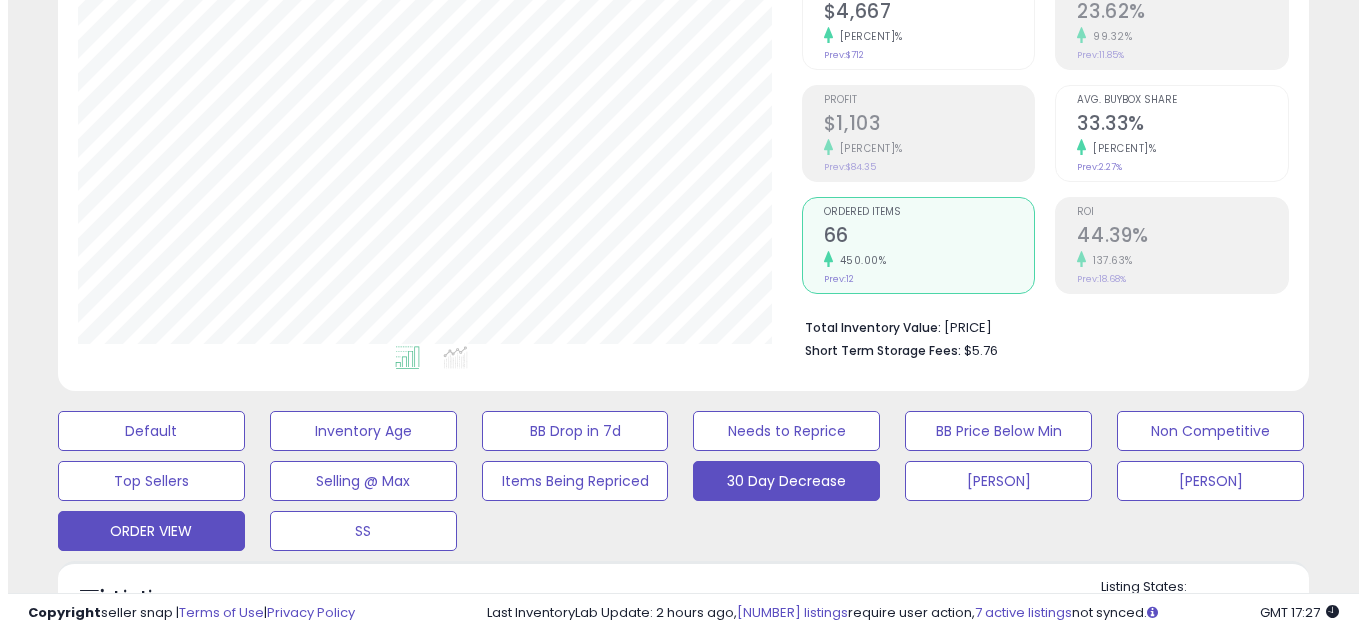 scroll, scrollTop: 0, scrollLeft: 0, axis: both 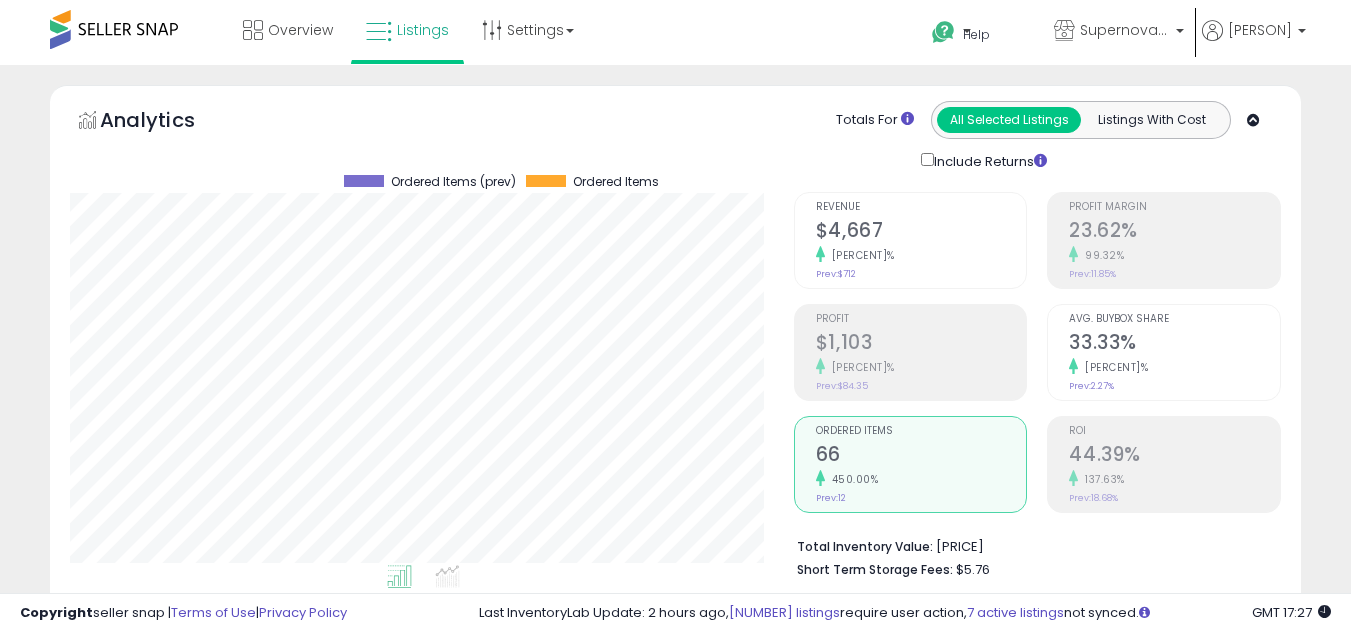 click on "66" at bounding box center (921, 456) 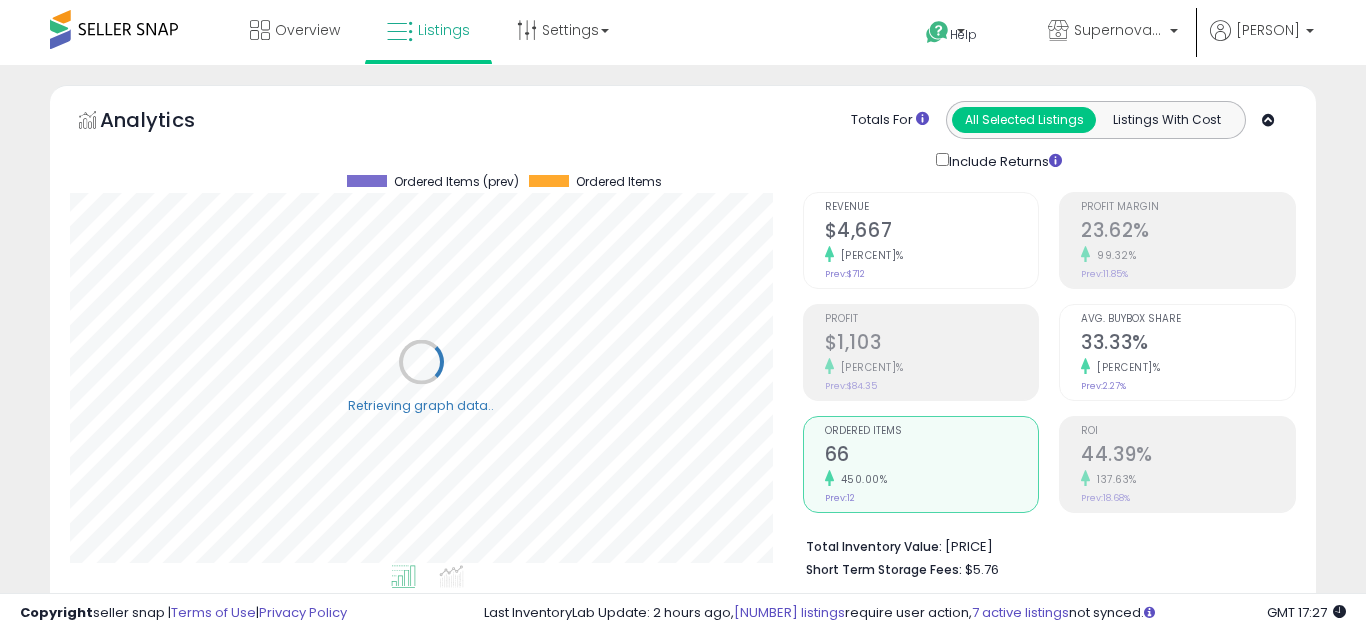 scroll, scrollTop: 999590, scrollLeft: 999267, axis: both 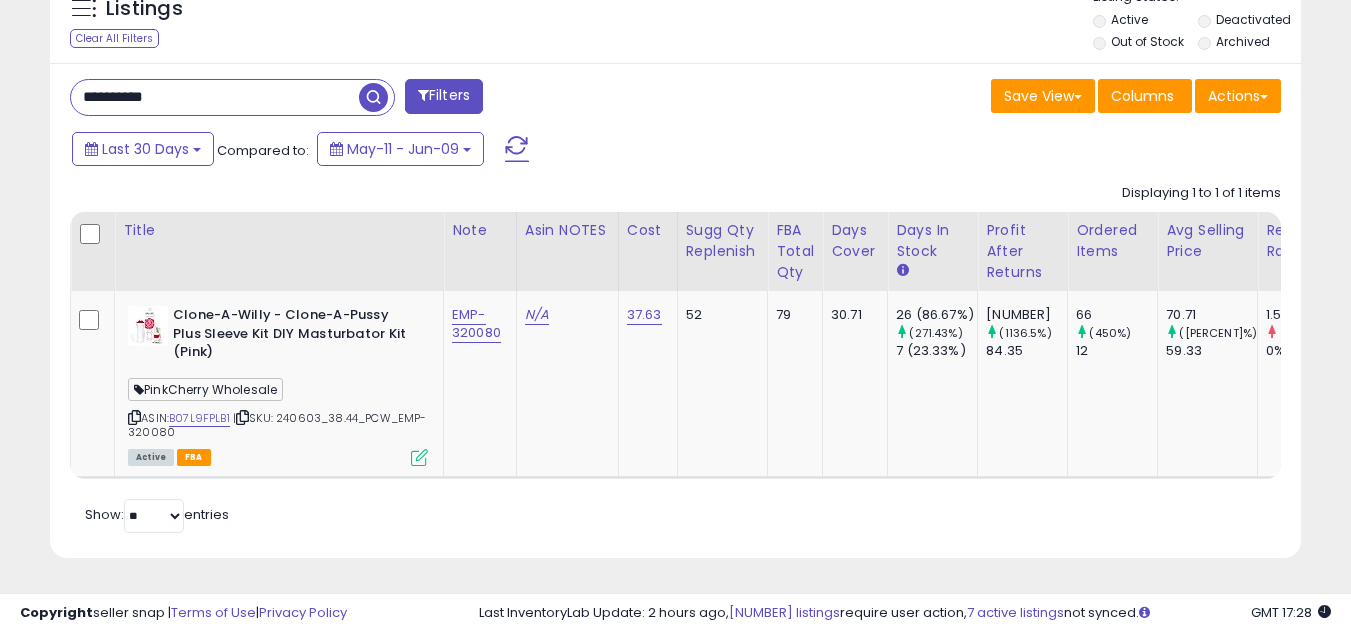 click on "**********" at bounding box center [215, 97] 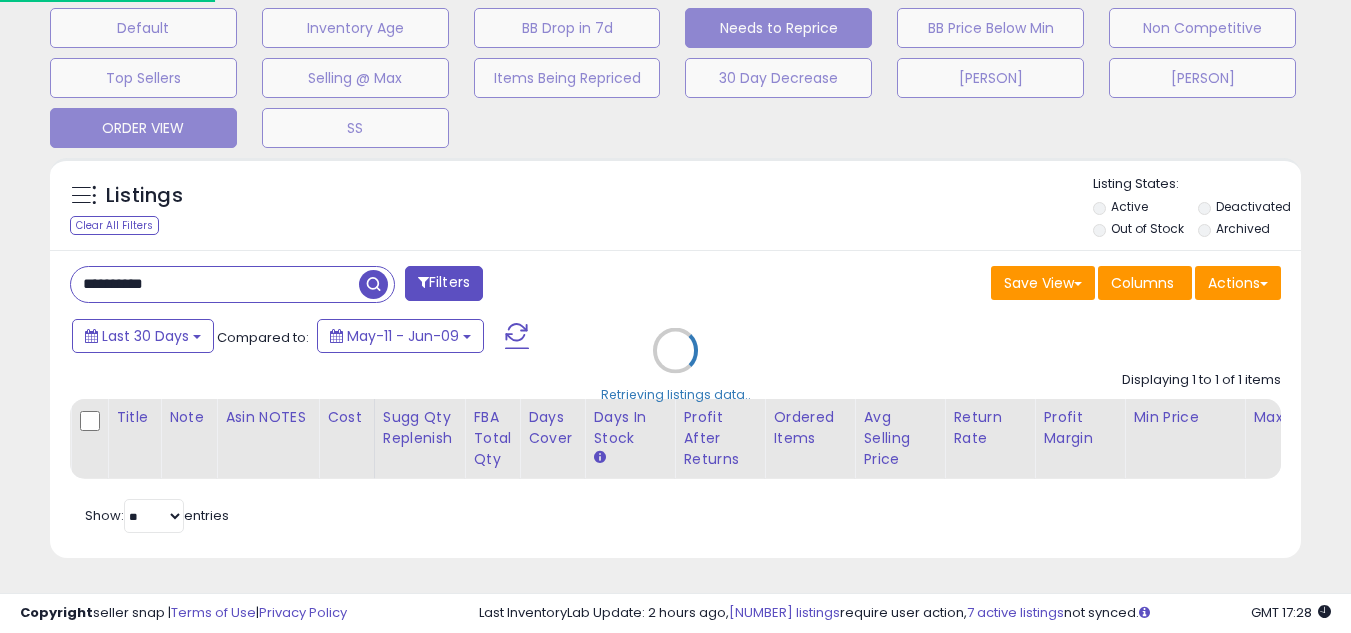 scroll, scrollTop: 999590, scrollLeft: 999267, axis: both 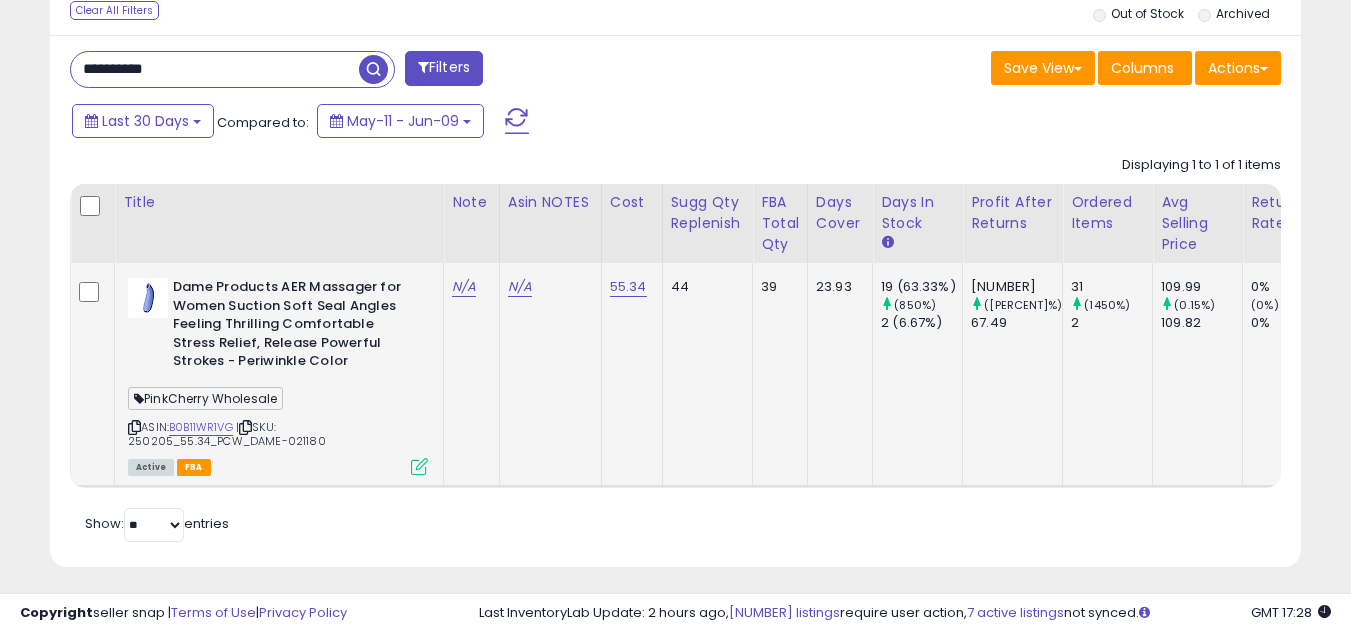 click at bounding box center (134, 427) 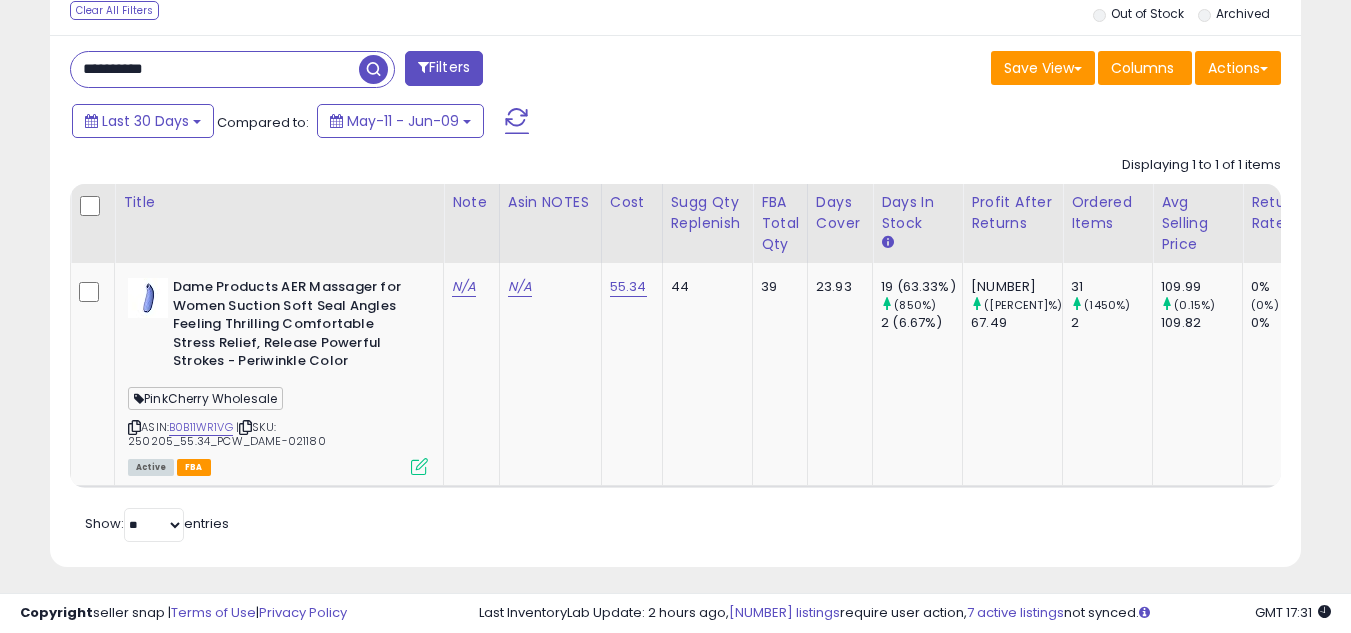 click on "**********" at bounding box center (215, 69) 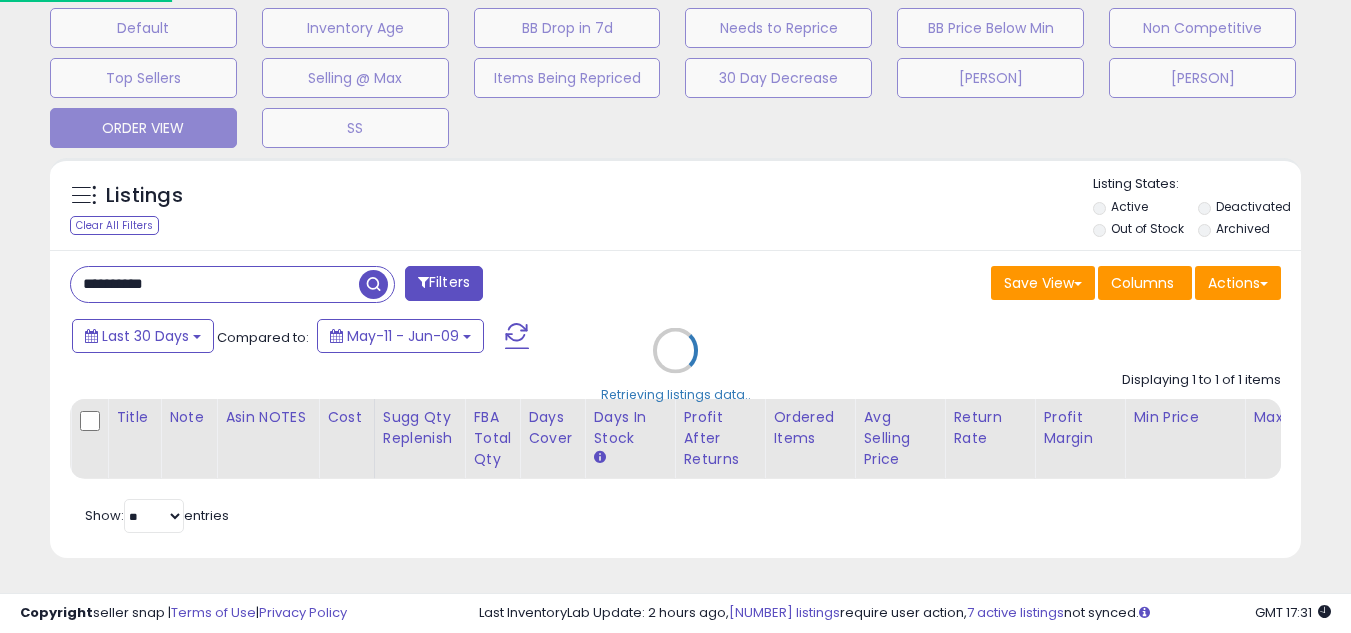scroll, scrollTop: 999590, scrollLeft: 999267, axis: both 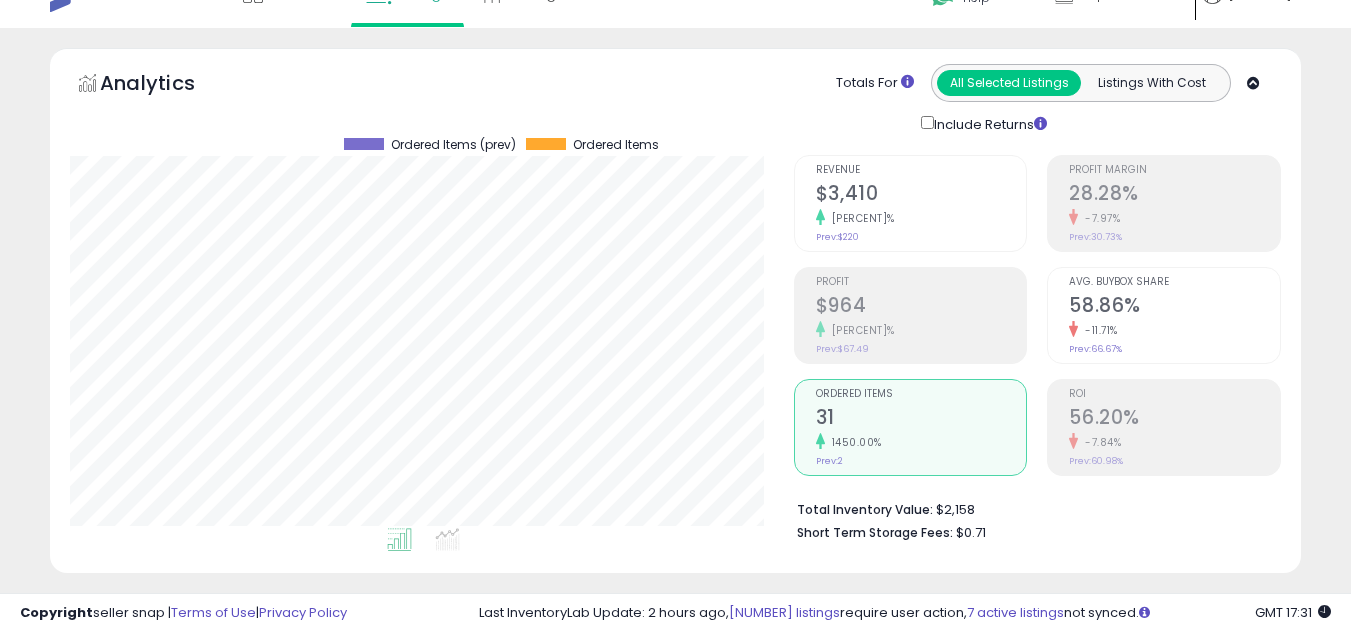 click at bounding box center (820, 441) 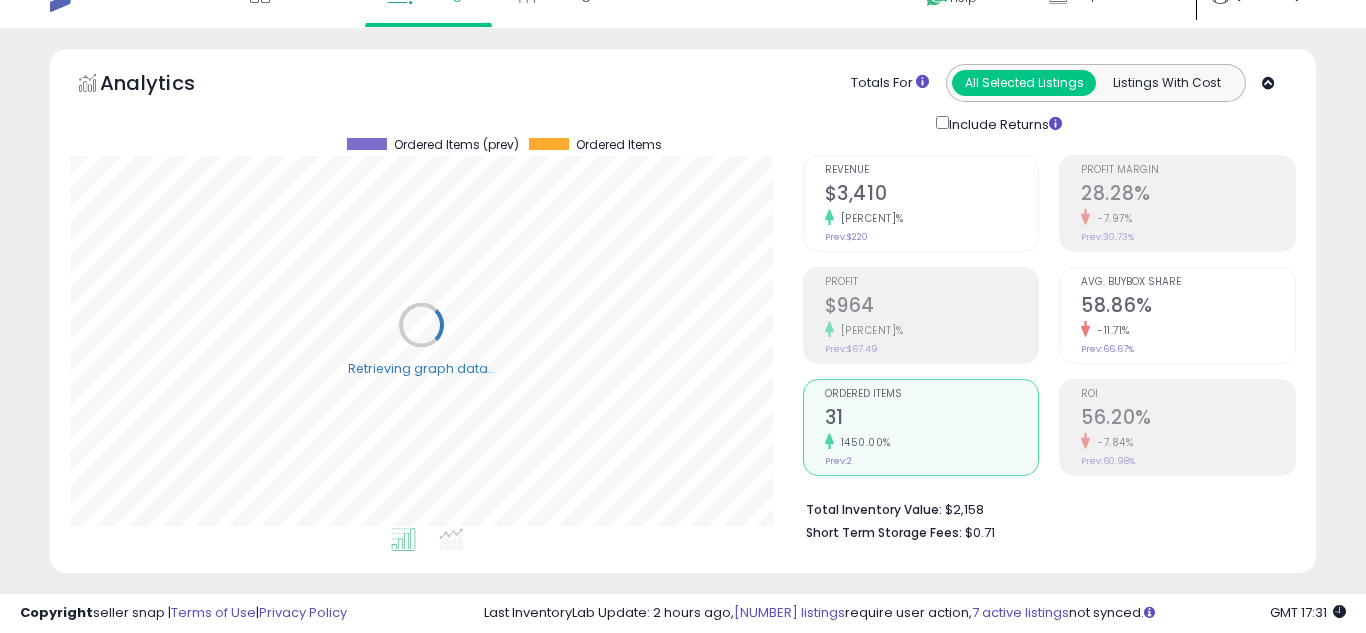 scroll, scrollTop: 999590, scrollLeft: 999267, axis: both 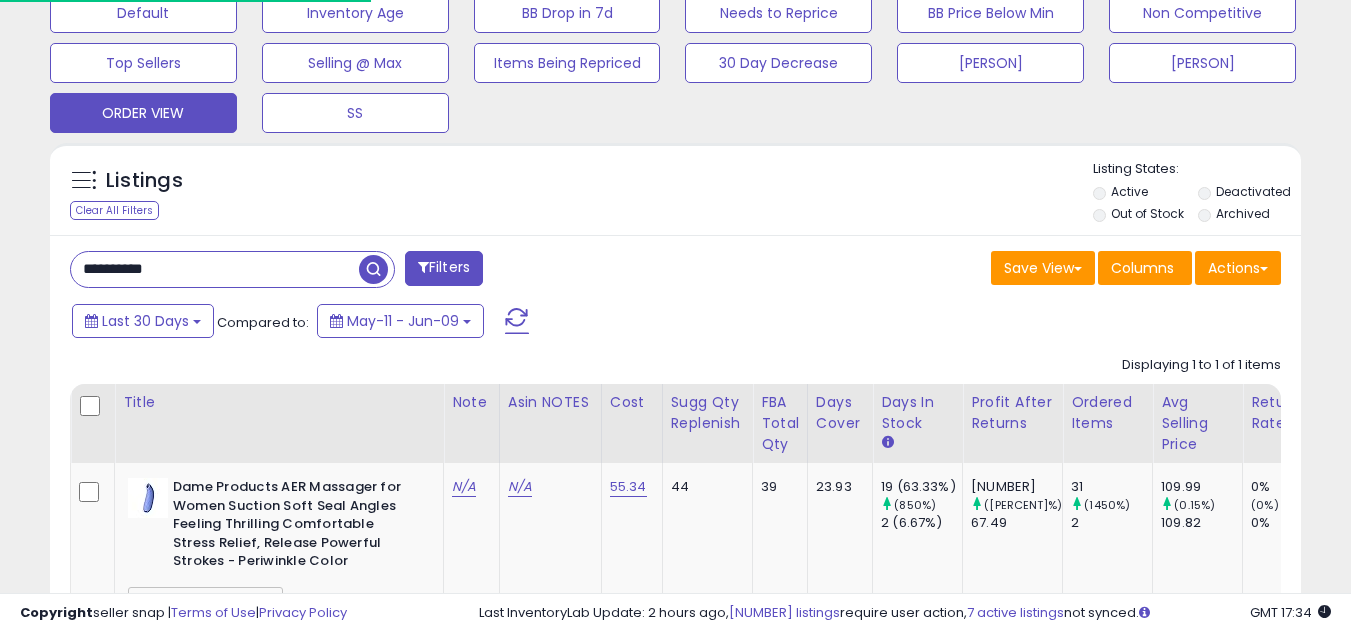 click on "**********" at bounding box center [215, 269] 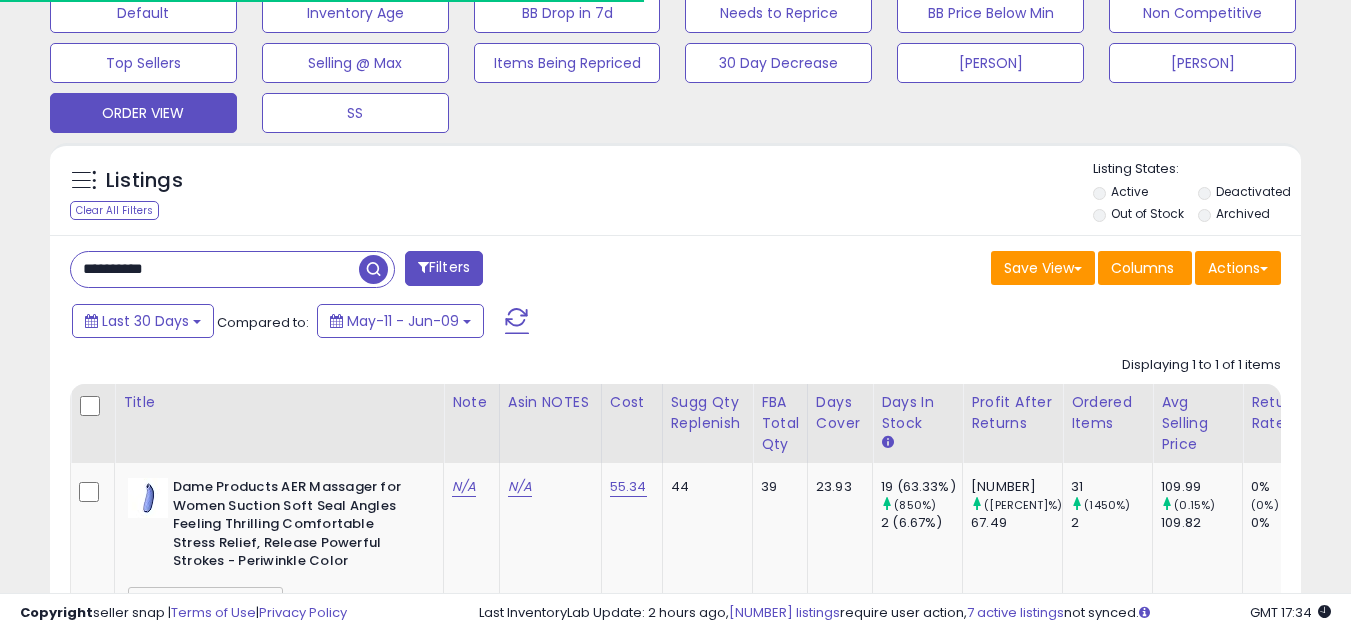 click on "**********" at bounding box center (215, 269) 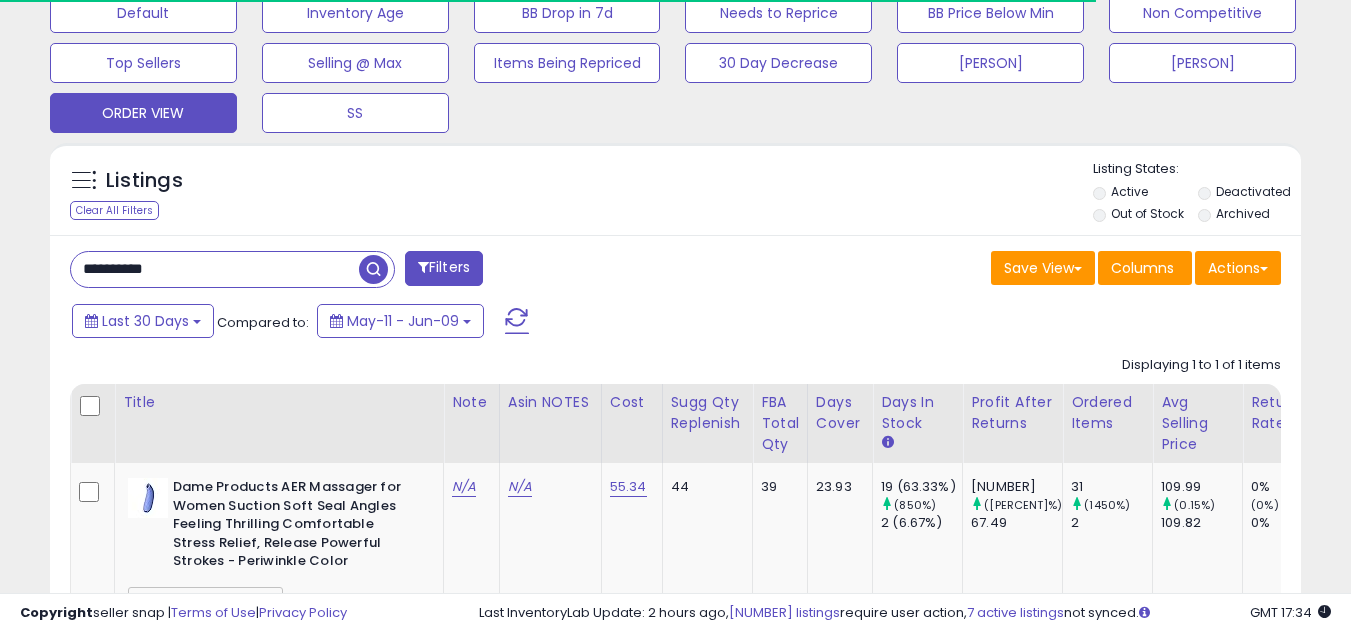 paste 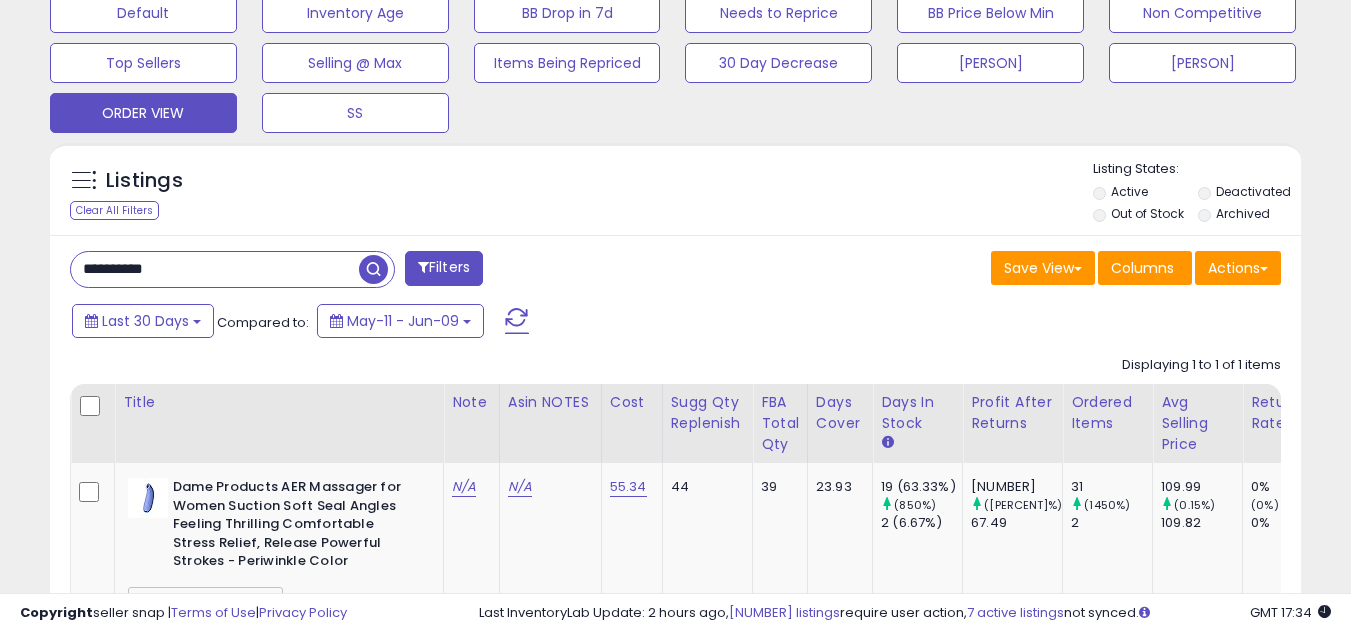 click at bounding box center [373, 269] 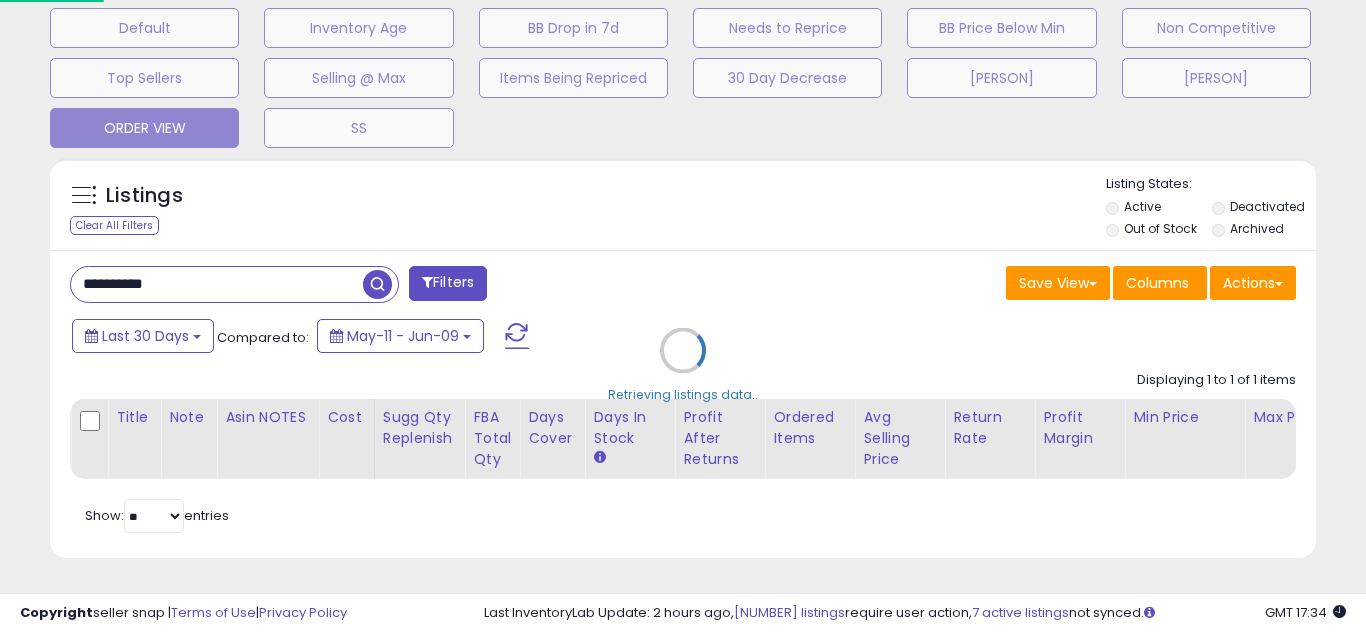 scroll, scrollTop: 999590, scrollLeft: 999267, axis: both 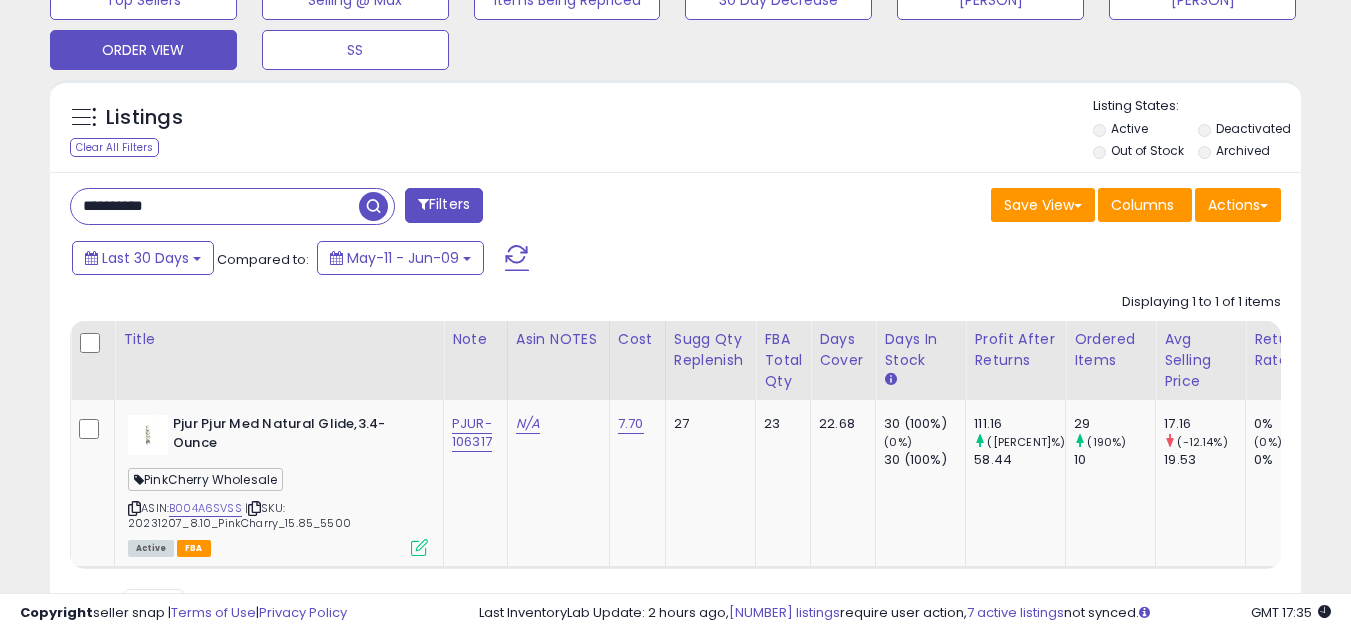 click on "**********" at bounding box center [215, 206] 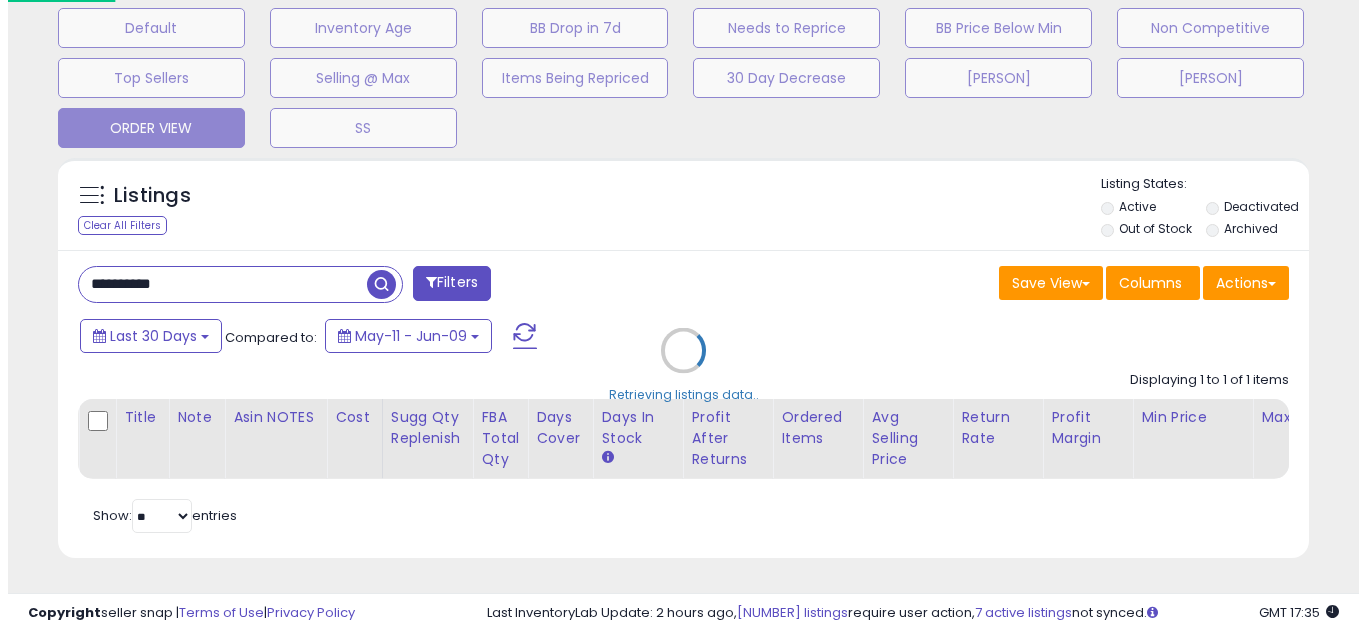 scroll, scrollTop: 637, scrollLeft: 0, axis: vertical 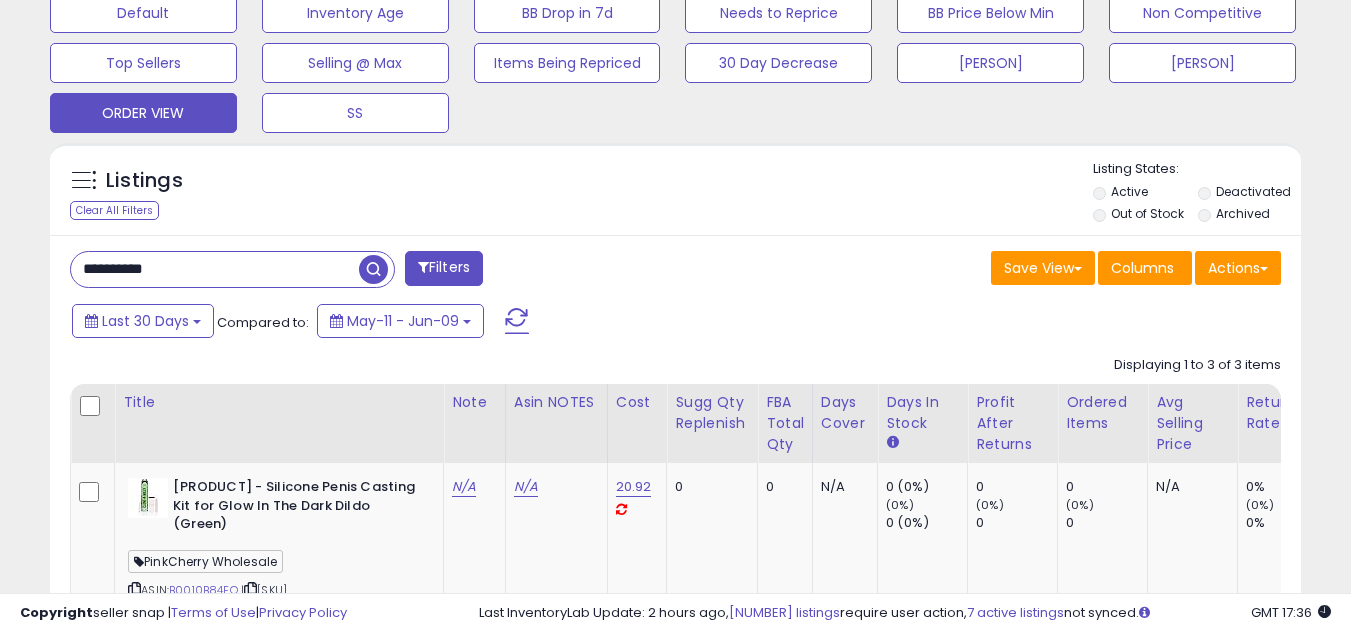click on "**********" at bounding box center (215, 269) 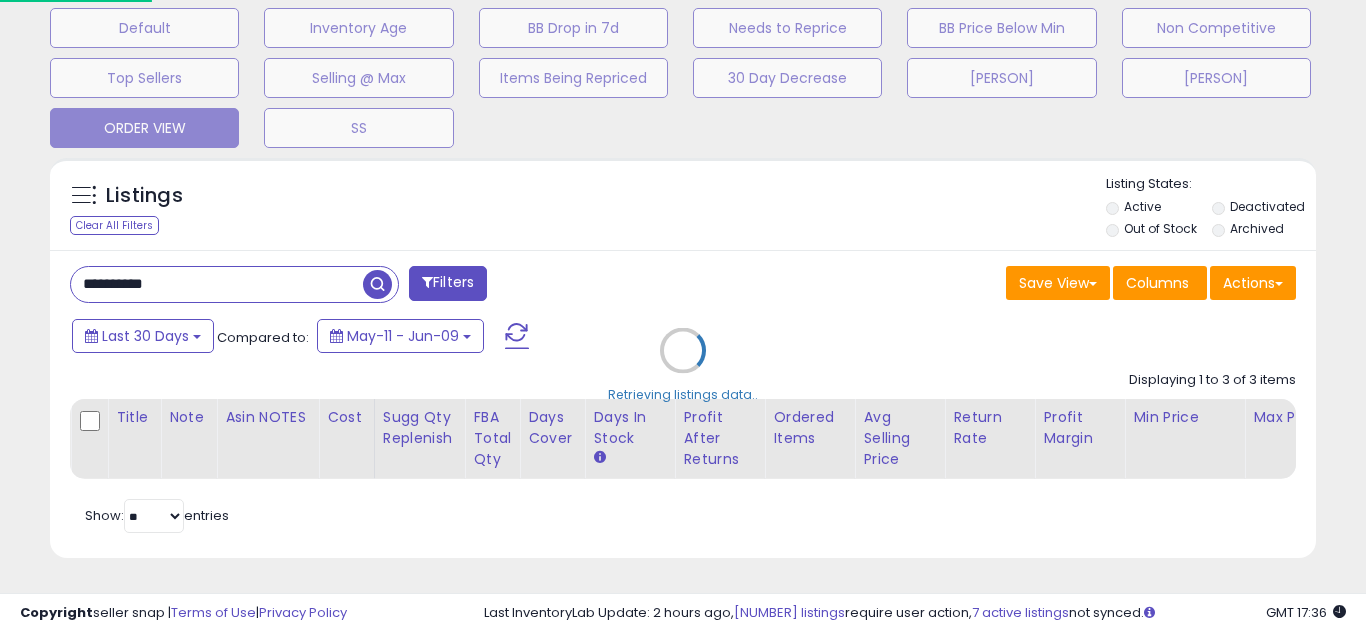 scroll, scrollTop: 999590, scrollLeft: 999267, axis: both 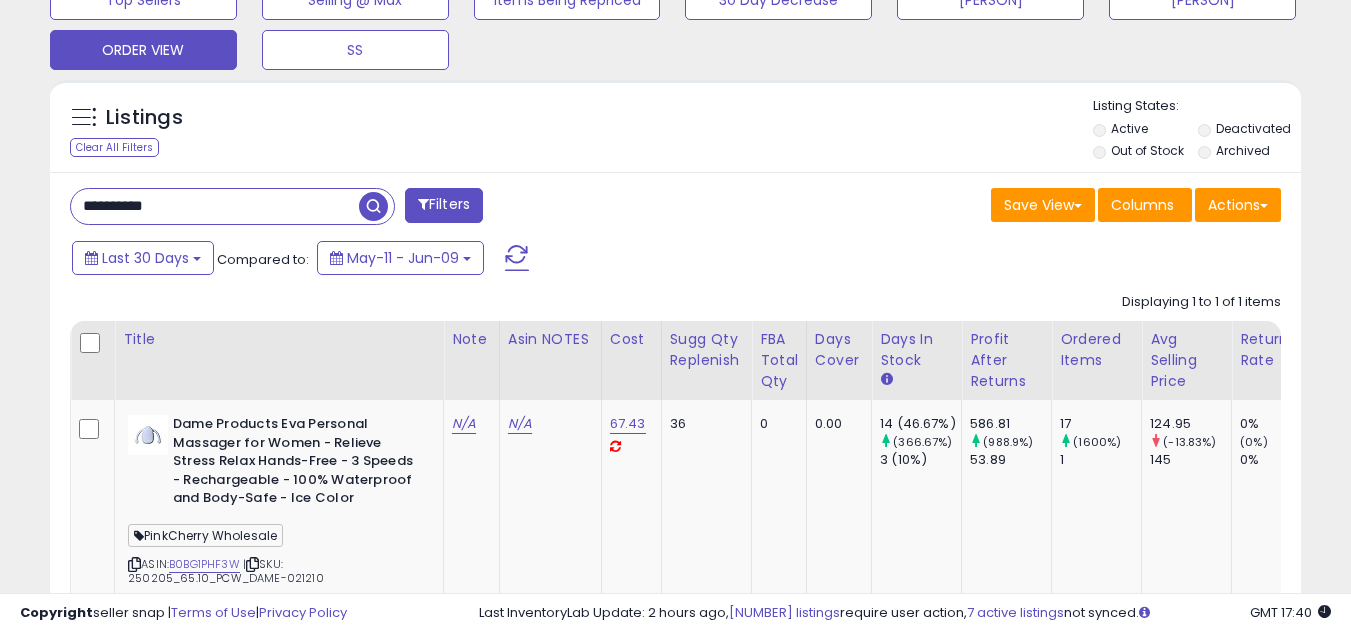 click on "**********" at bounding box center (215, 206) 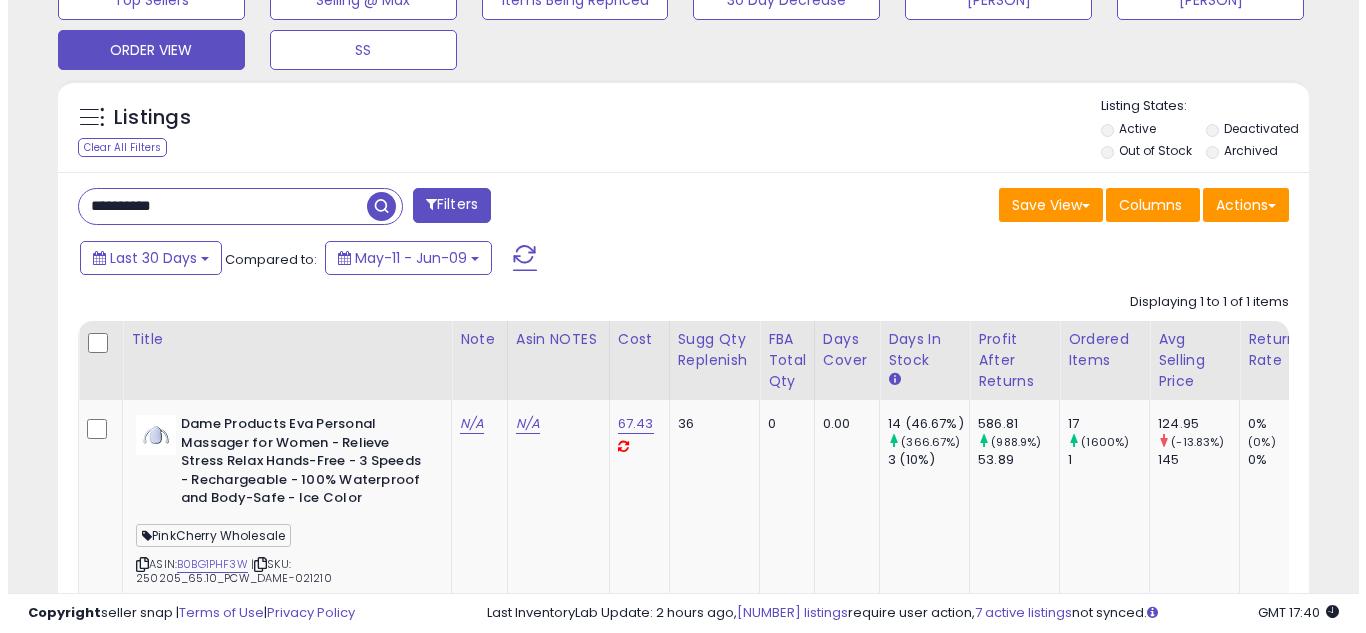 scroll, scrollTop: 637, scrollLeft: 0, axis: vertical 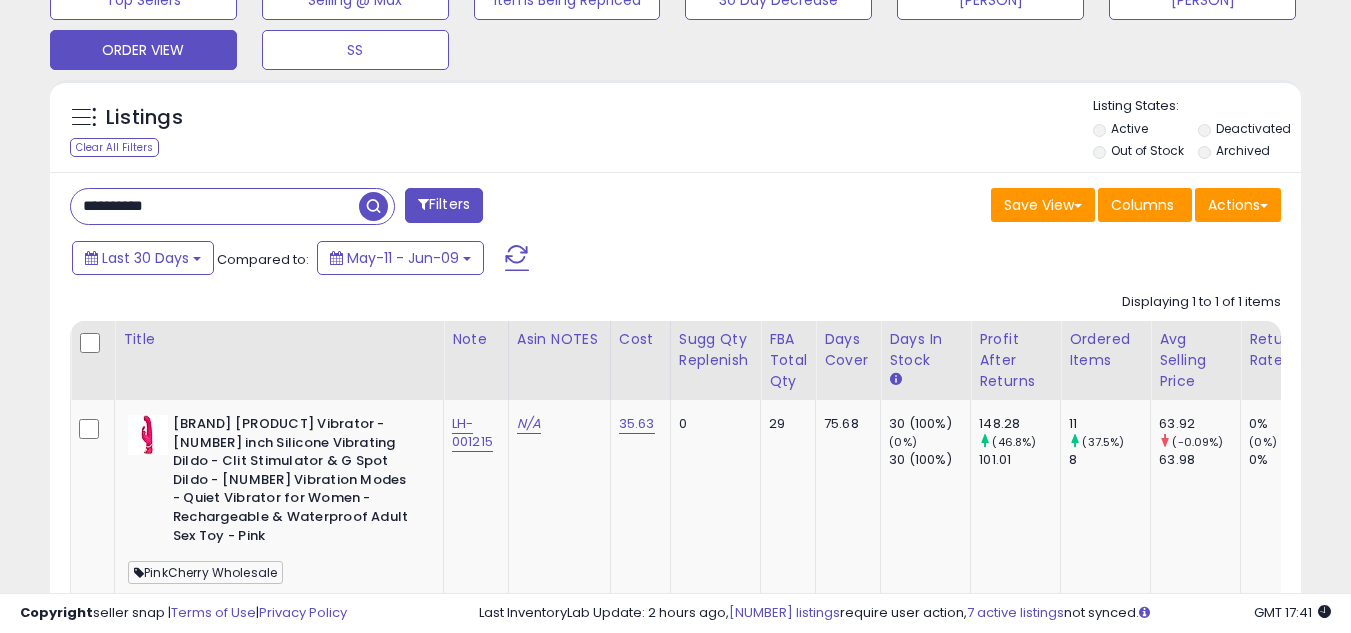 click on "**********" at bounding box center (215, 206) 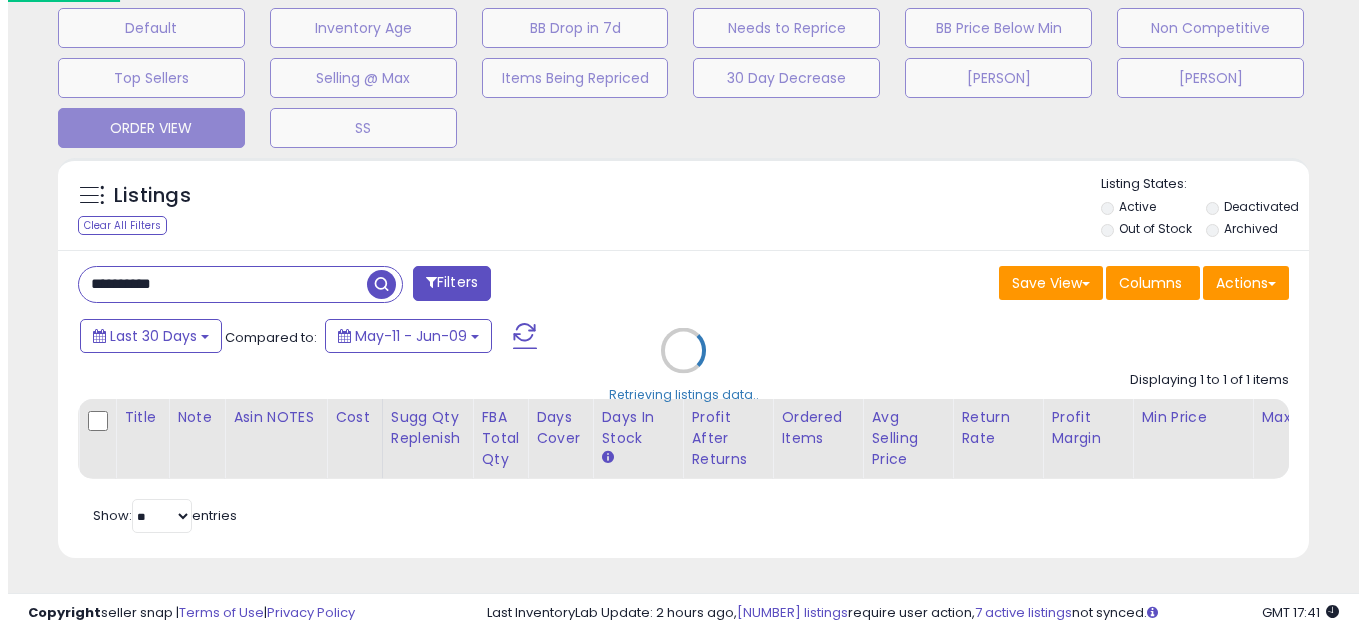 scroll, scrollTop: 637, scrollLeft: 0, axis: vertical 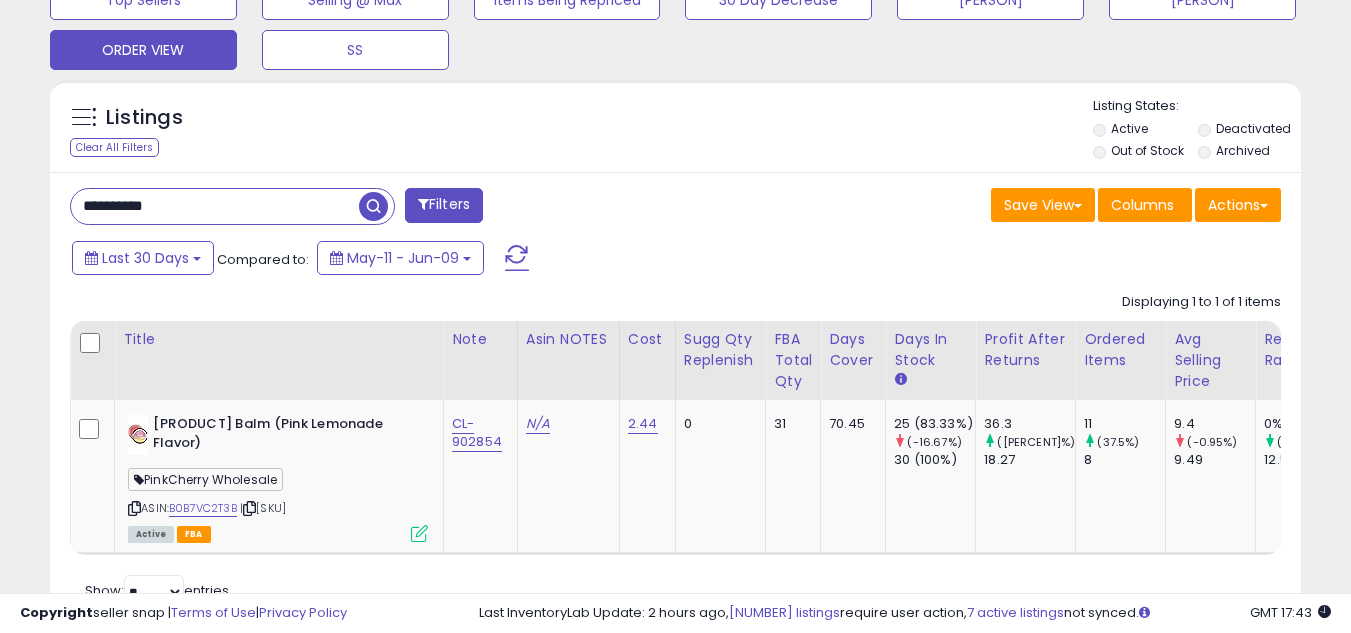 click on "**********" at bounding box center [215, 206] 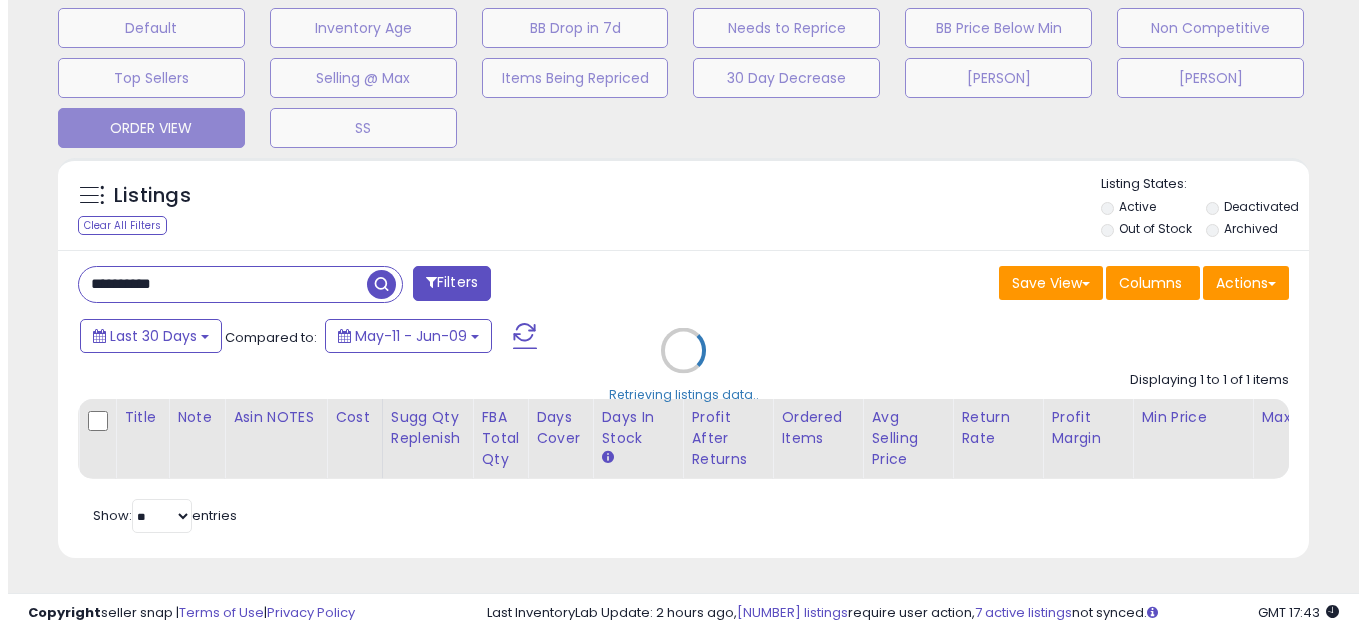 scroll, scrollTop: 637, scrollLeft: 0, axis: vertical 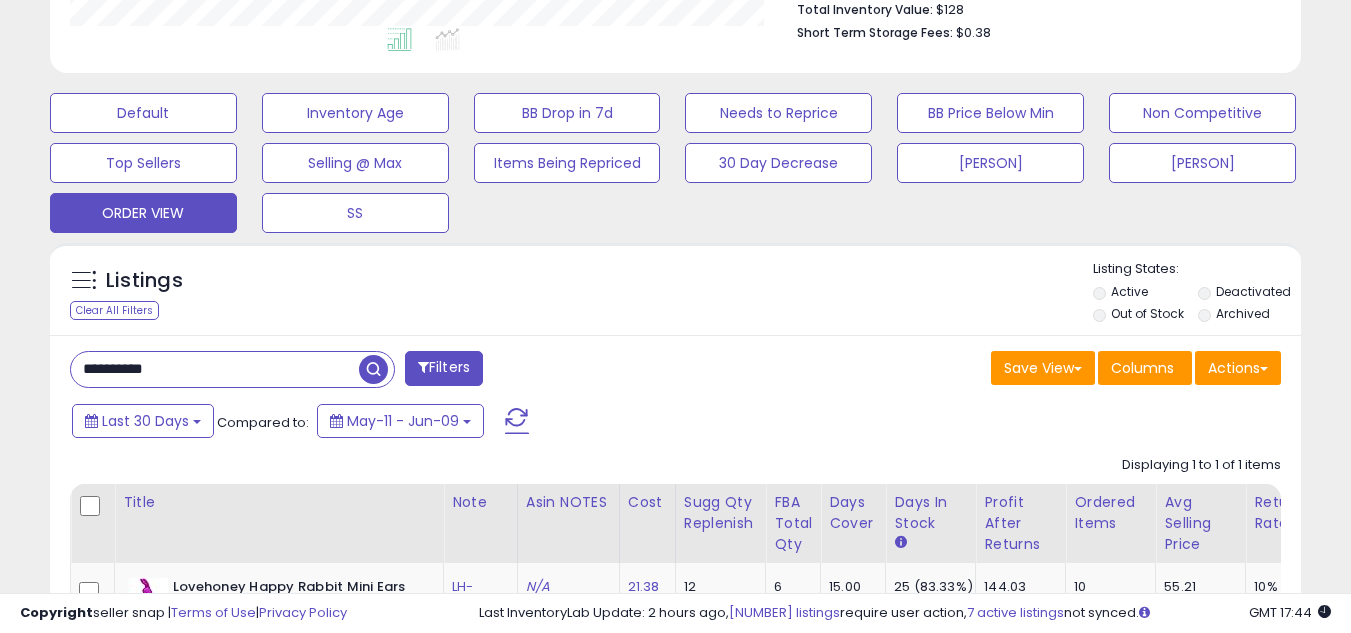 click on "**********" at bounding box center (215, 369) 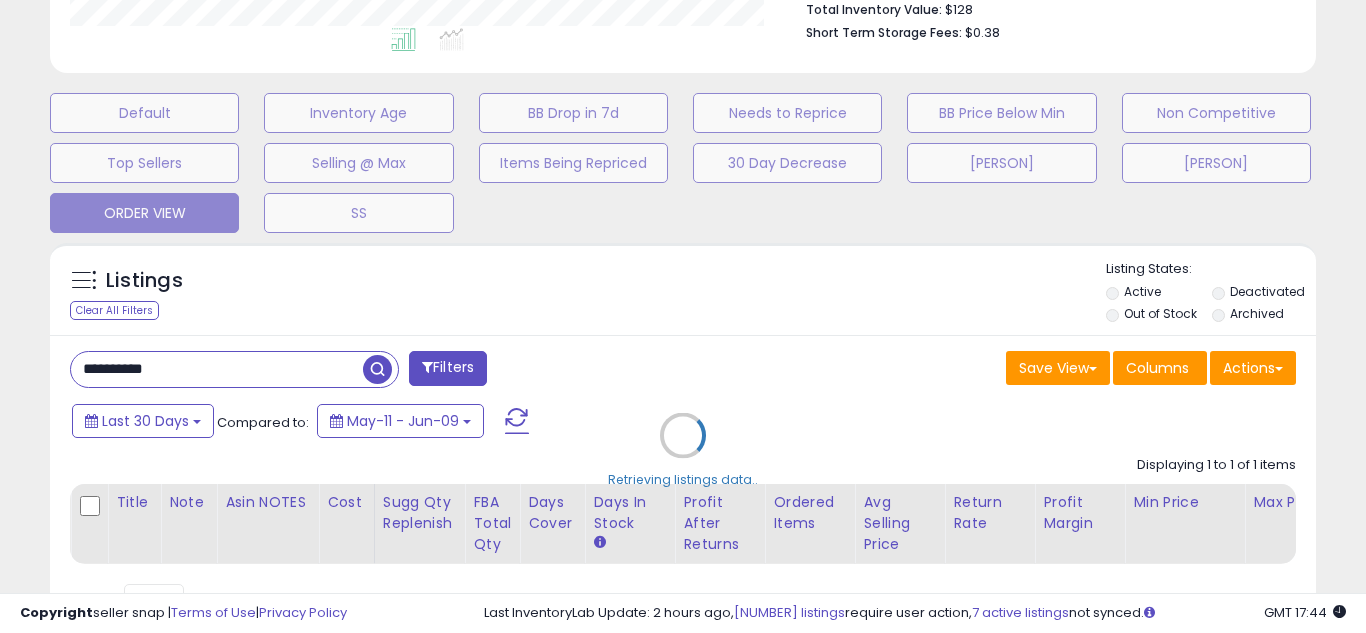 scroll, scrollTop: 999590, scrollLeft: 999267, axis: both 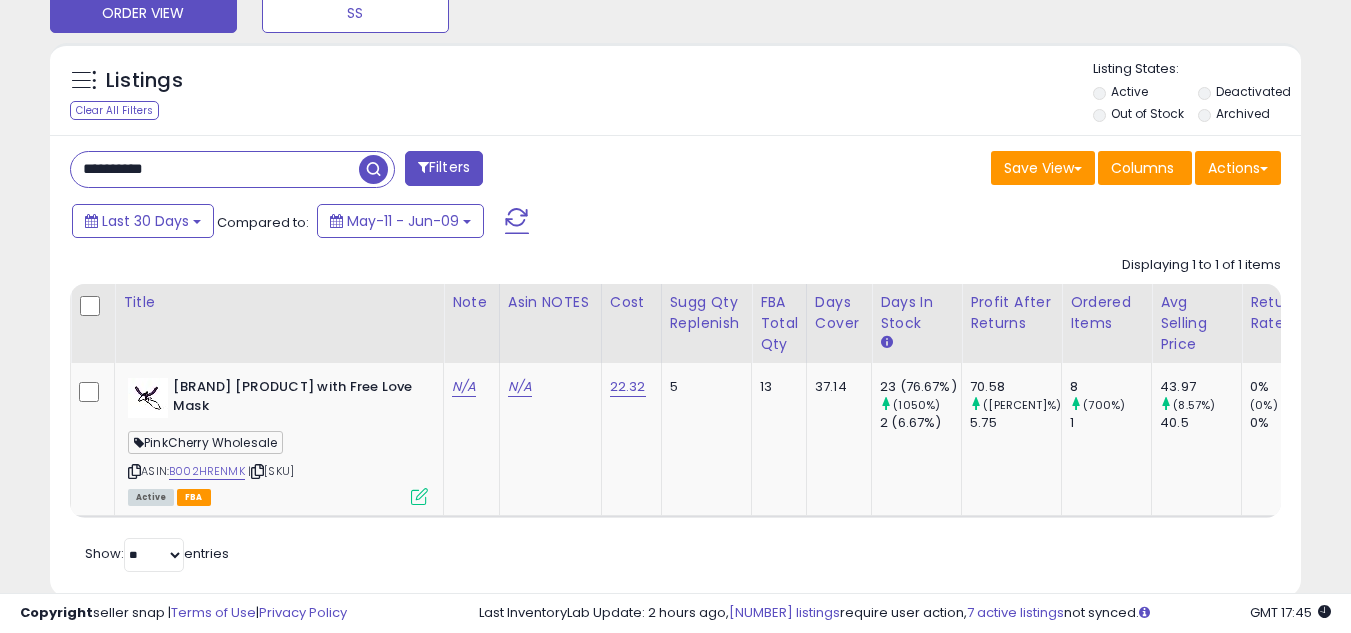 click on "**********" at bounding box center (215, 169) 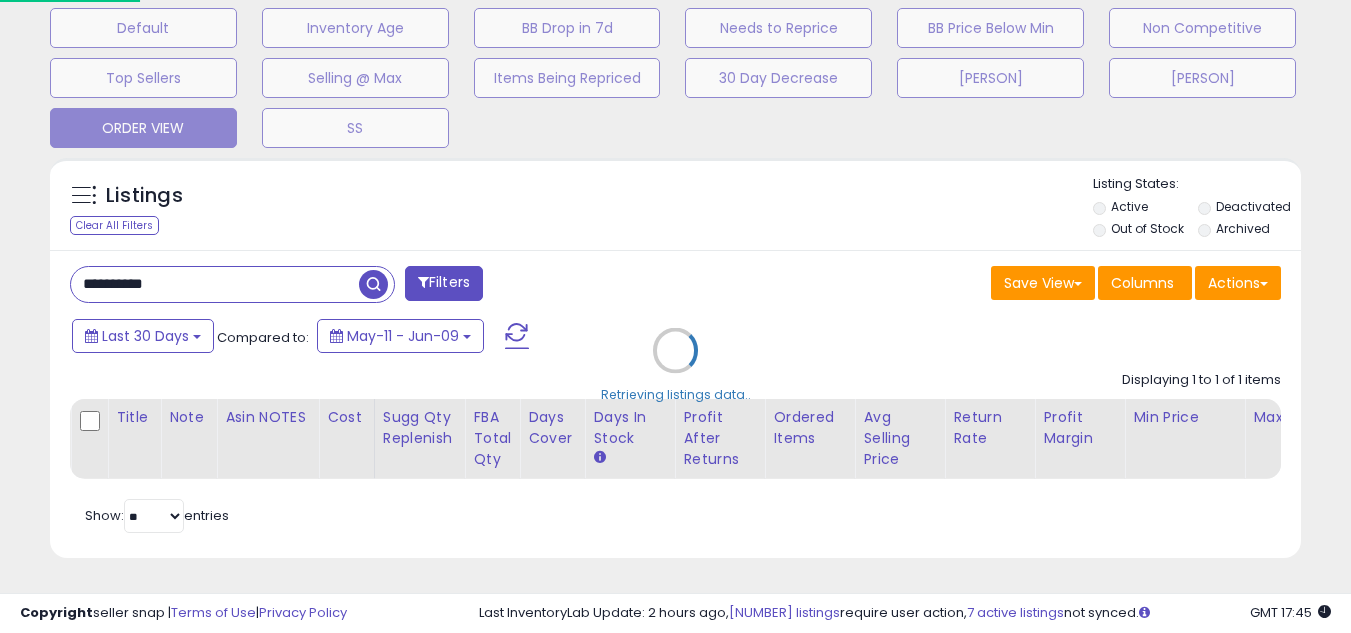 scroll, scrollTop: 999590, scrollLeft: 999267, axis: both 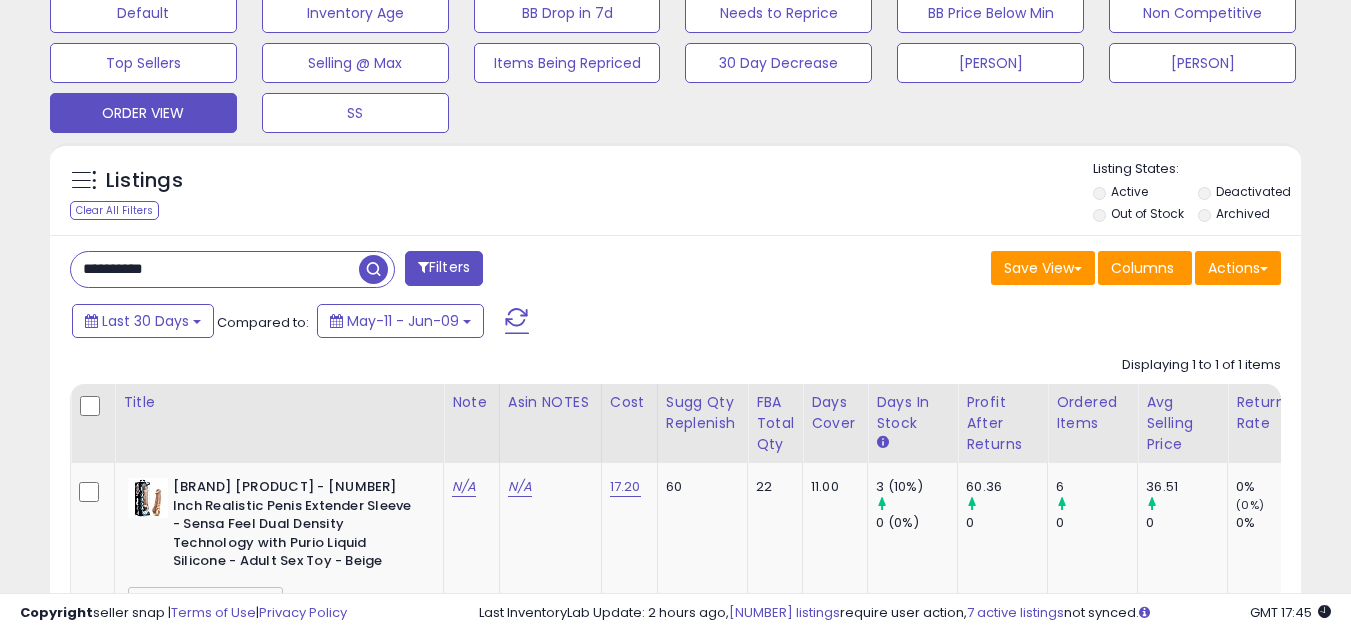 click on "**********" at bounding box center (215, 269) 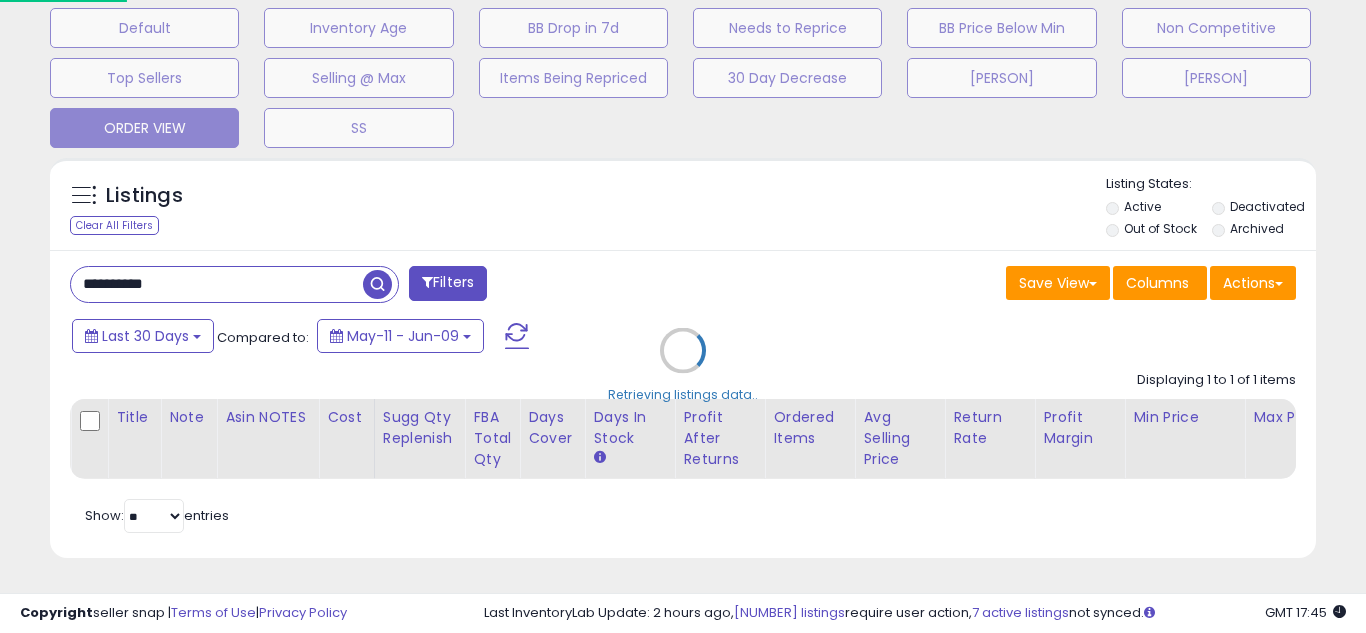 scroll, scrollTop: 999590, scrollLeft: 999267, axis: both 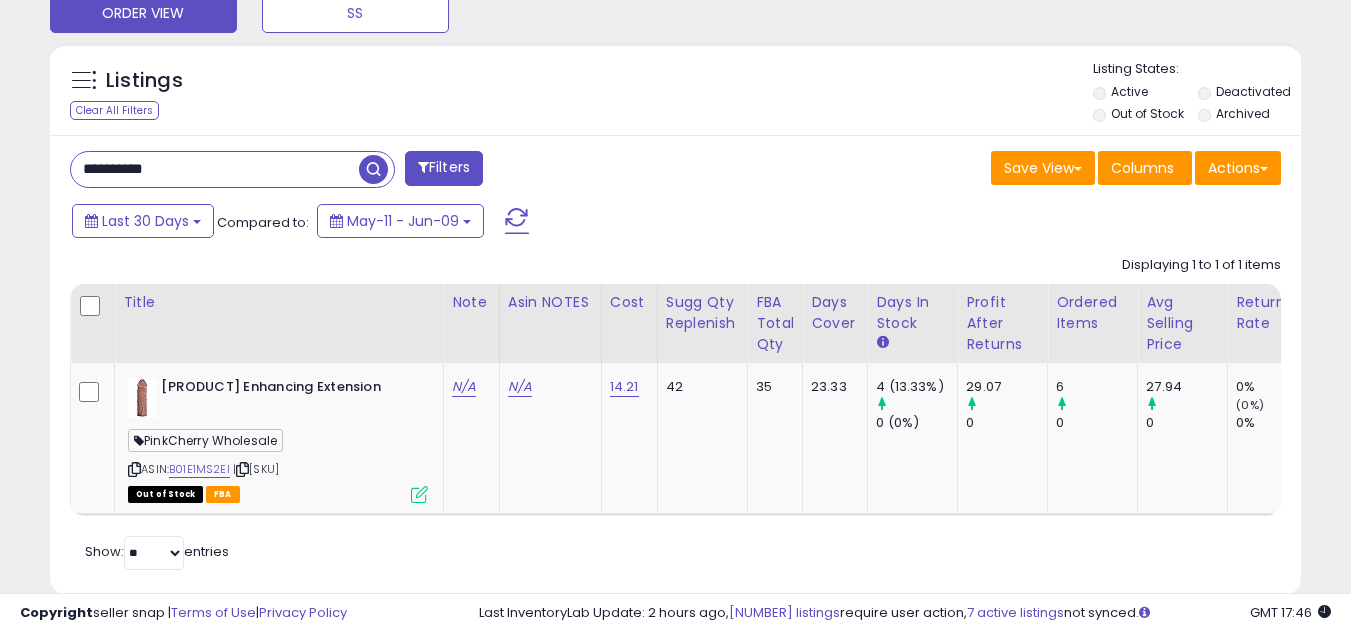 click on "**********" at bounding box center (215, 169) 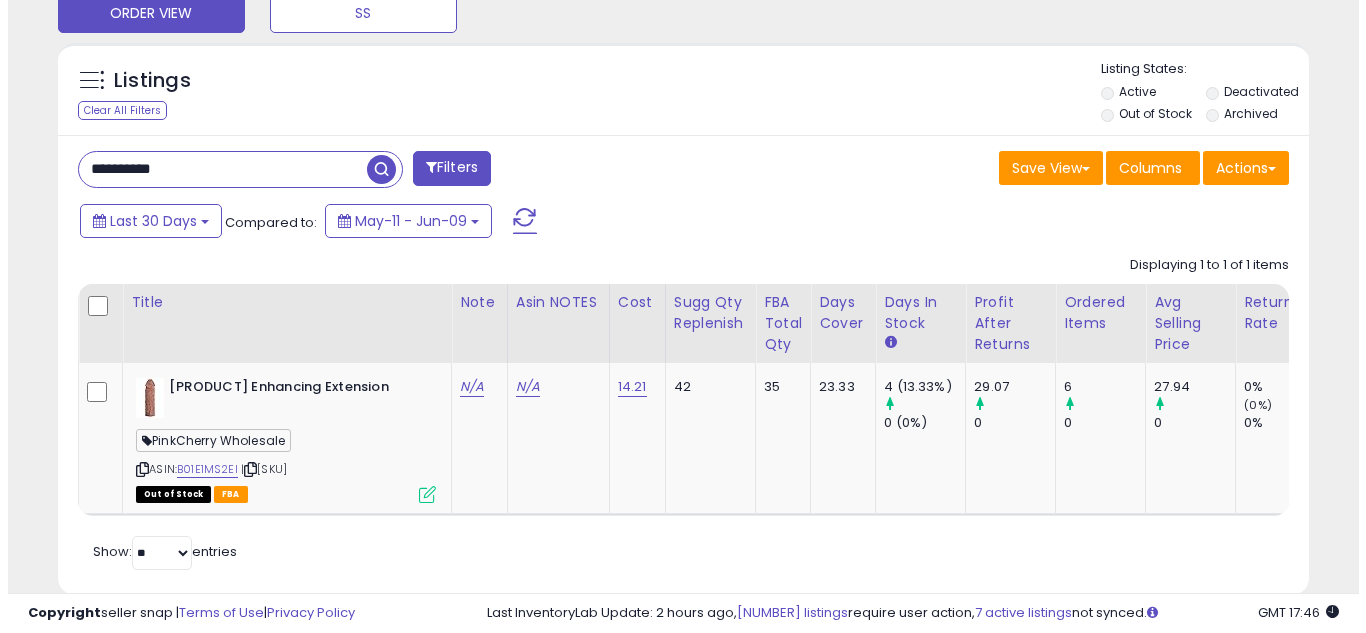 scroll, scrollTop: 637, scrollLeft: 0, axis: vertical 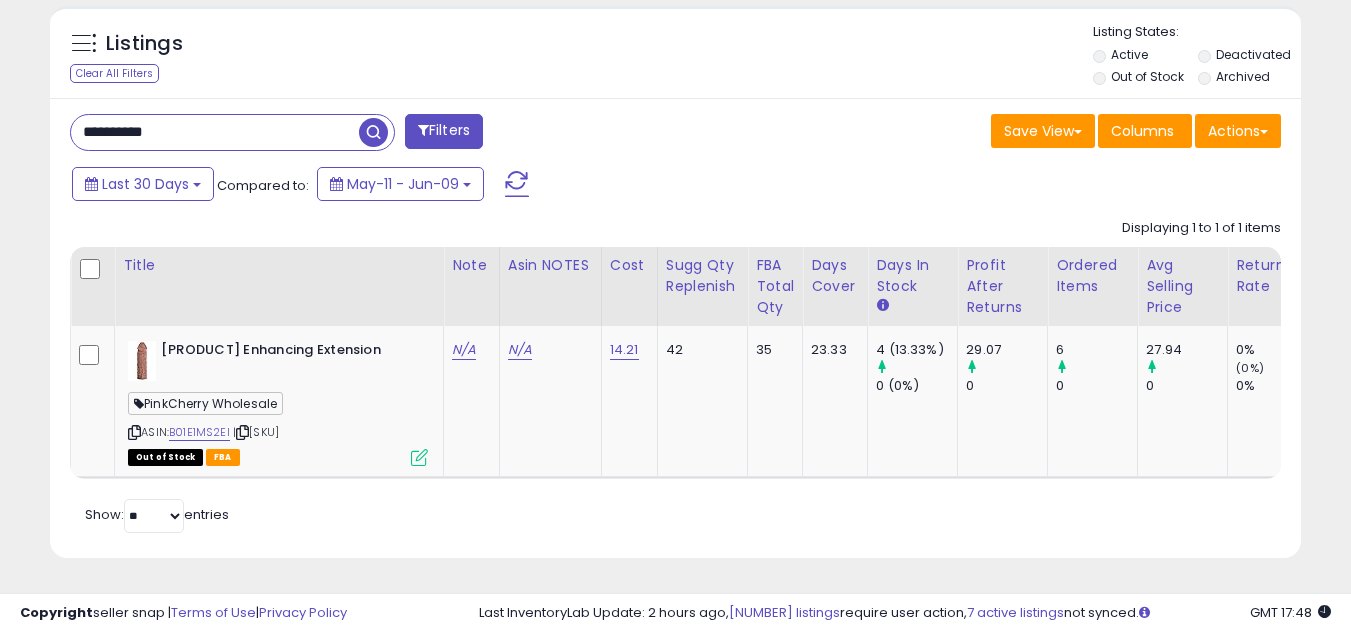 click on "**********" at bounding box center (215, 132) 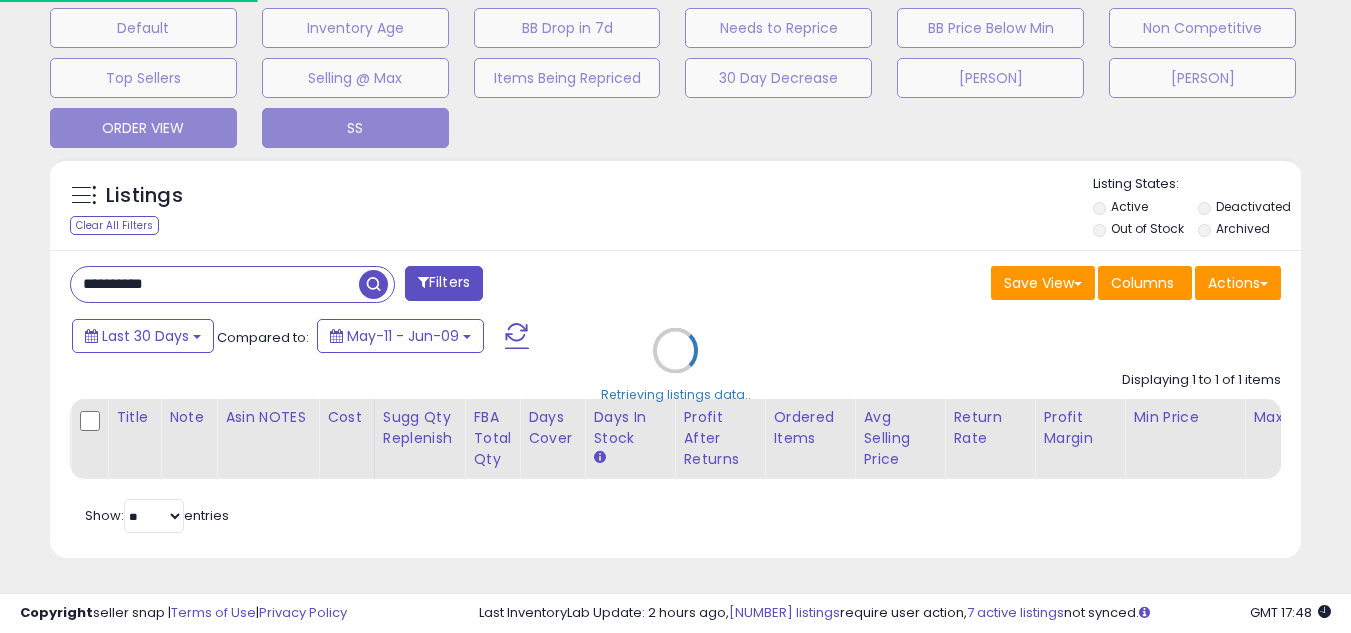 scroll, scrollTop: 999590, scrollLeft: 999267, axis: both 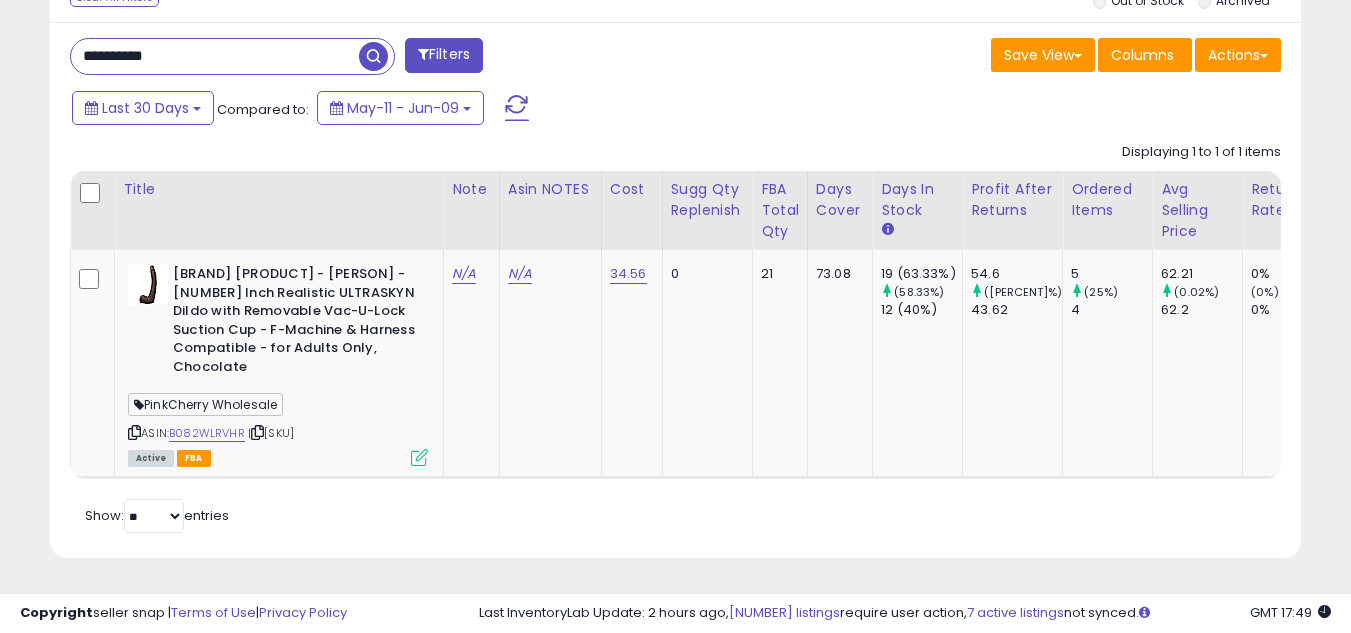 click on "**********" at bounding box center (215, 56) 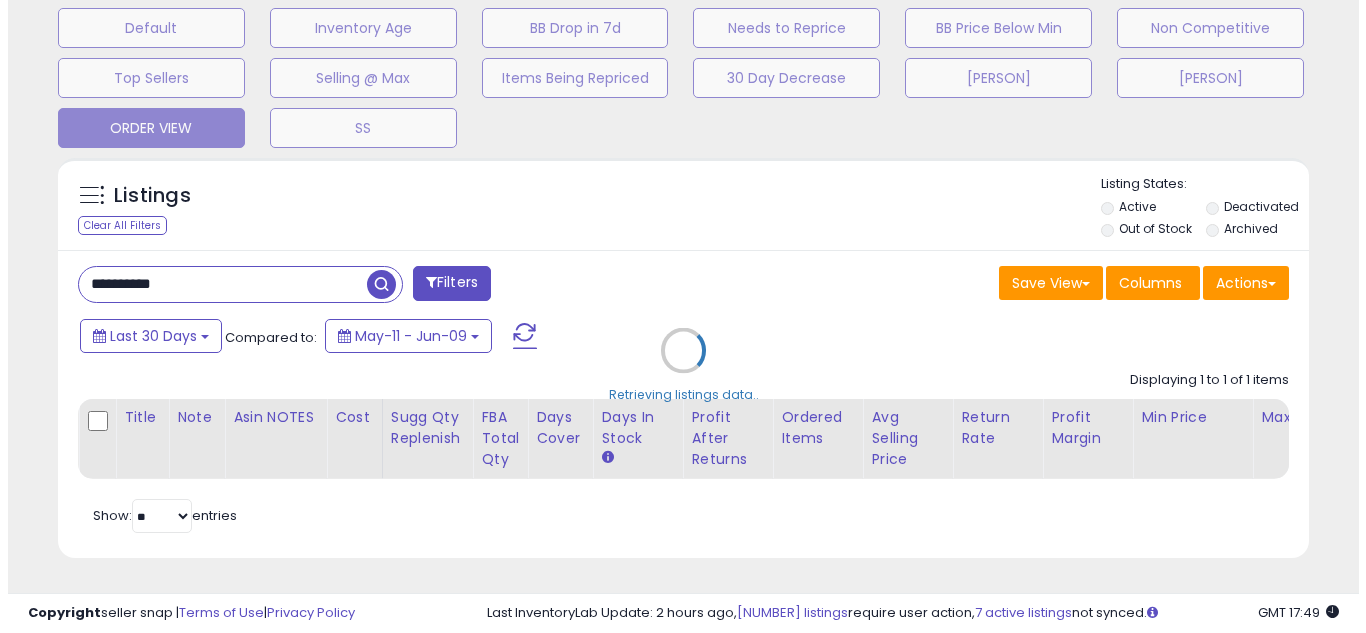 scroll, scrollTop: 637, scrollLeft: 0, axis: vertical 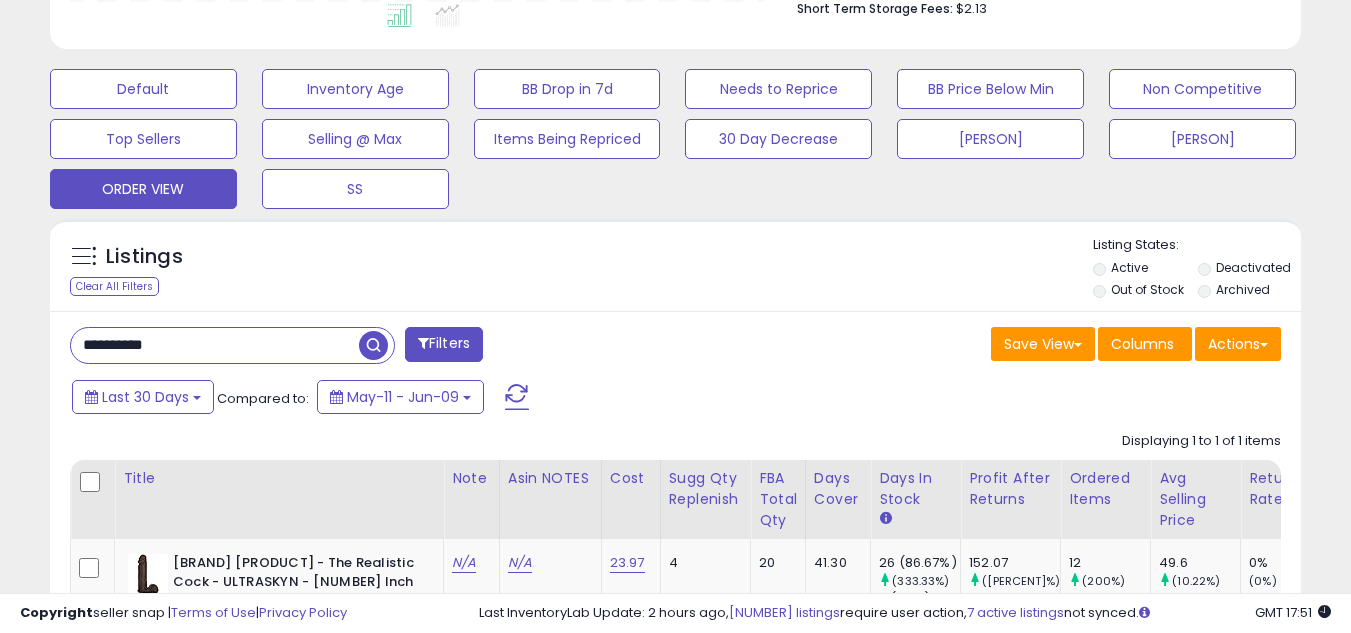 click on "**********" at bounding box center [215, 345] 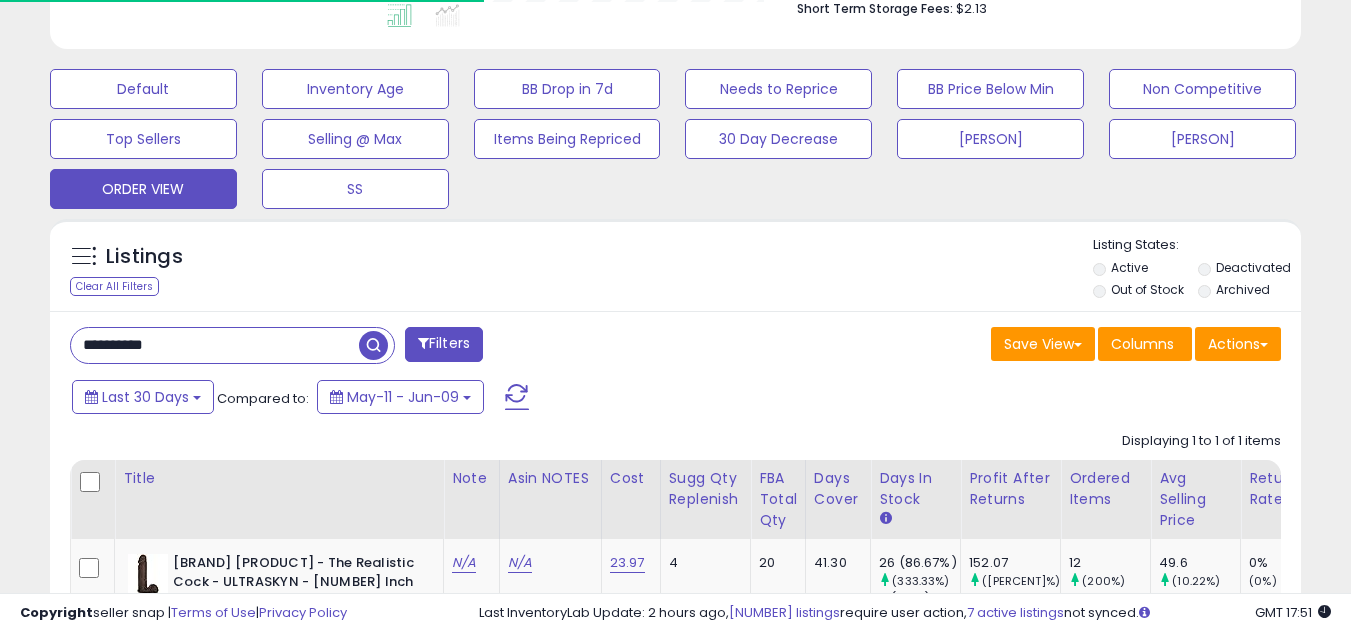 paste 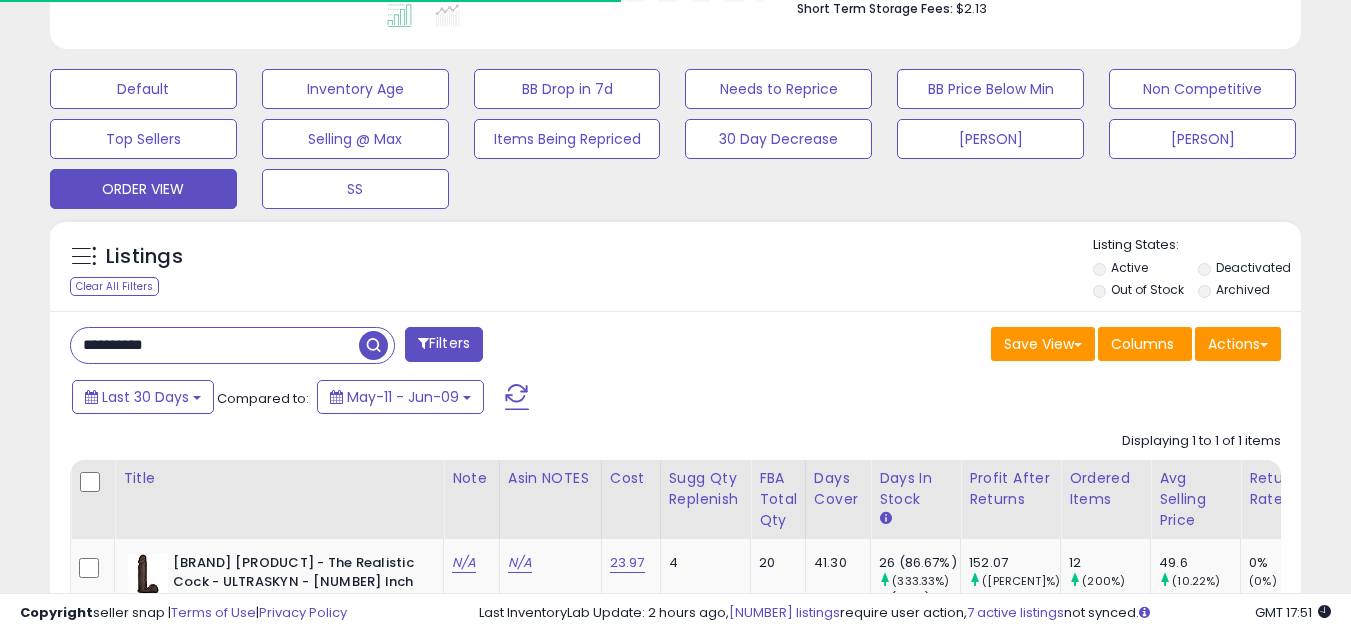 click at bounding box center [373, 345] 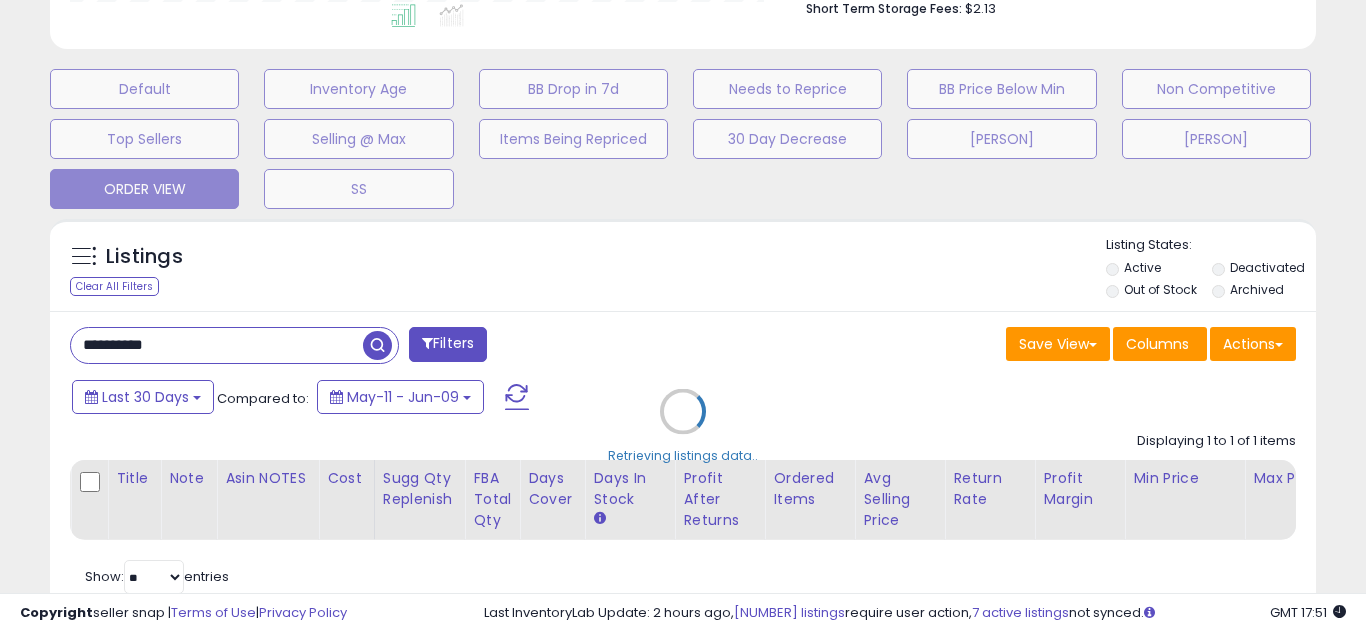 scroll, scrollTop: 999590, scrollLeft: 999267, axis: both 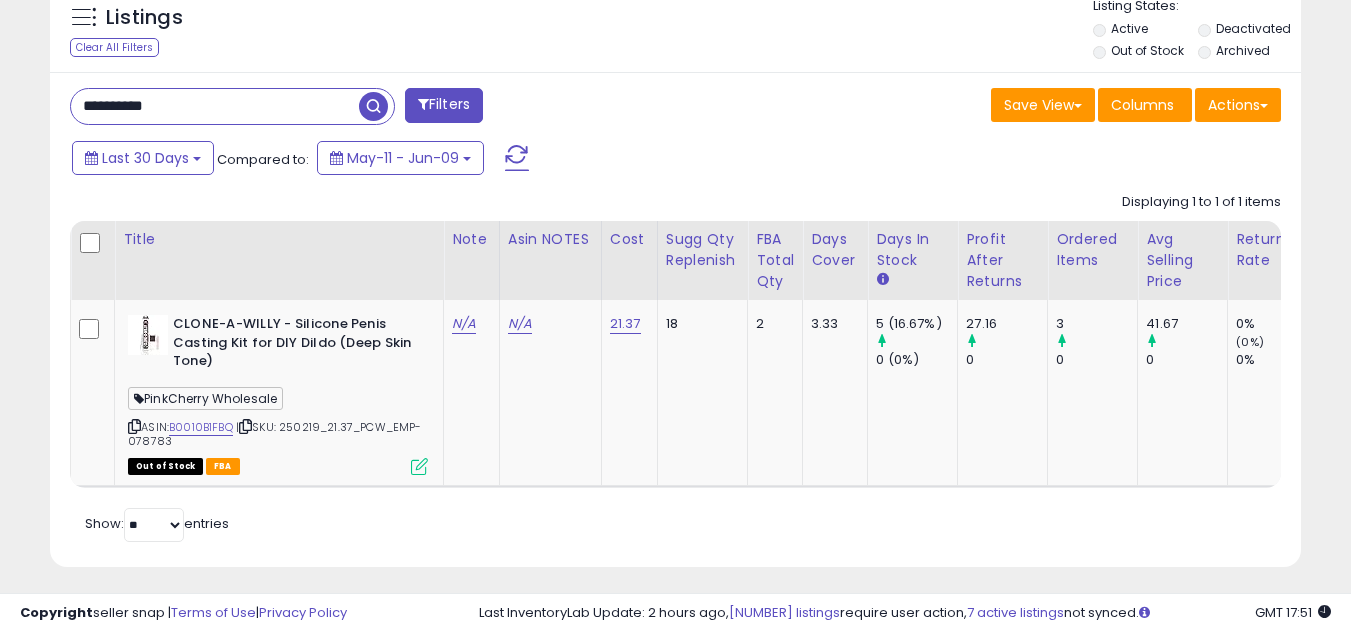 click on "**********" at bounding box center [215, 106] 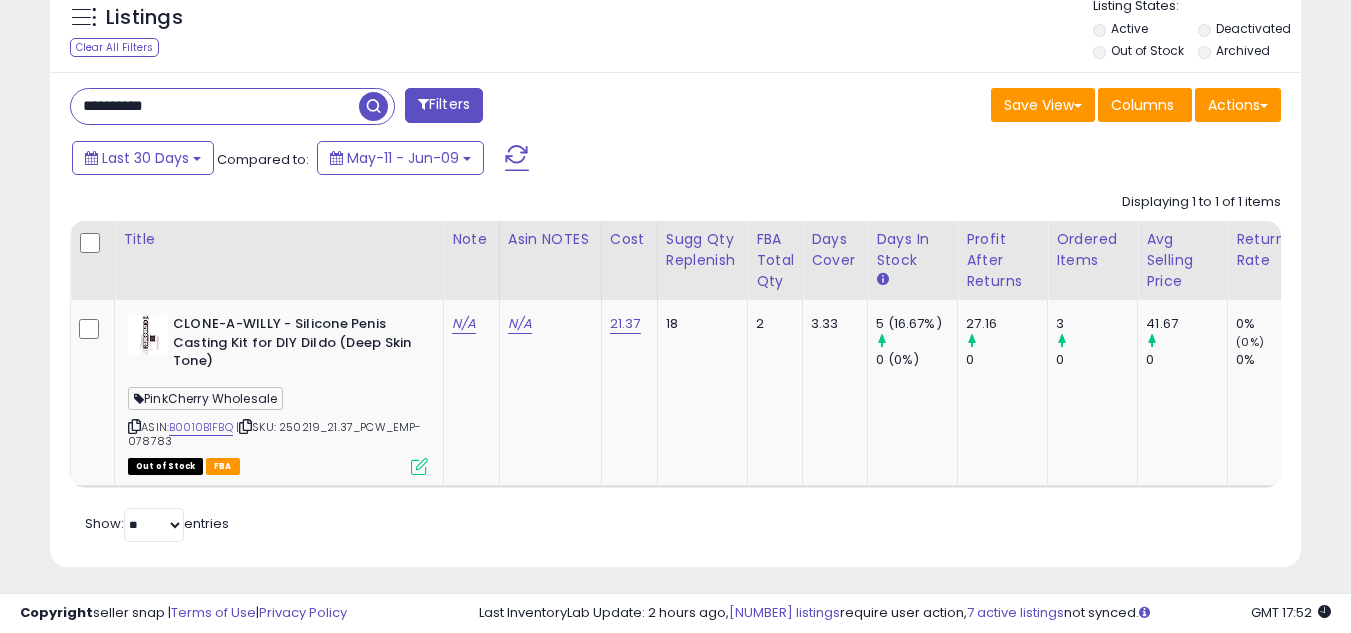 paste 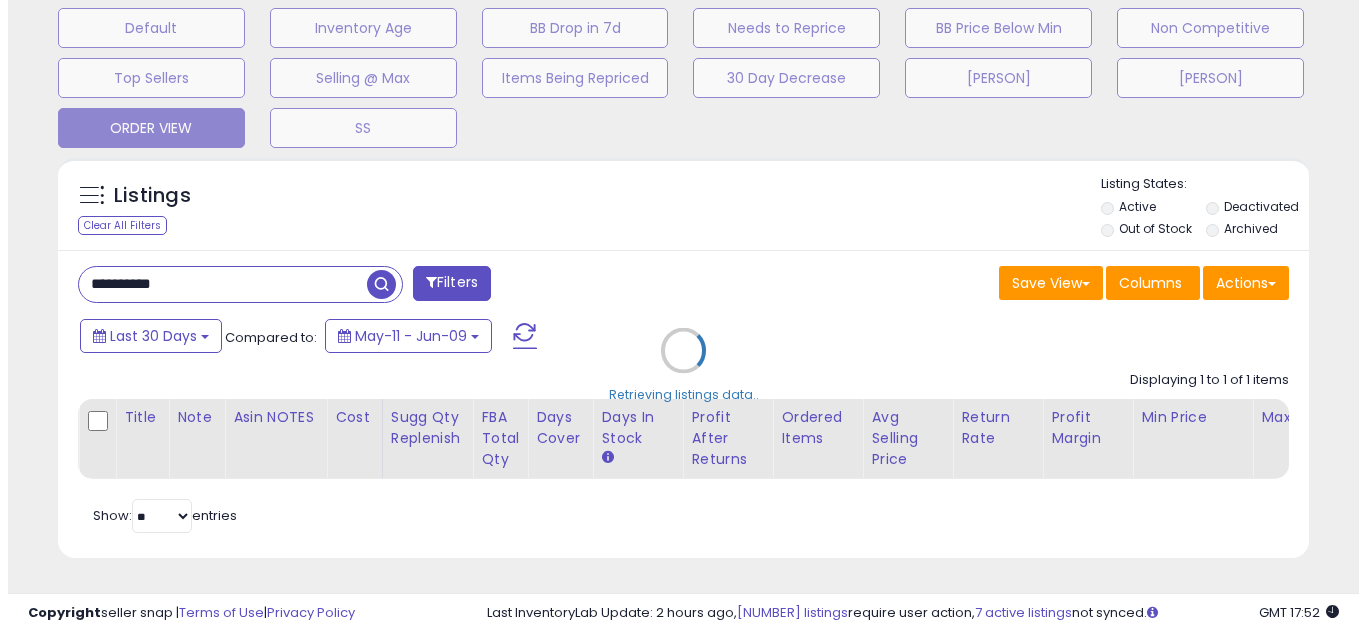 scroll, scrollTop: 637, scrollLeft: 0, axis: vertical 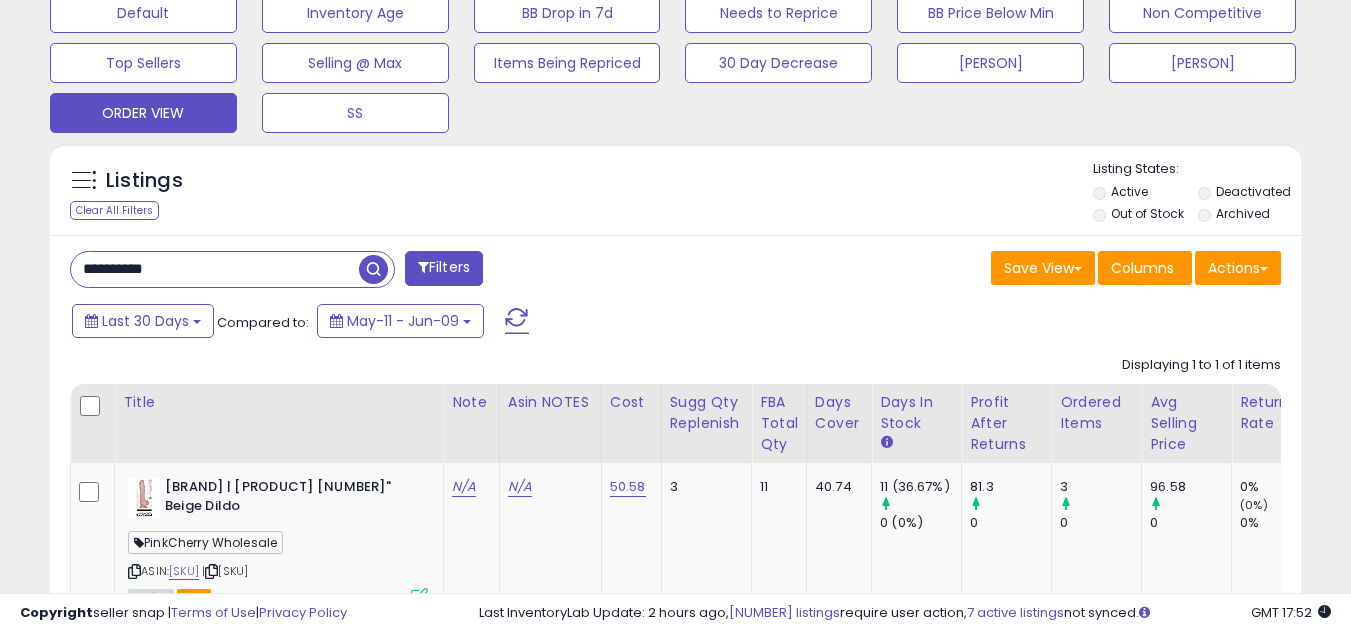 click on "**********" at bounding box center (215, 269) 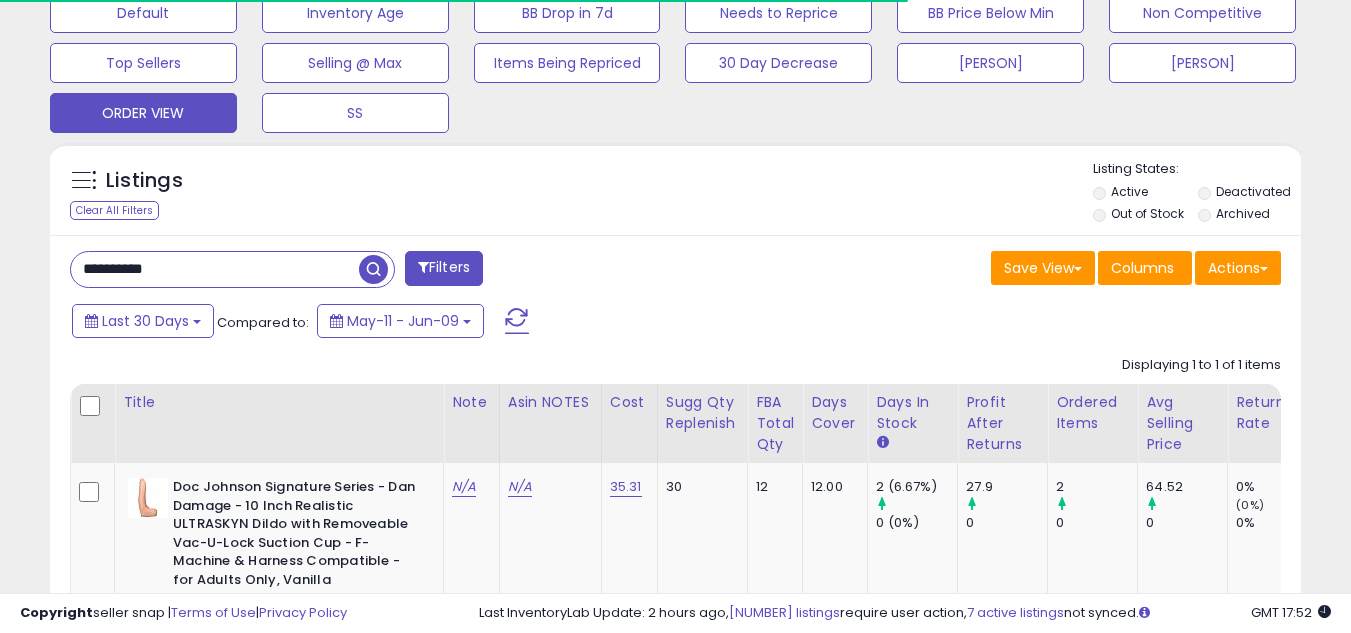 scroll, scrollTop: 410, scrollLeft: 724, axis: both 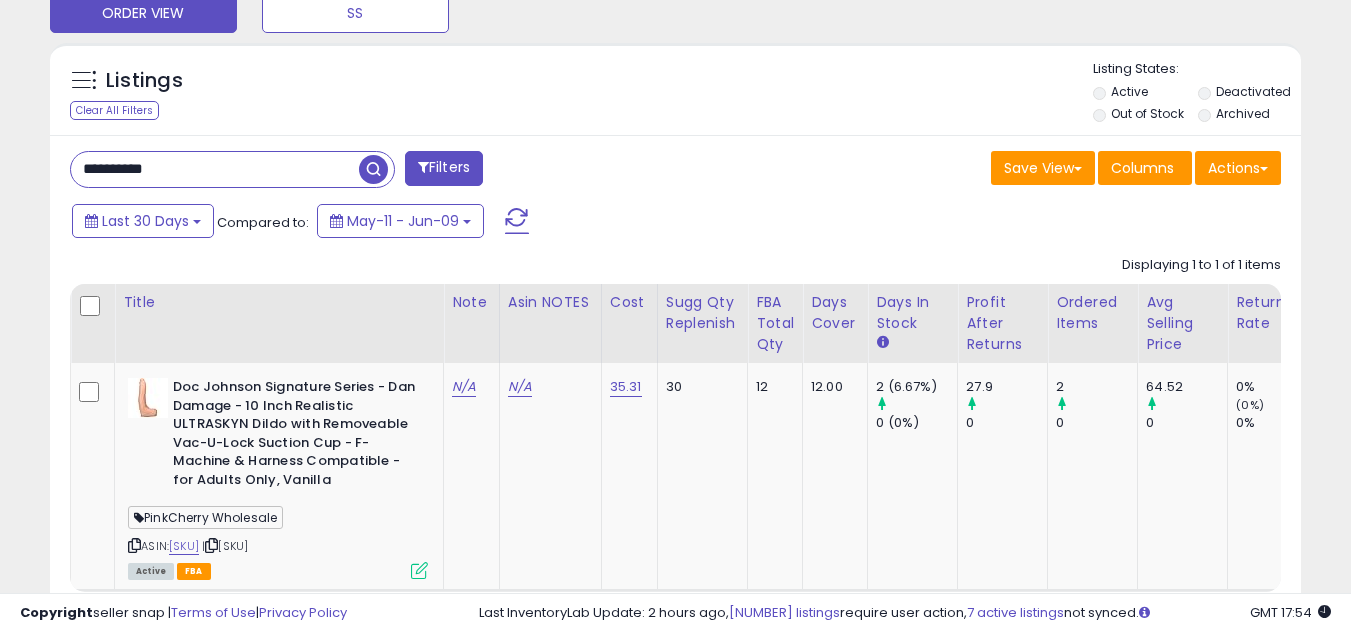click on "**********" at bounding box center [215, 169] 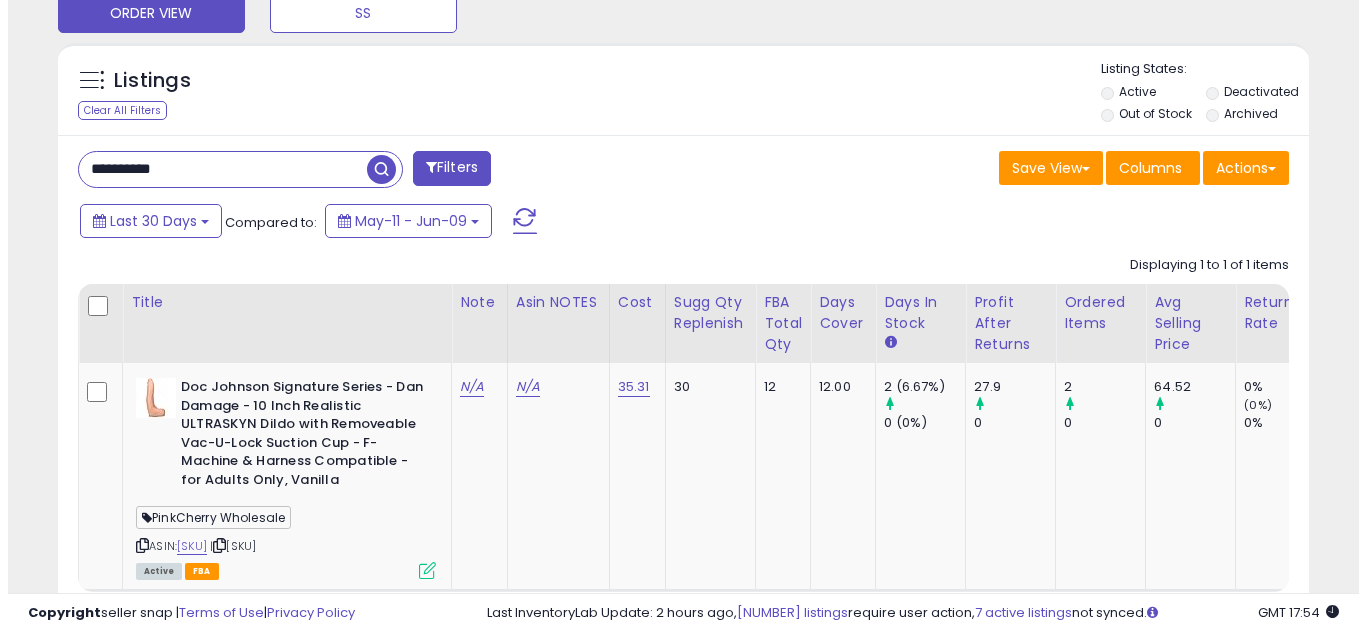 scroll, scrollTop: 637, scrollLeft: 0, axis: vertical 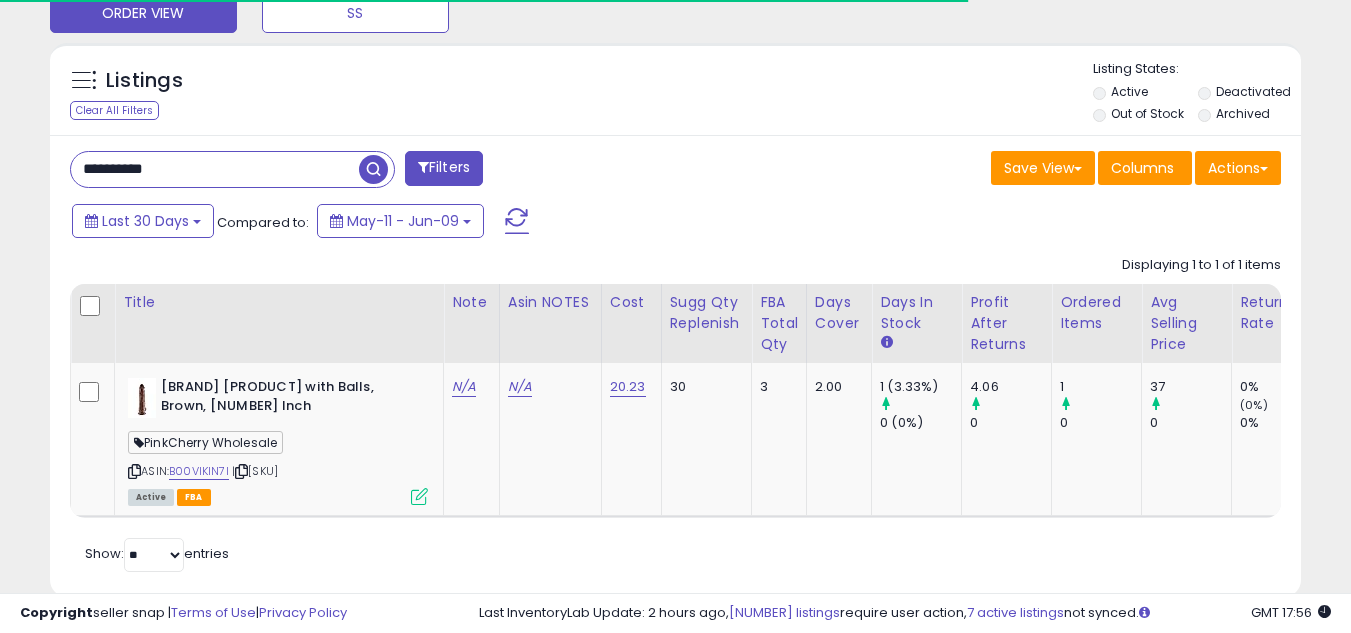 click on "**********" at bounding box center (215, 169) 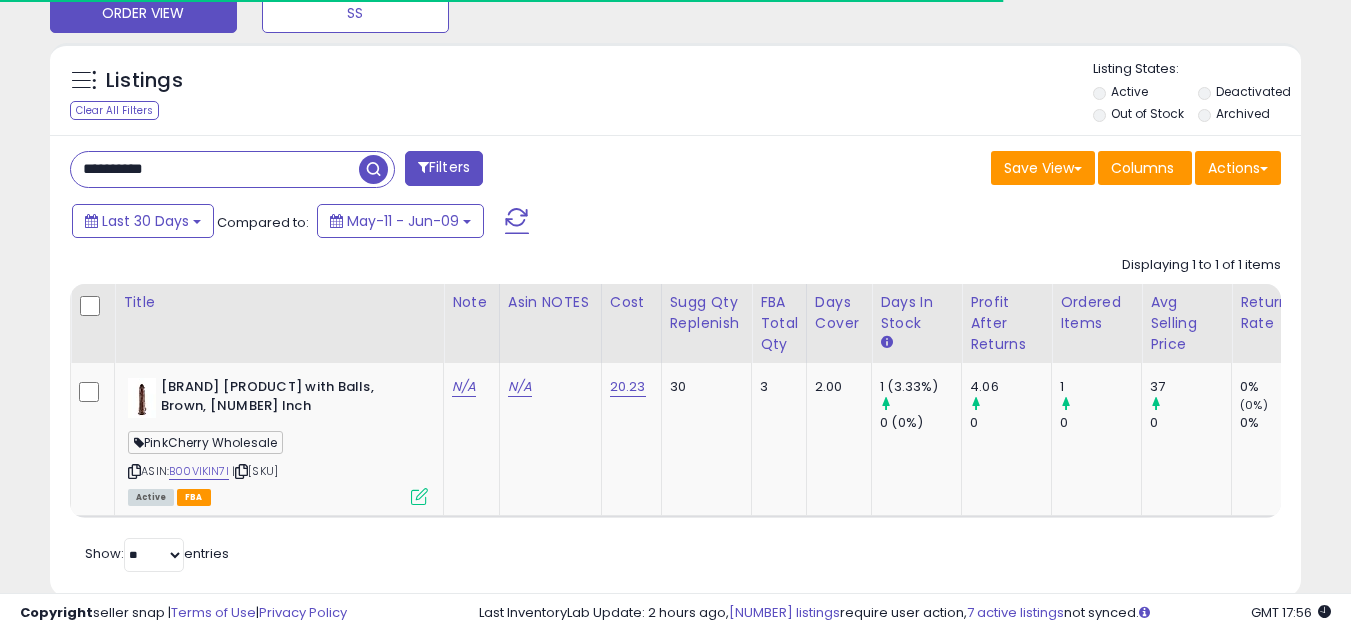 click on "**********" at bounding box center (215, 169) 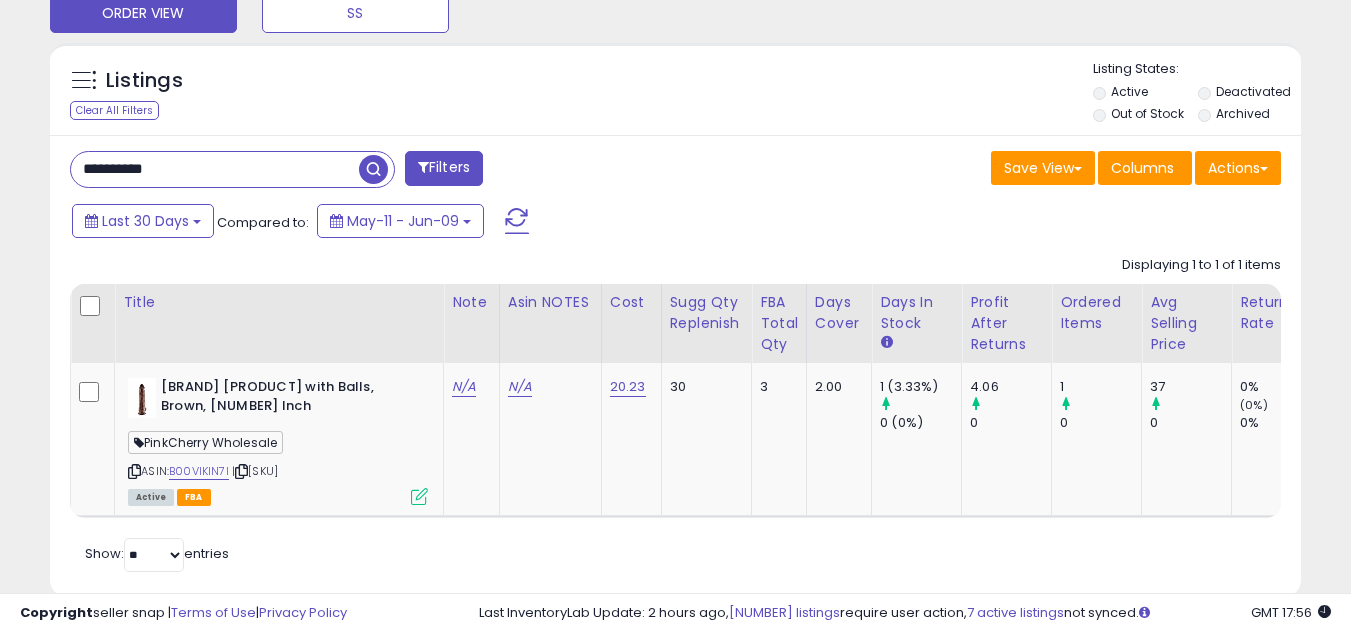 paste 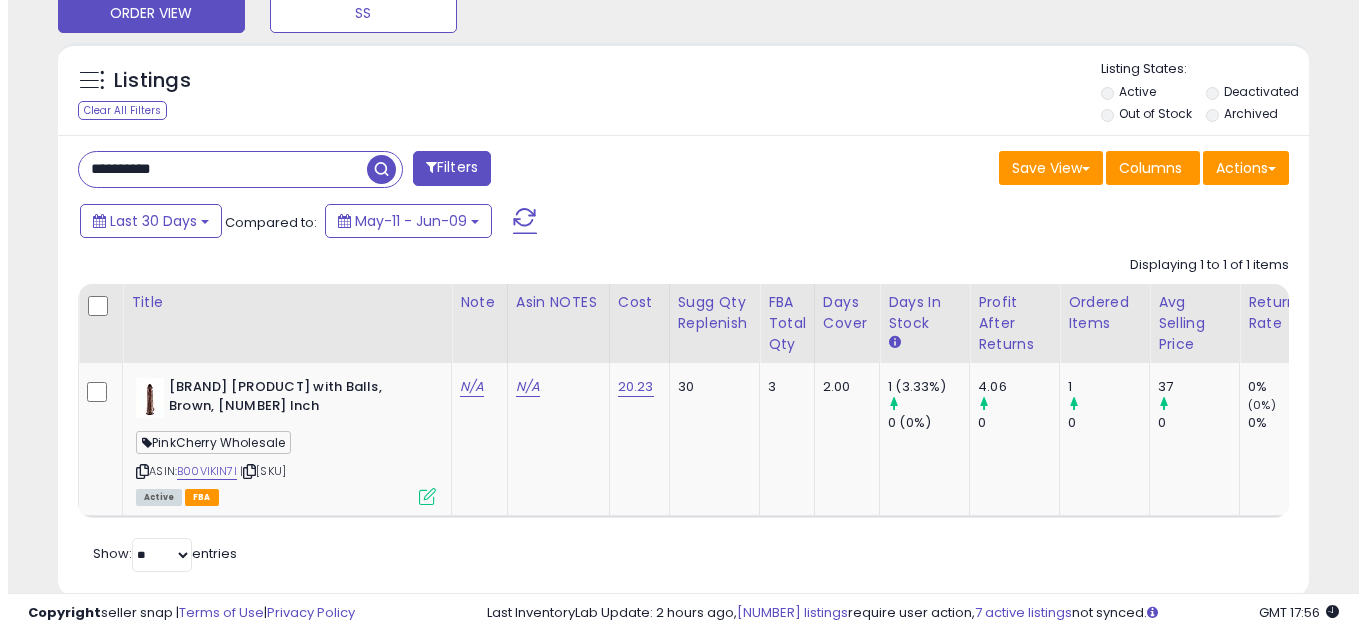 scroll, scrollTop: 637, scrollLeft: 0, axis: vertical 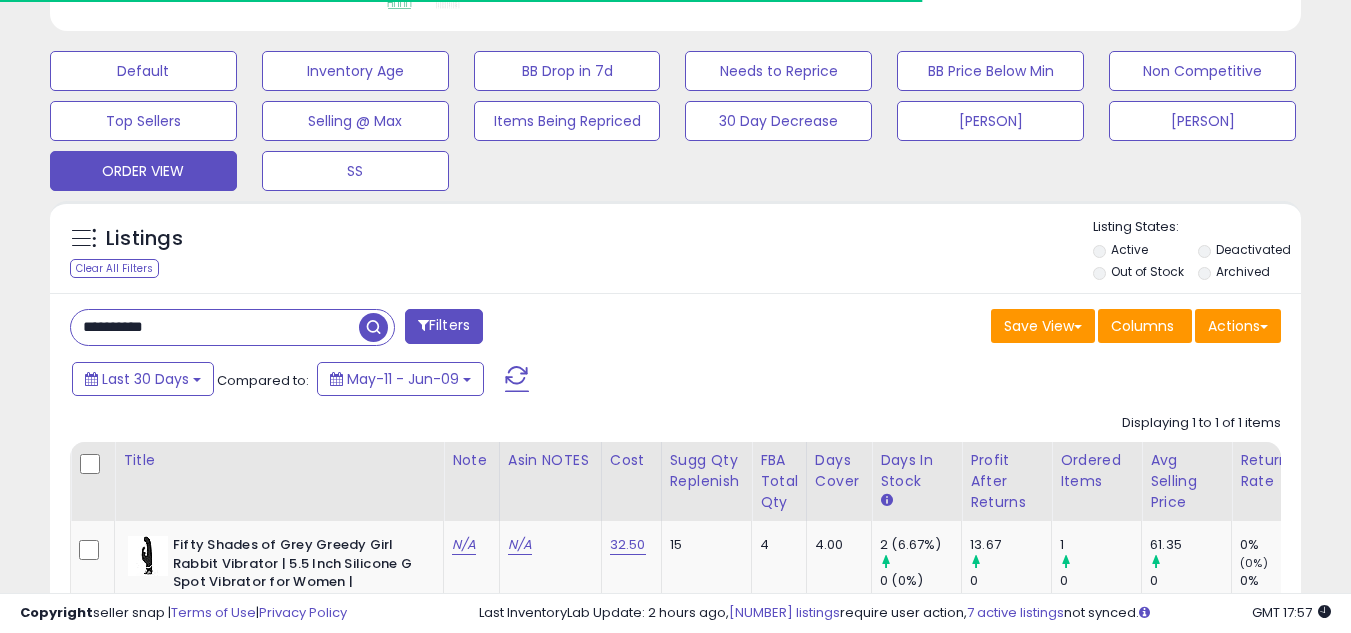 click on "**********" at bounding box center (215, 327) 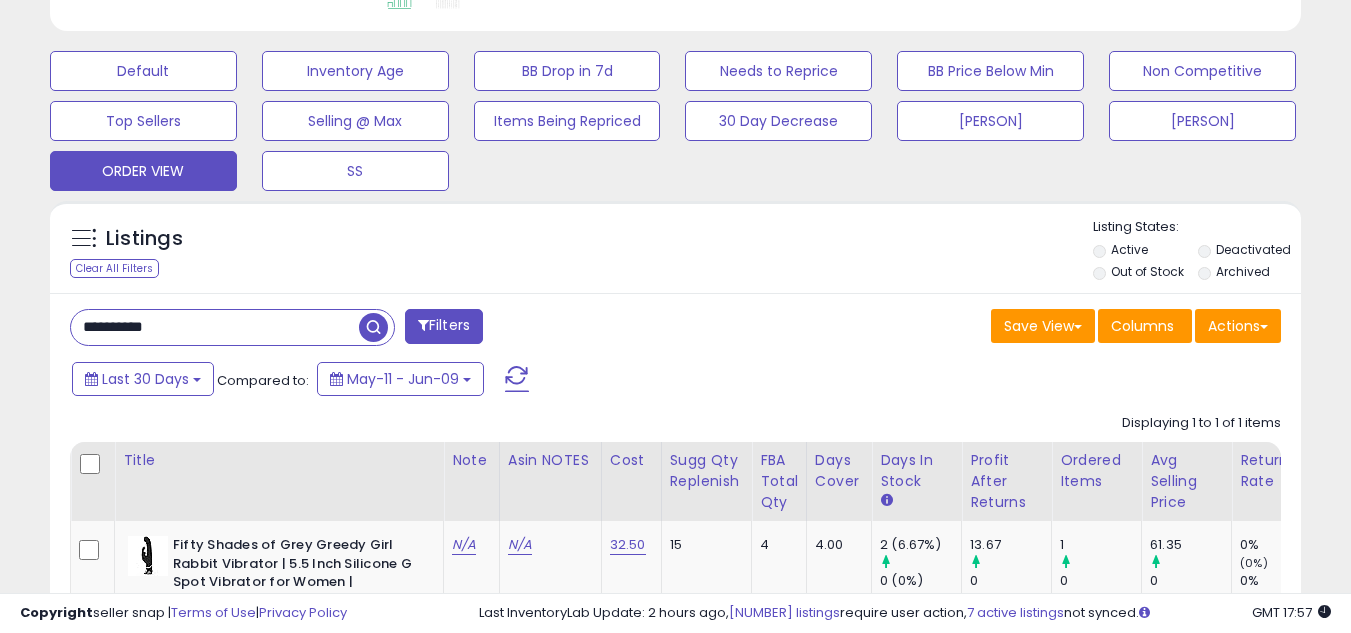 click on "**********" at bounding box center [215, 327] 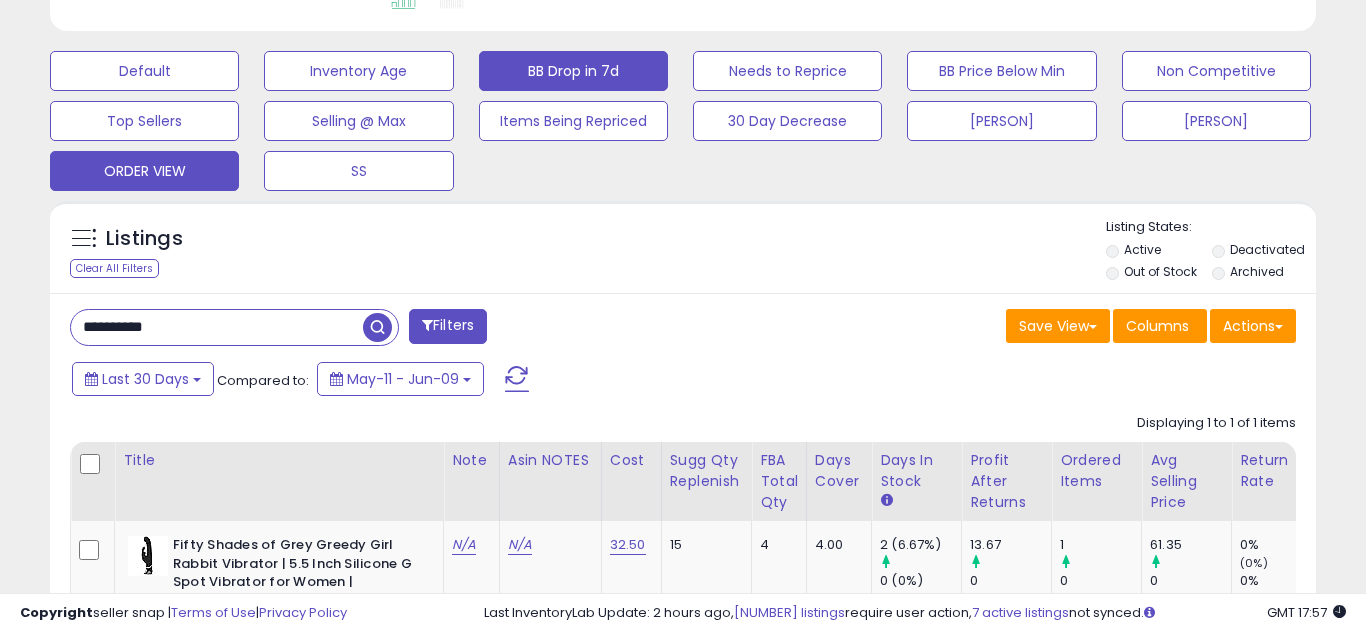 scroll, scrollTop: 999590, scrollLeft: 999267, axis: both 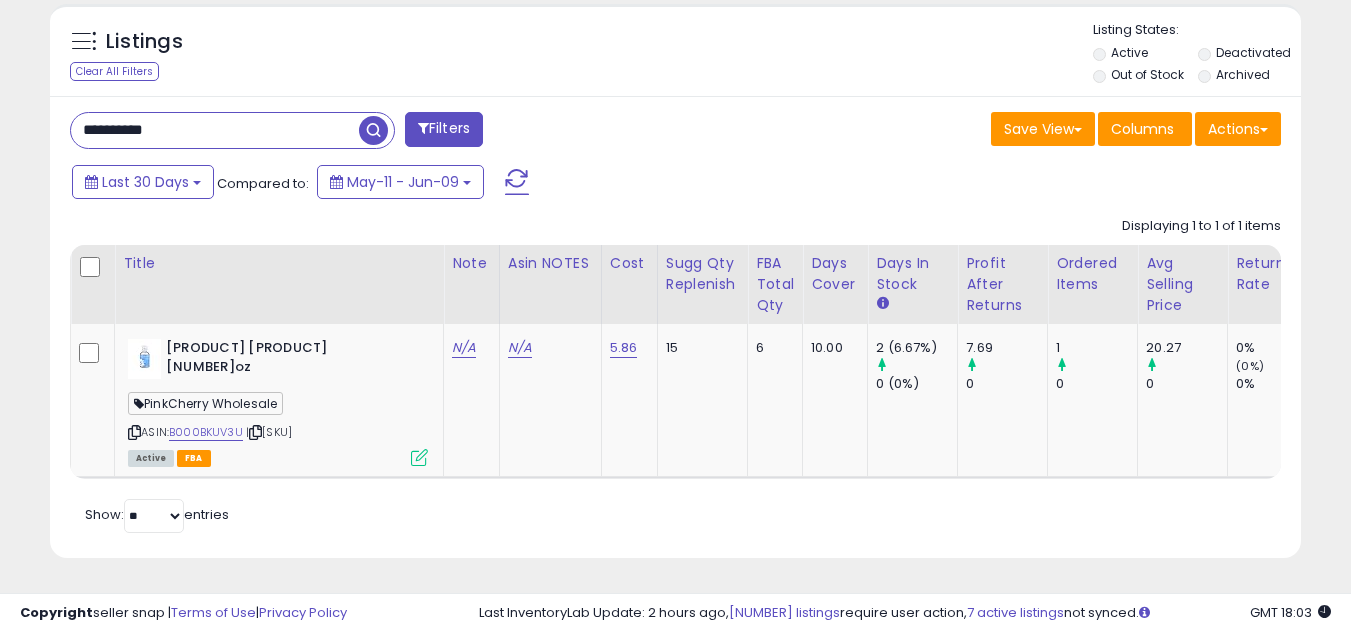 click on "**********" at bounding box center [215, 130] 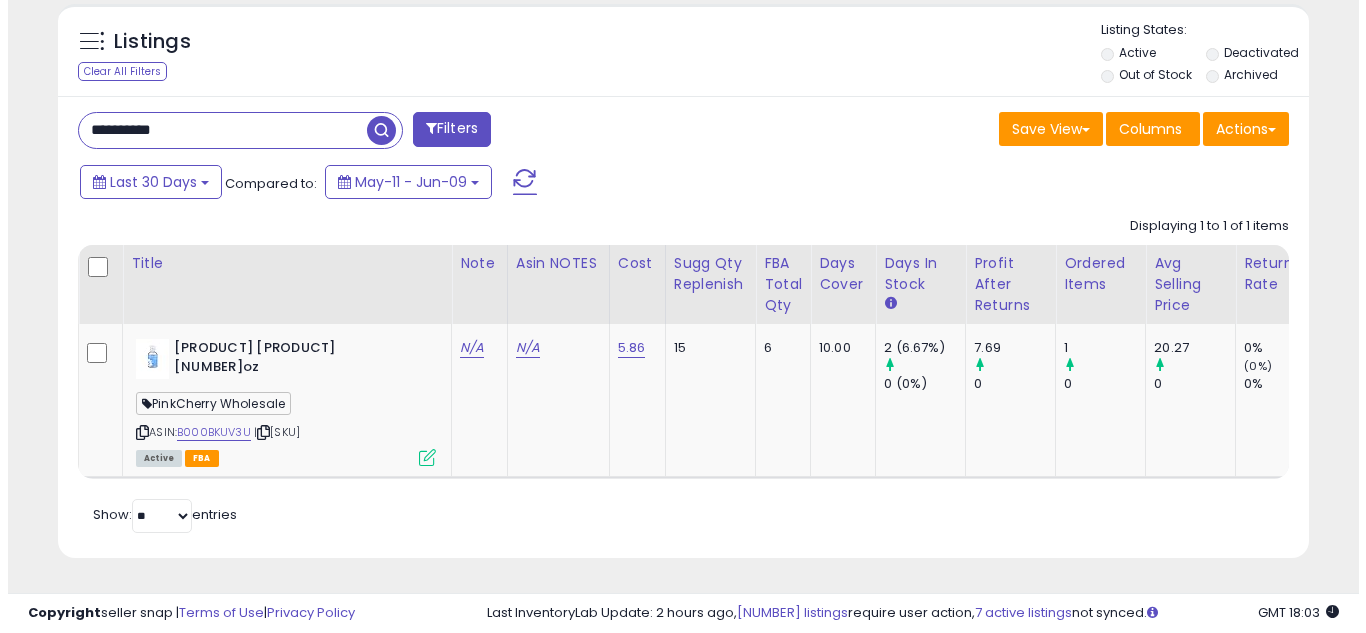 scroll, scrollTop: 637, scrollLeft: 0, axis: vertical 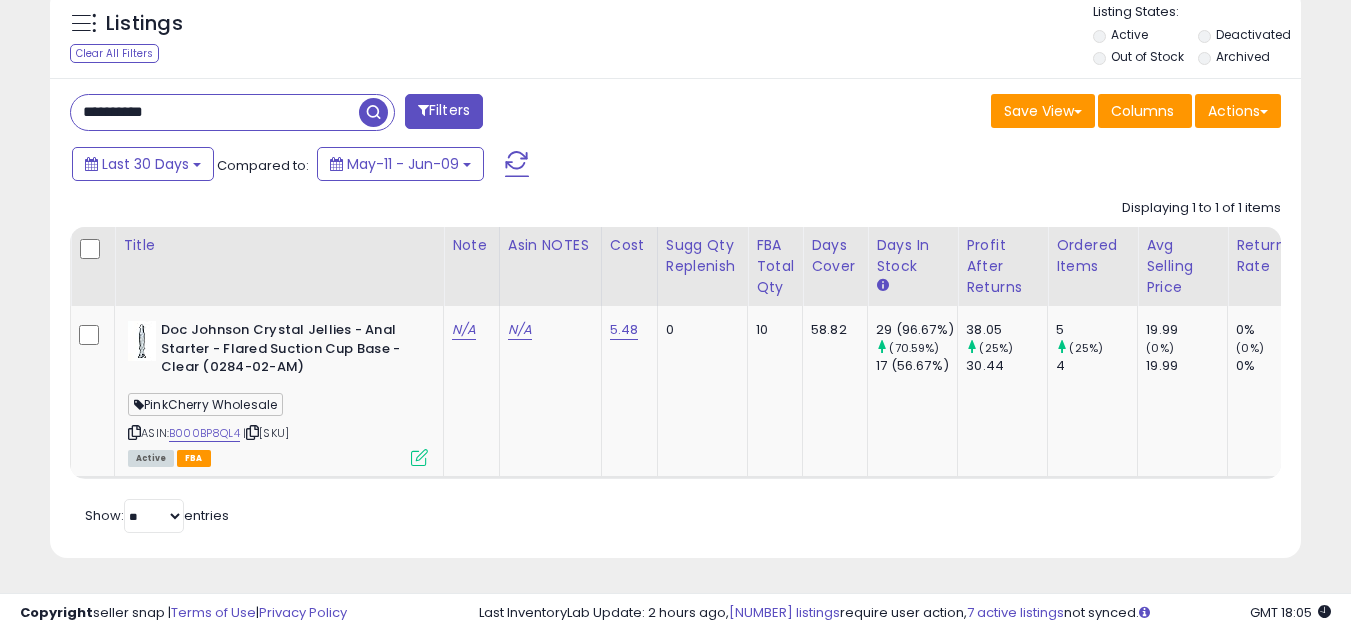 click on "**********" at bounding box center (215, 112) 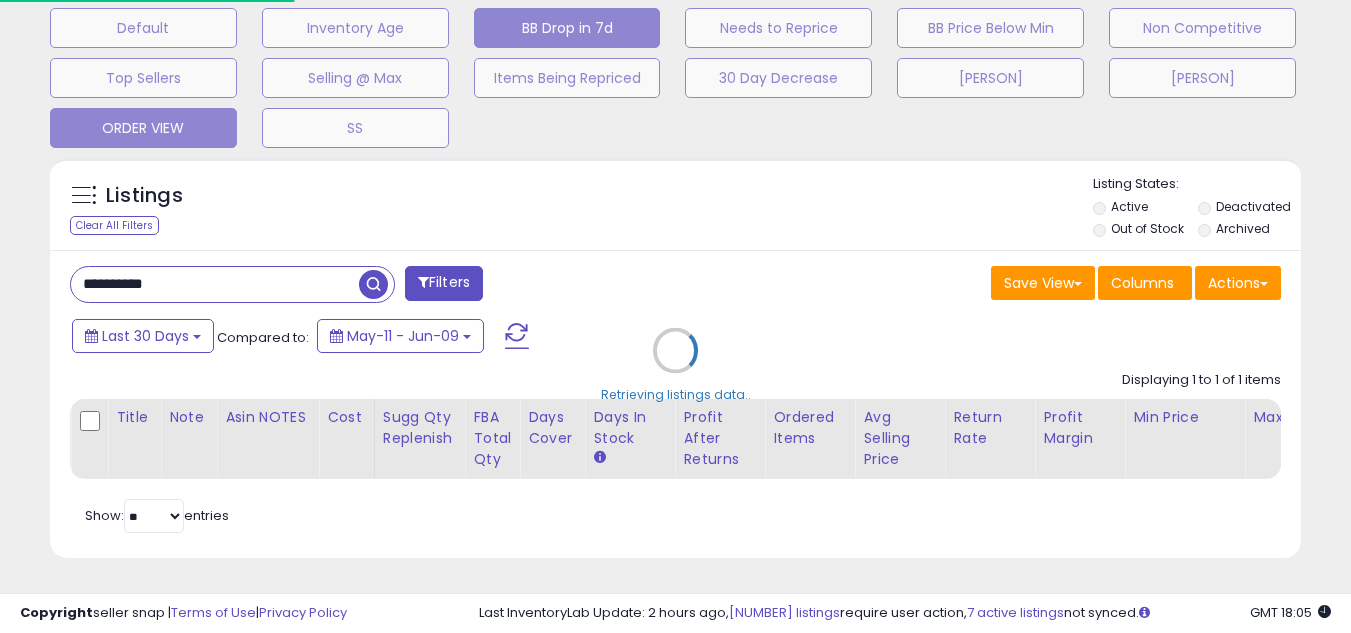 scroll, scrollTop: 999590, scrollLeft: 999267, axis: both 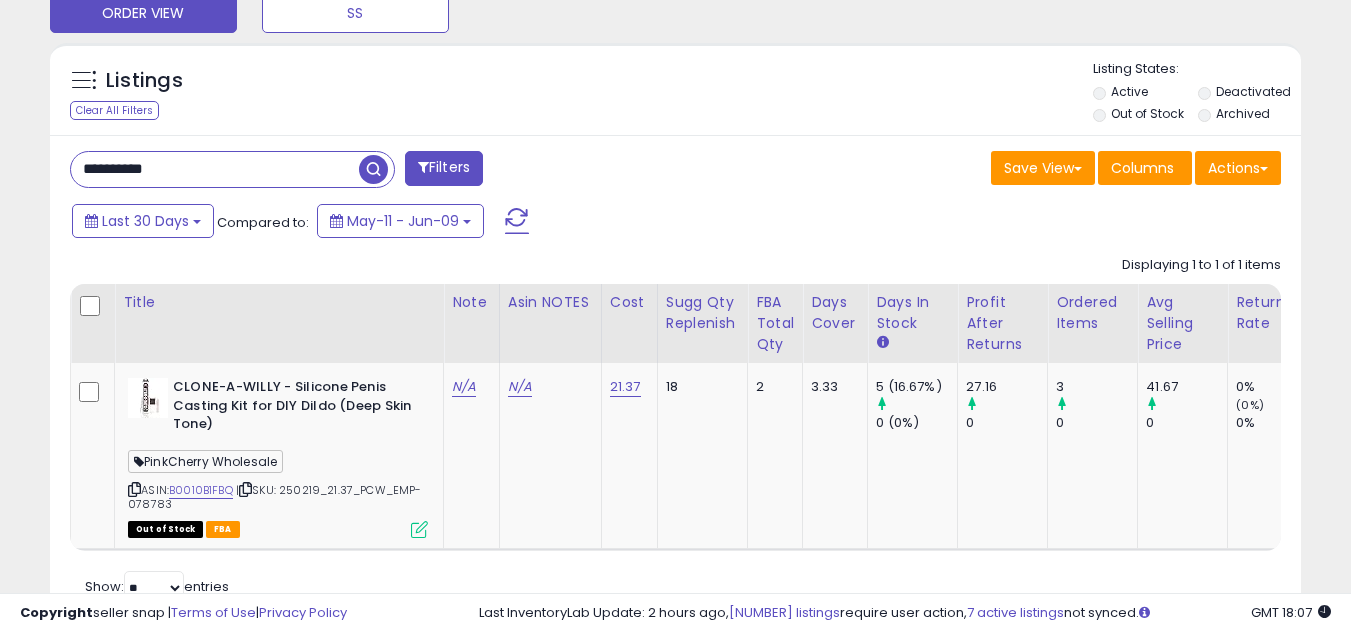 click on "**********" at bounding box center (215, 169) 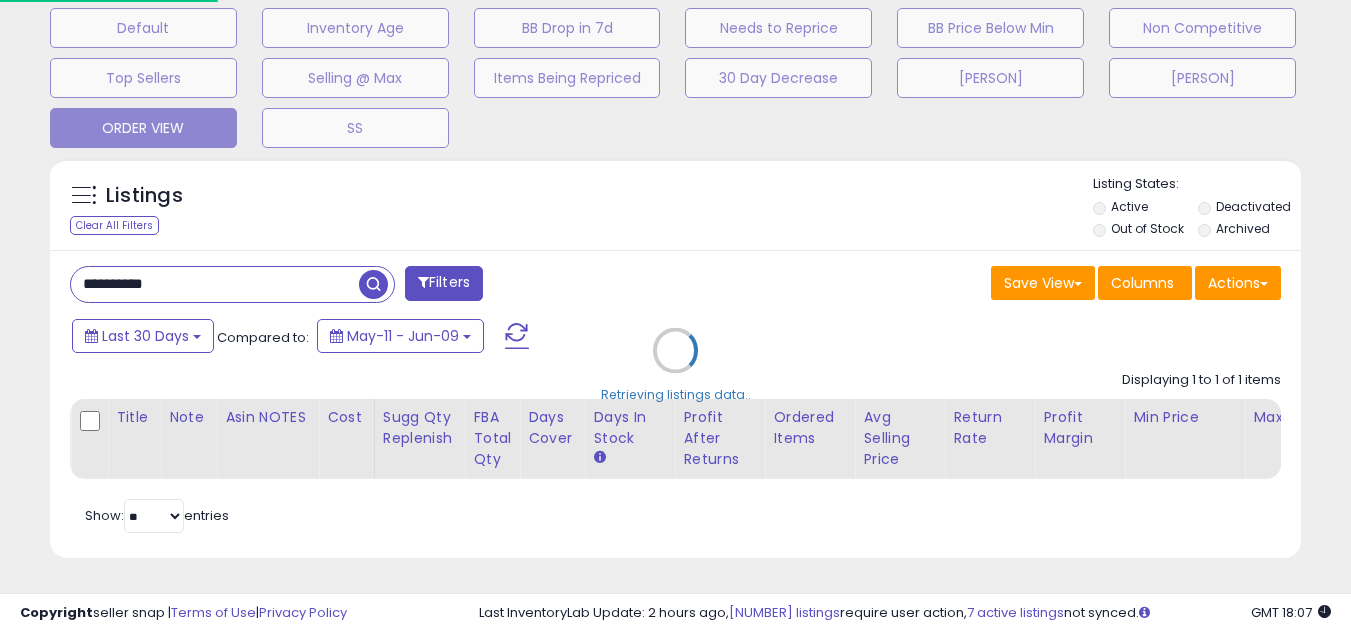 scroll, scrollTop: 999590, scrollLeft: 999267, axis: both 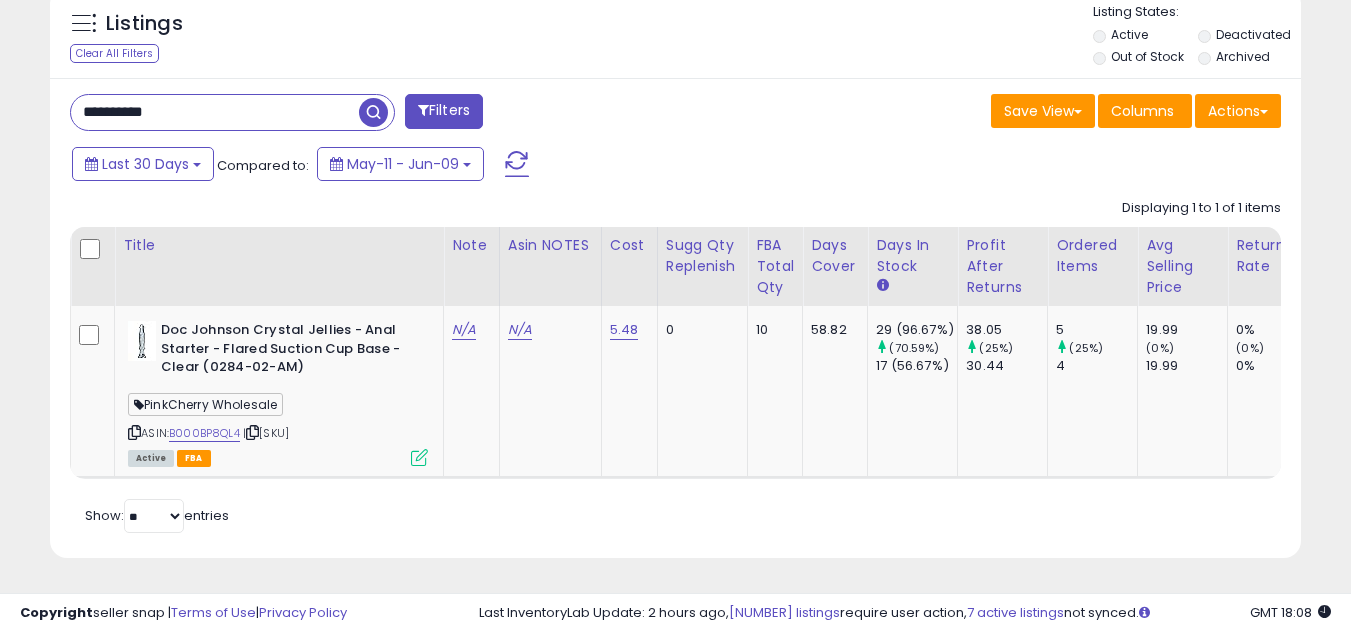 click on "**********" at bounding box center [215, 112] 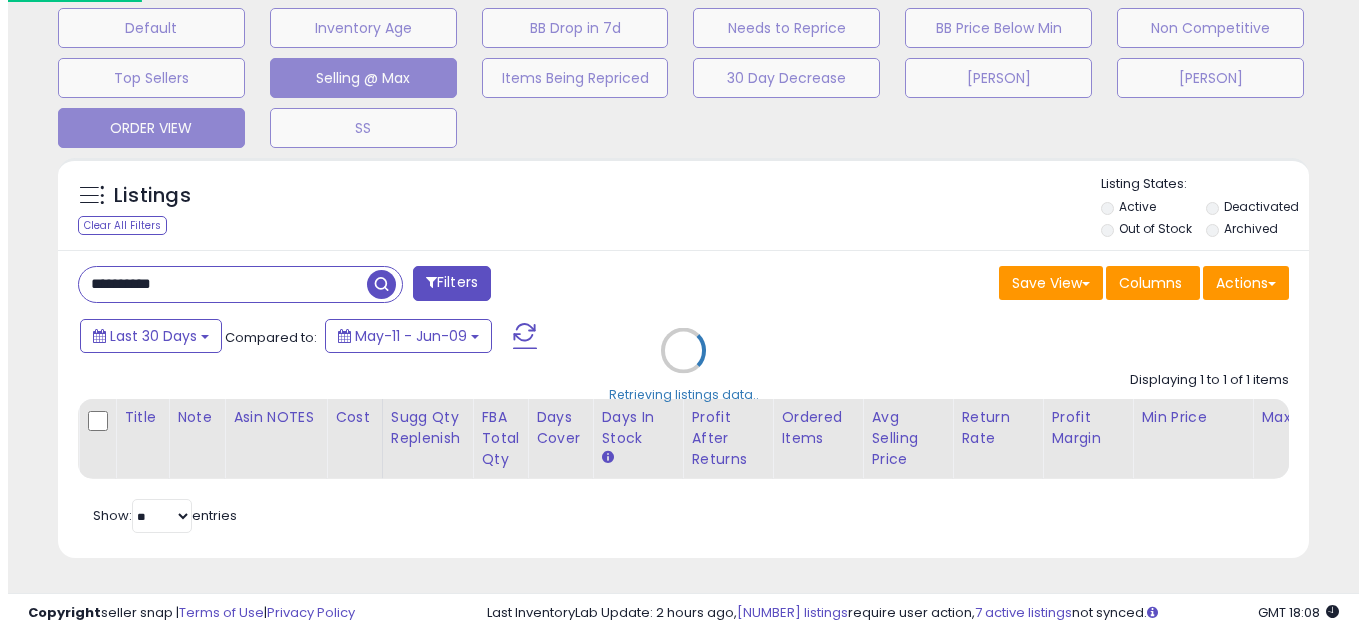 scroll, scrollTop: 637, scrollLeft: 0, axis: vertical 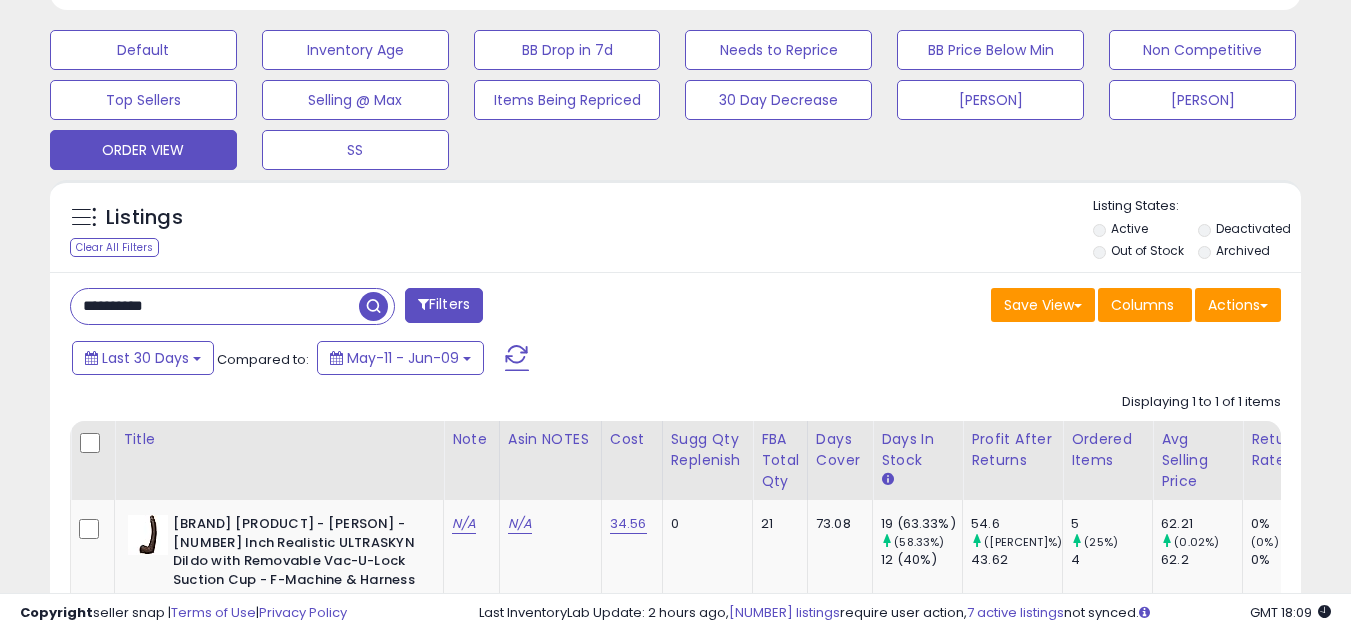 click on "**********" at bounding box center (215, 306) 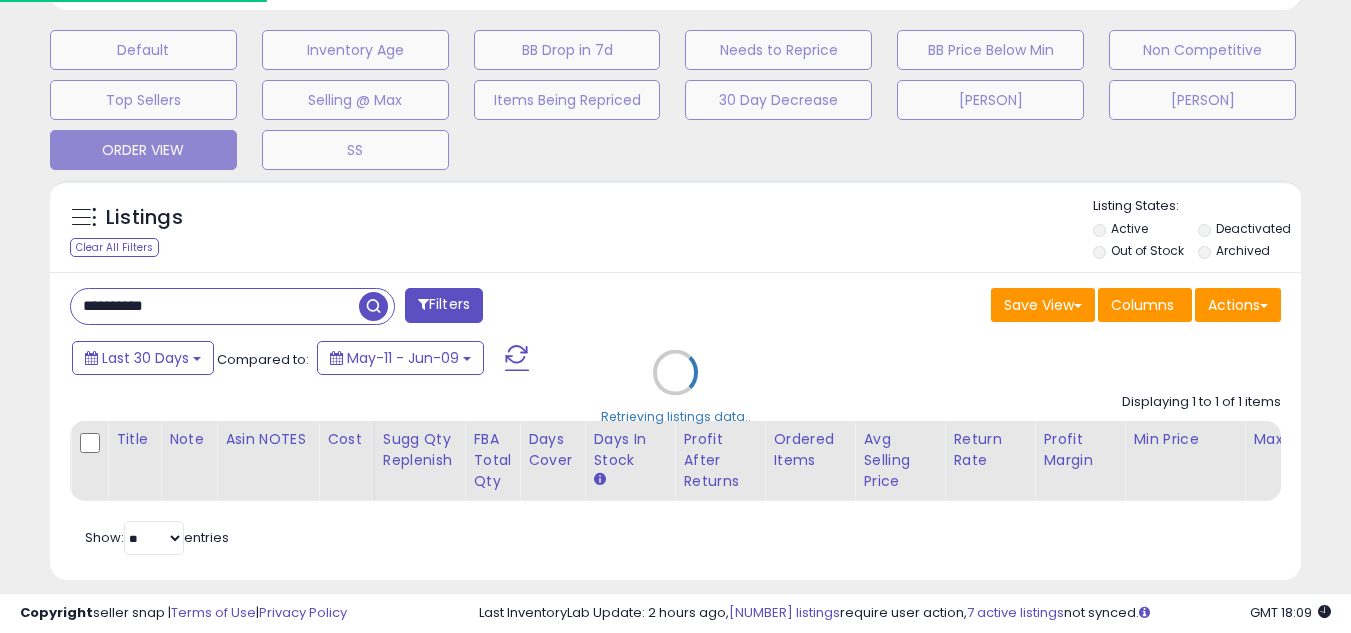 scroll, scrollTop: 999590, scrollLeft: 999267, axis: both 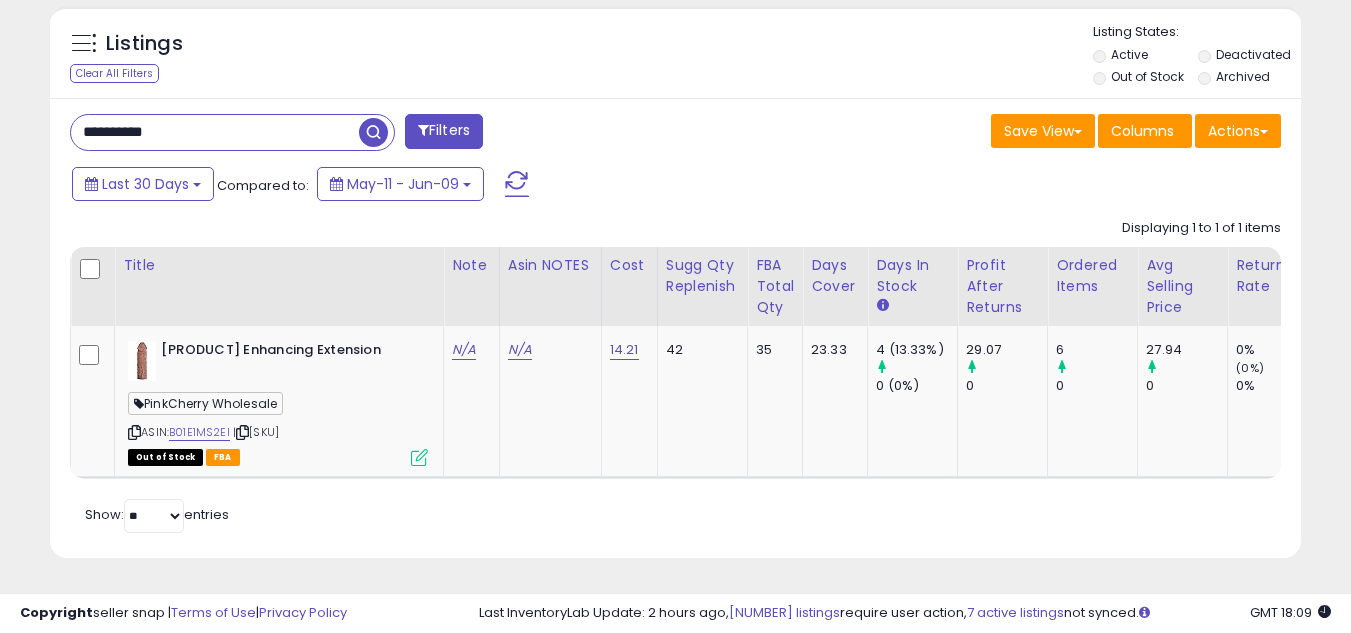 click on "**********" at bounding box center [215, 132] 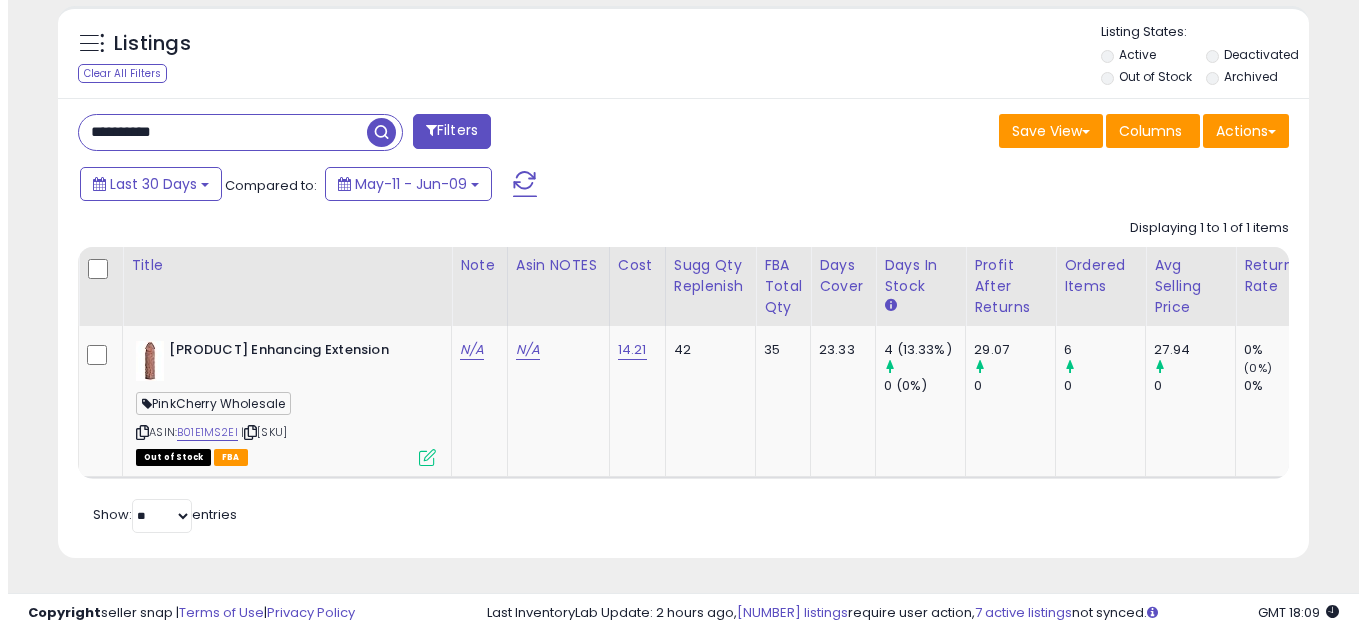 scroll, scrollTop: 637, scrollLeft: 0, axis: vertical 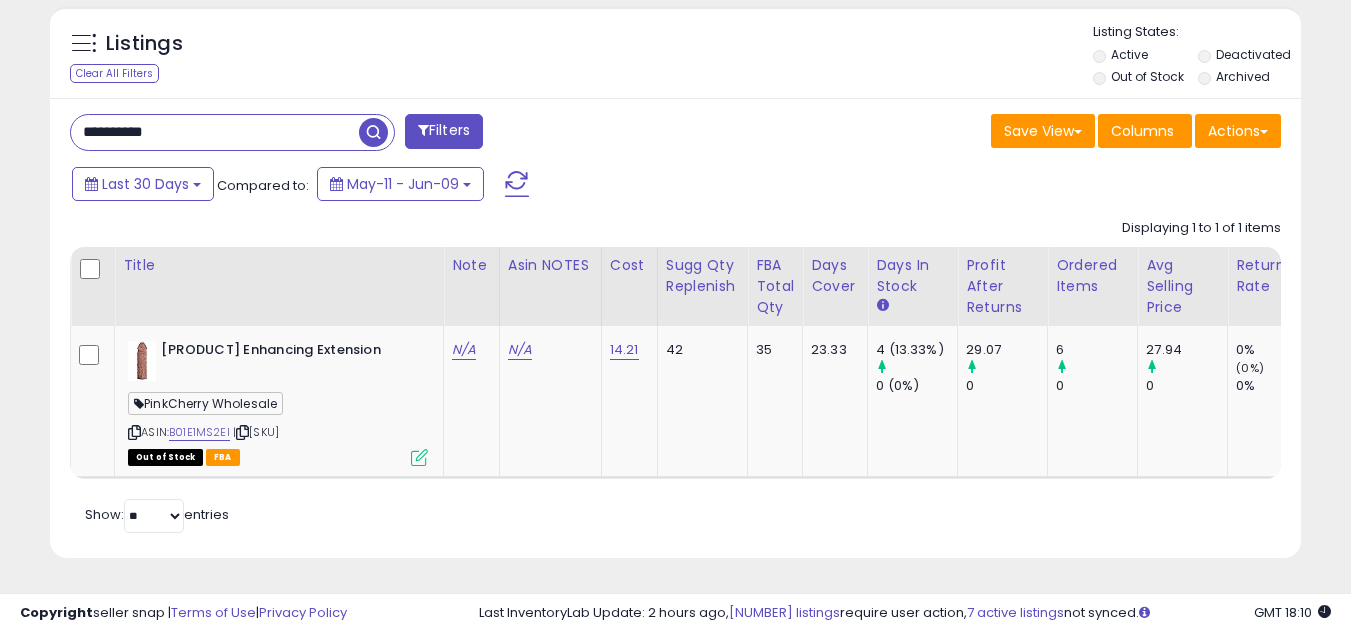 click on "**********" at bounding box center (215, 132) 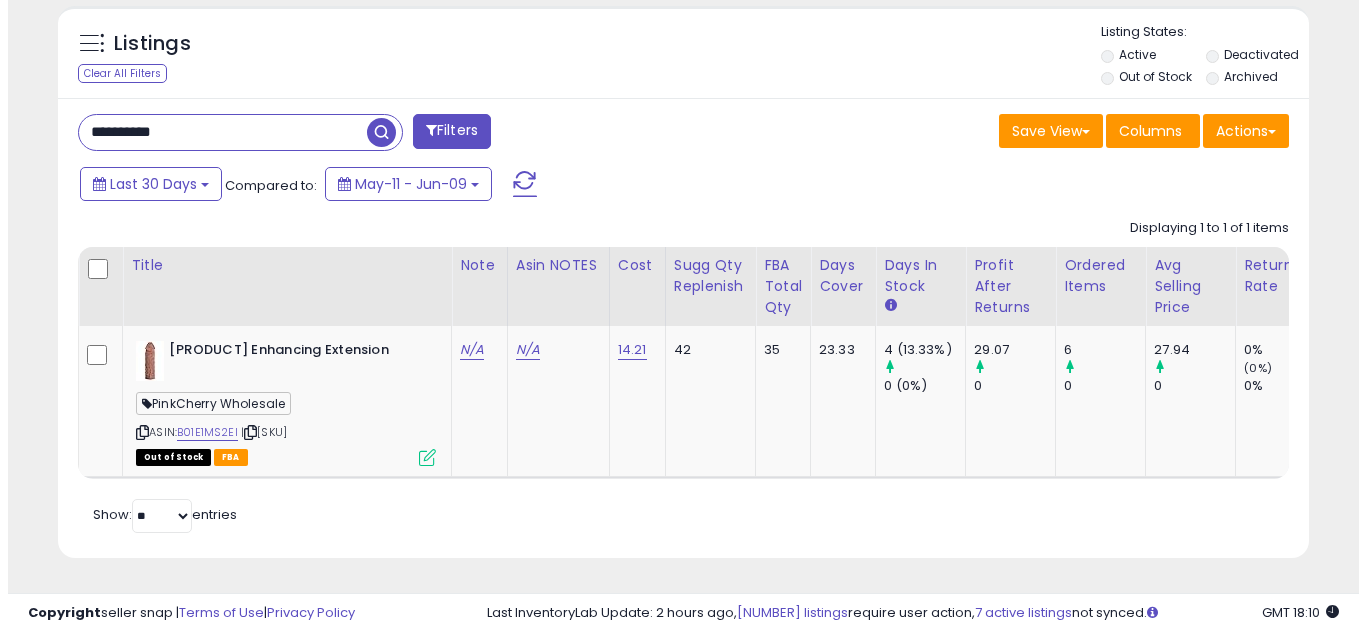 scroll, scrollTop: 637, scrollLeft: 0, axis: vertical 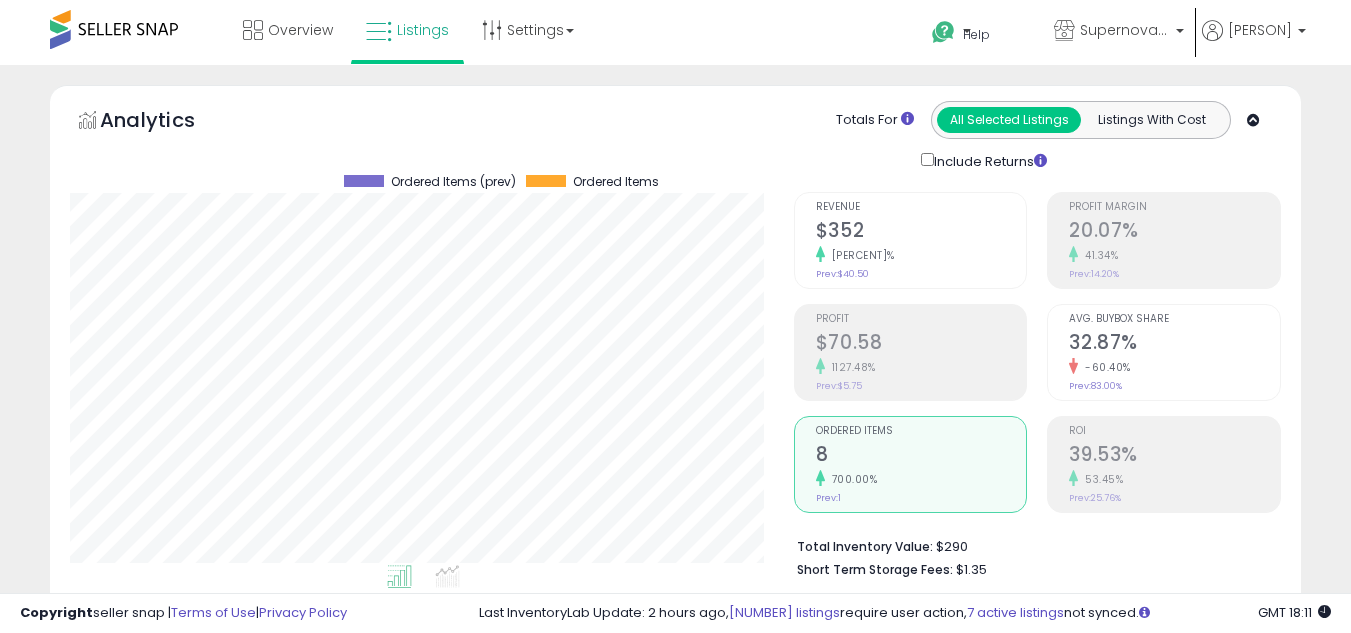 click on "8" at bounding box center (921, 456) 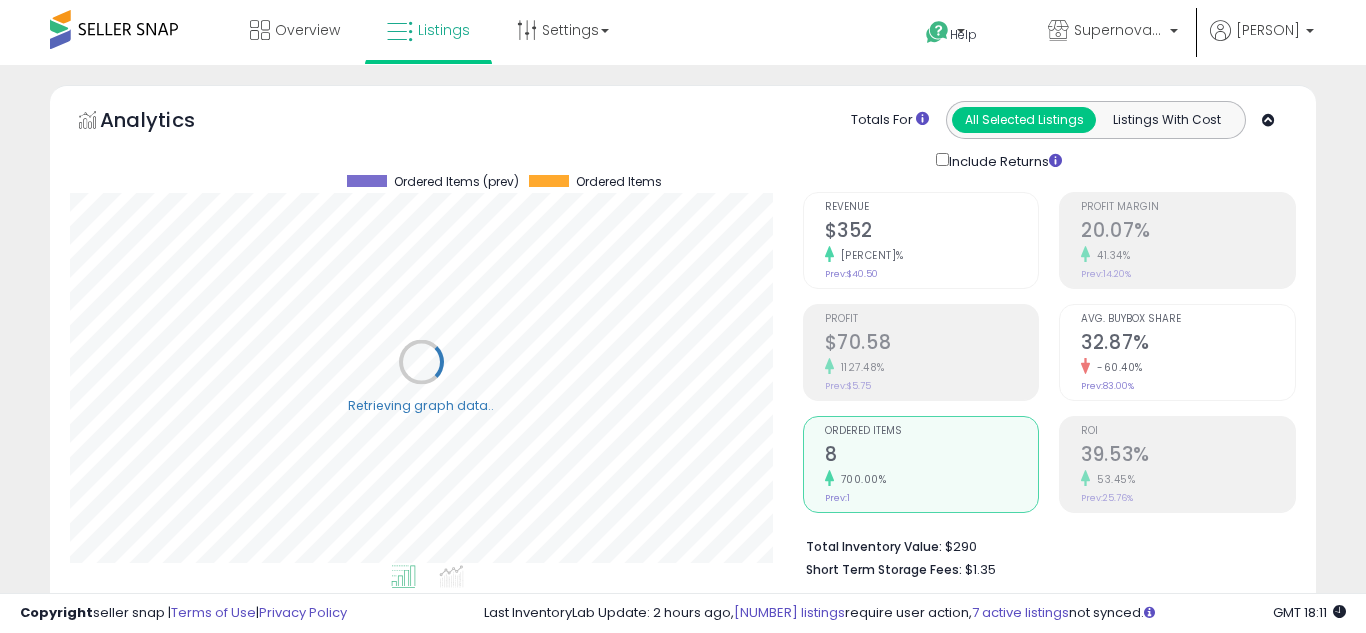 scroll, scrollTop: 999590, scrollLeft: 999267, axis: both 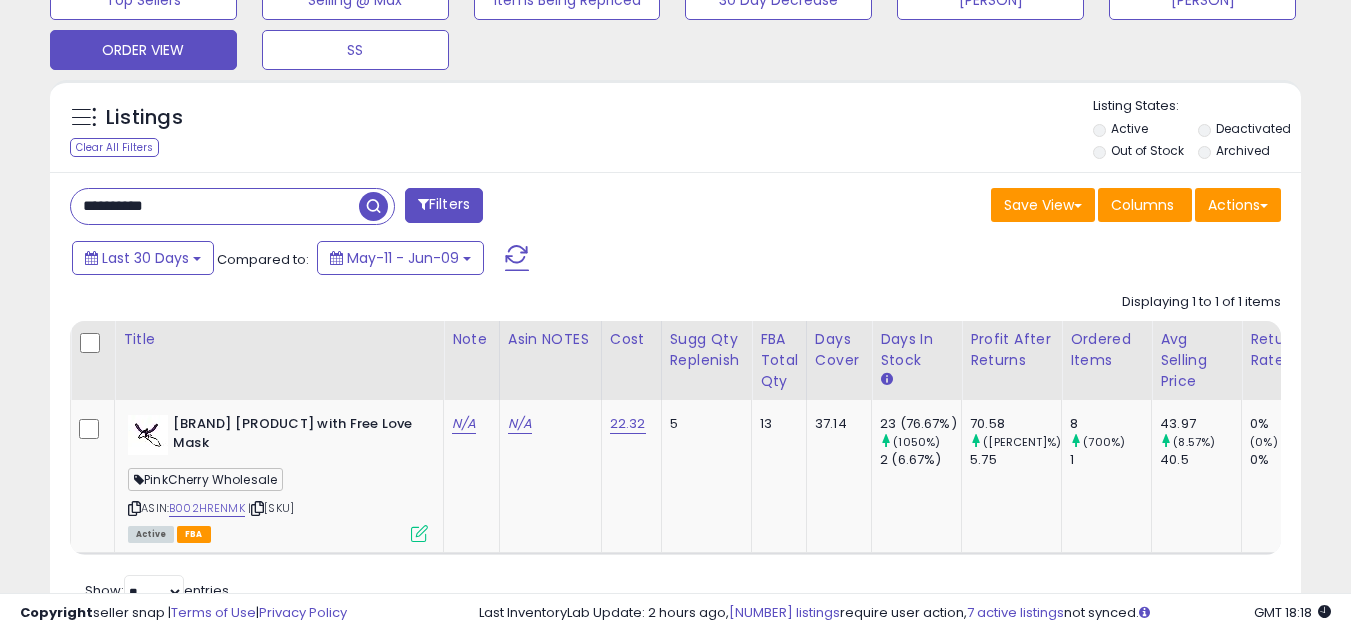 click on "**********" at bounding box center [215, 206] 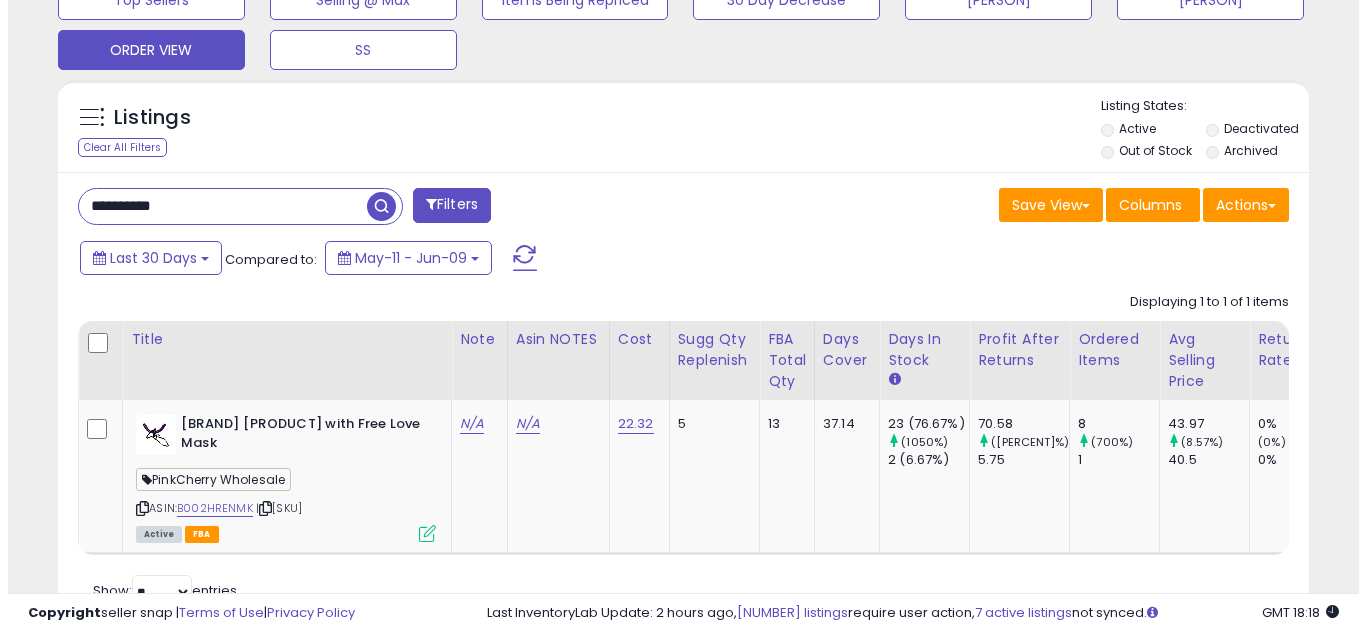 scroll, scrollTop: 637, scrollLeft: 0, axis: vertical 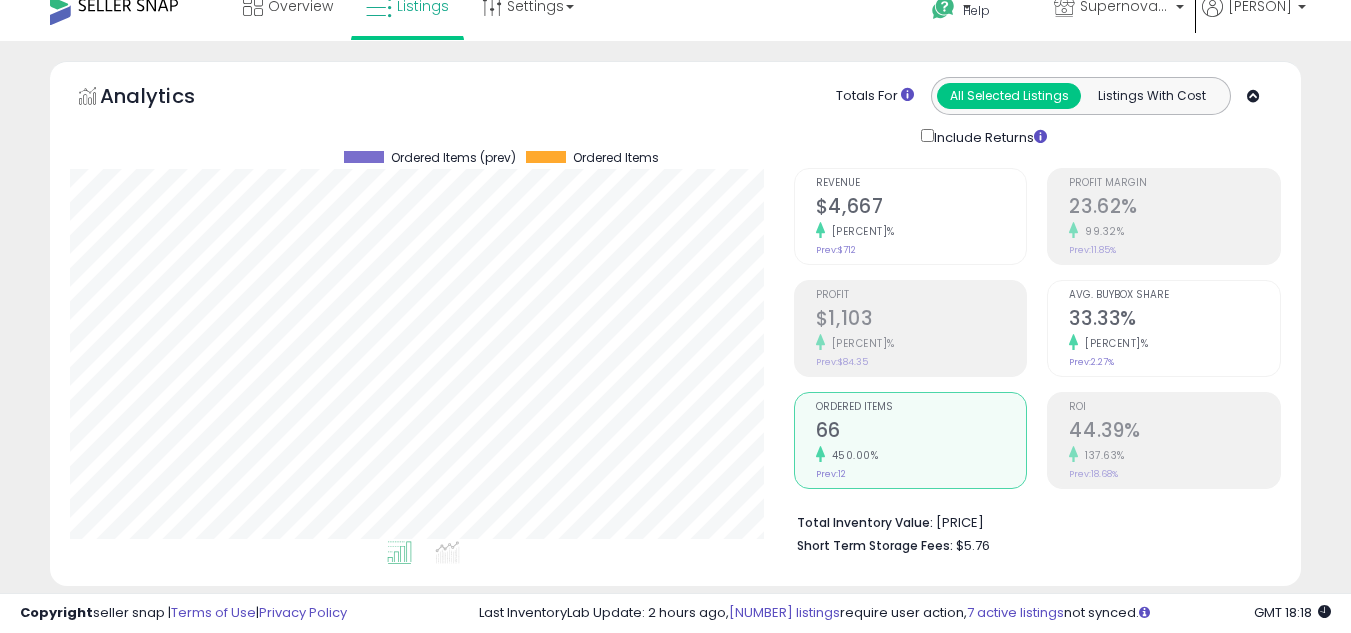 click on "Ordered Items" at bounding box center [921, 407] 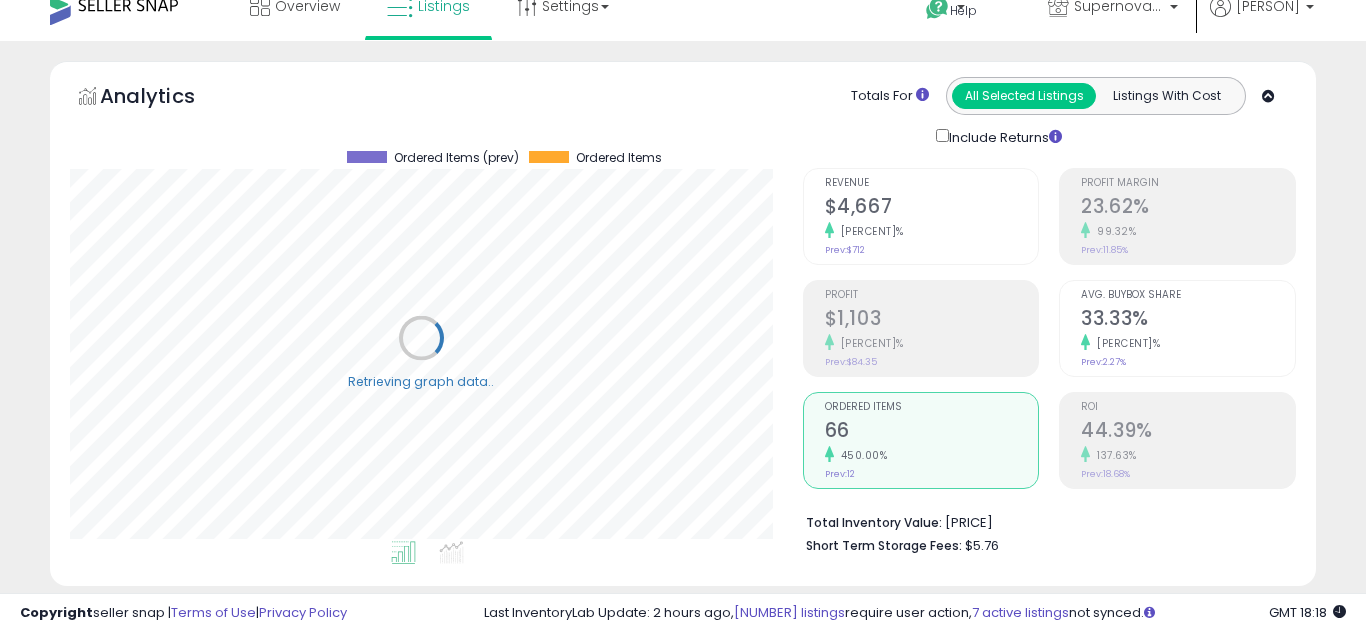 scroll, scrollTop: 999590, scrollLeft: 999267, axis: both 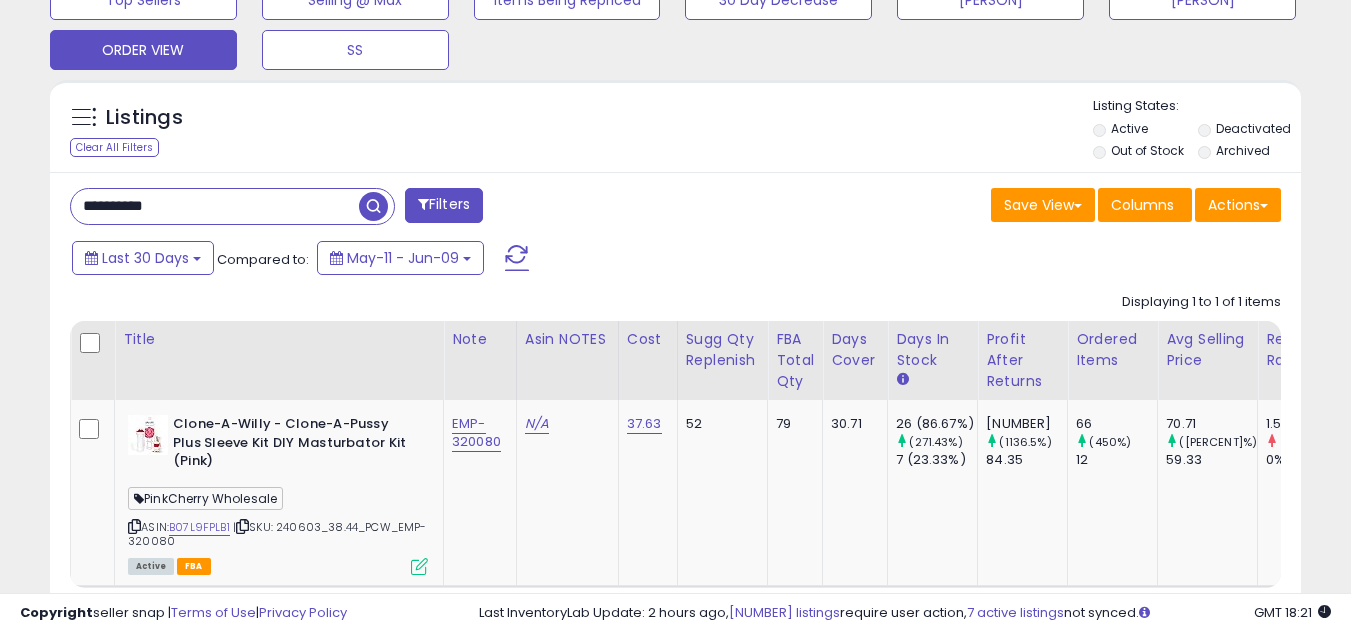 click on "**********" at bounding box center (215, 206) 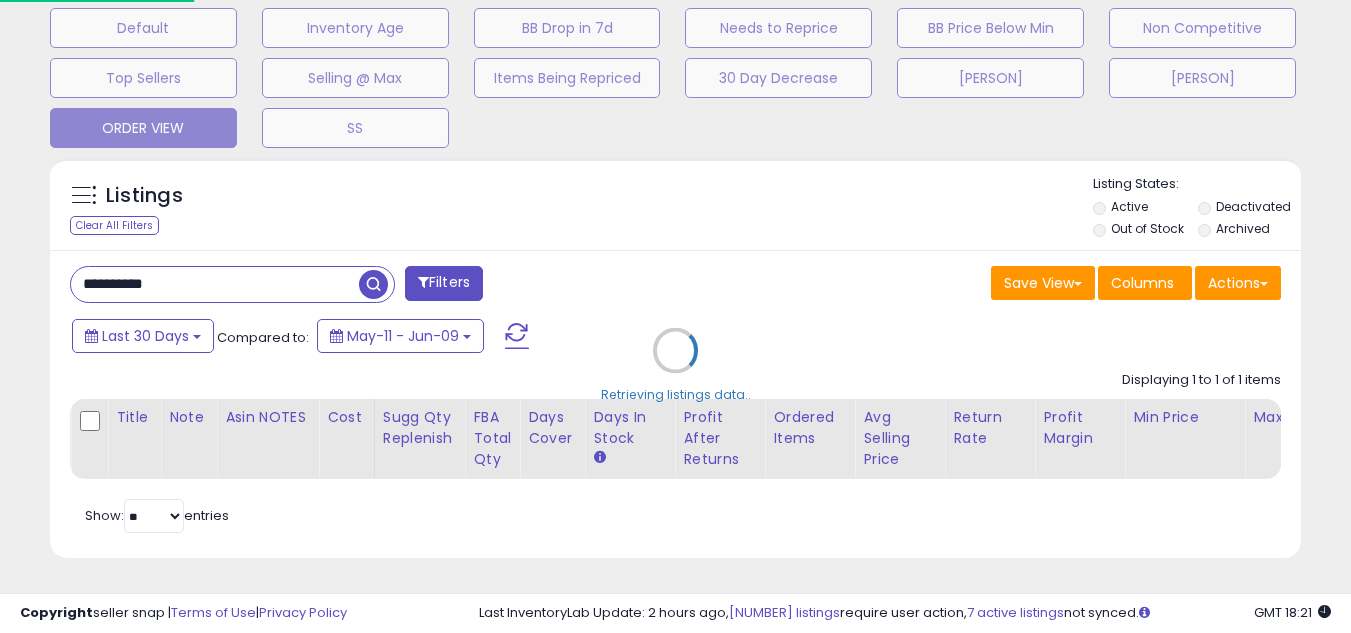 scroll, scrollTop: 999590, scrollLeft: 999267, axis: both 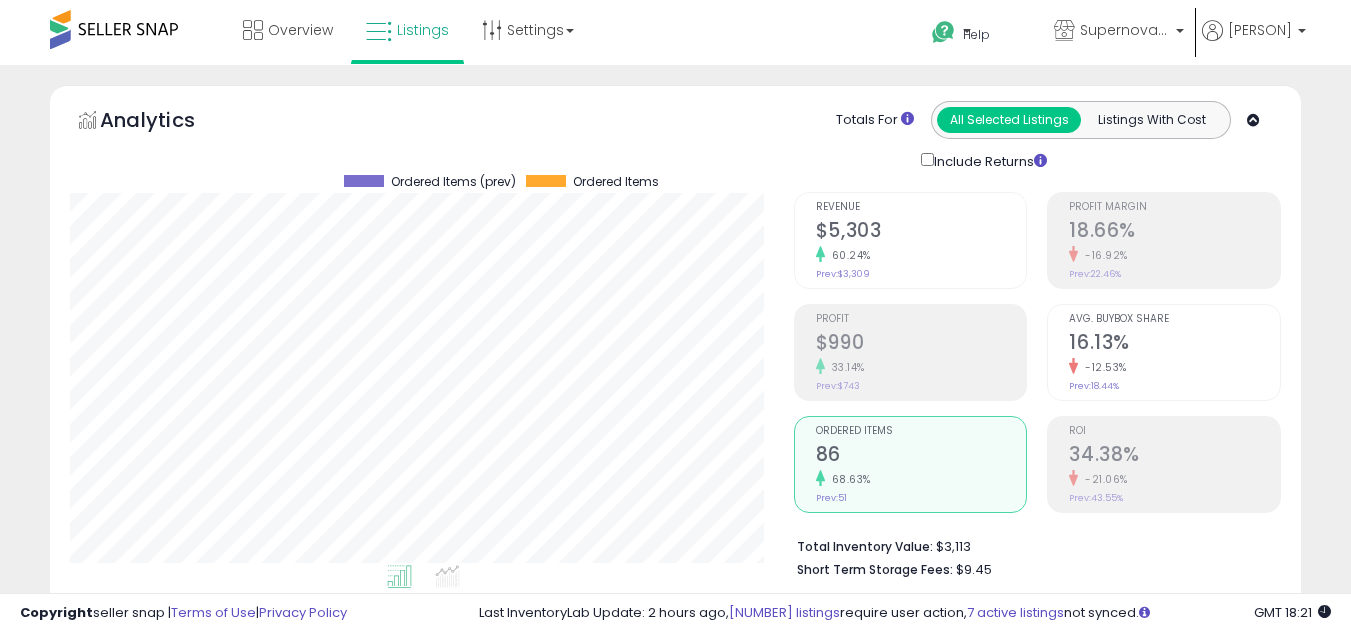 click on "86" at bounding box center [921, 456] 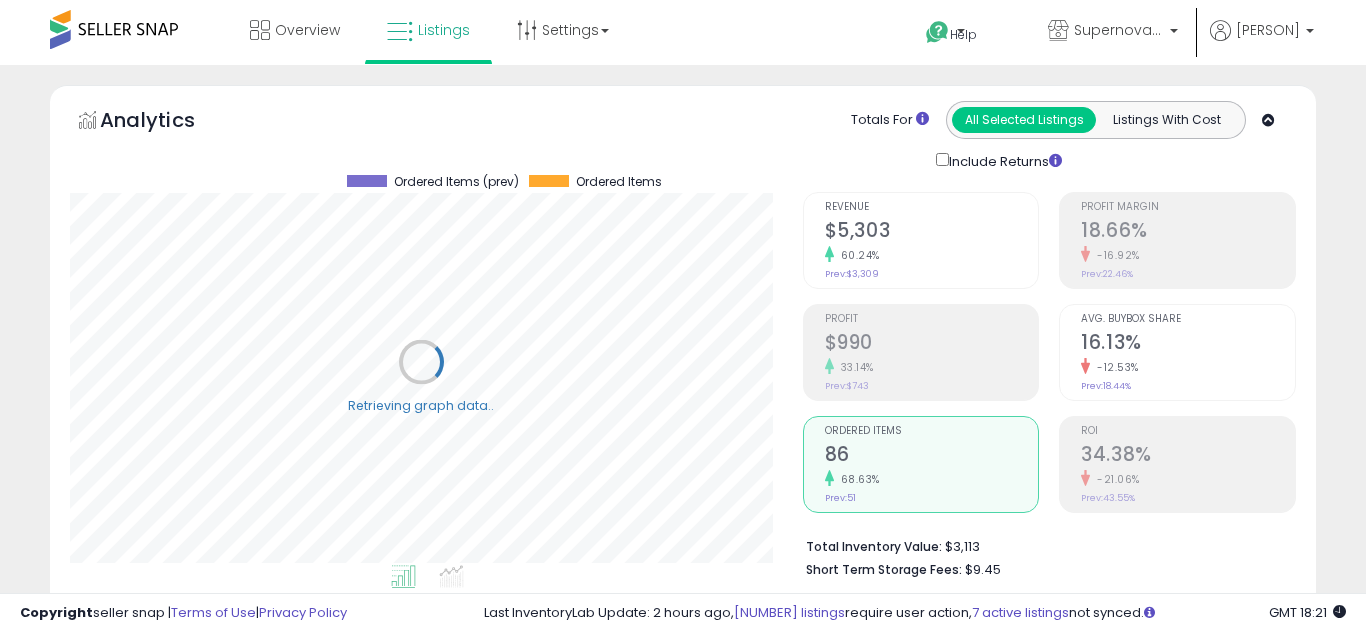scroll, scrollTop: 999590, scrollLeft: 999267, axis: both 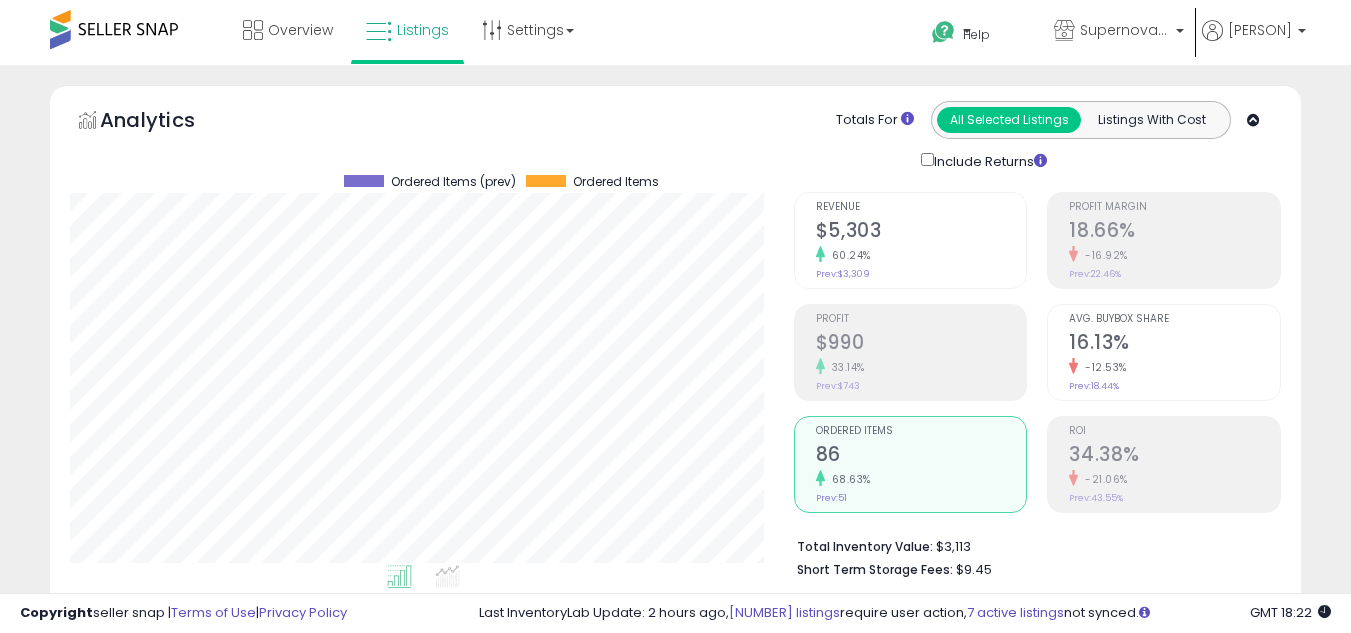 click on "Analytics
Totals For
All Selected Listings
Listings With Cost
Include Returns" at bounding box center [675, 136] 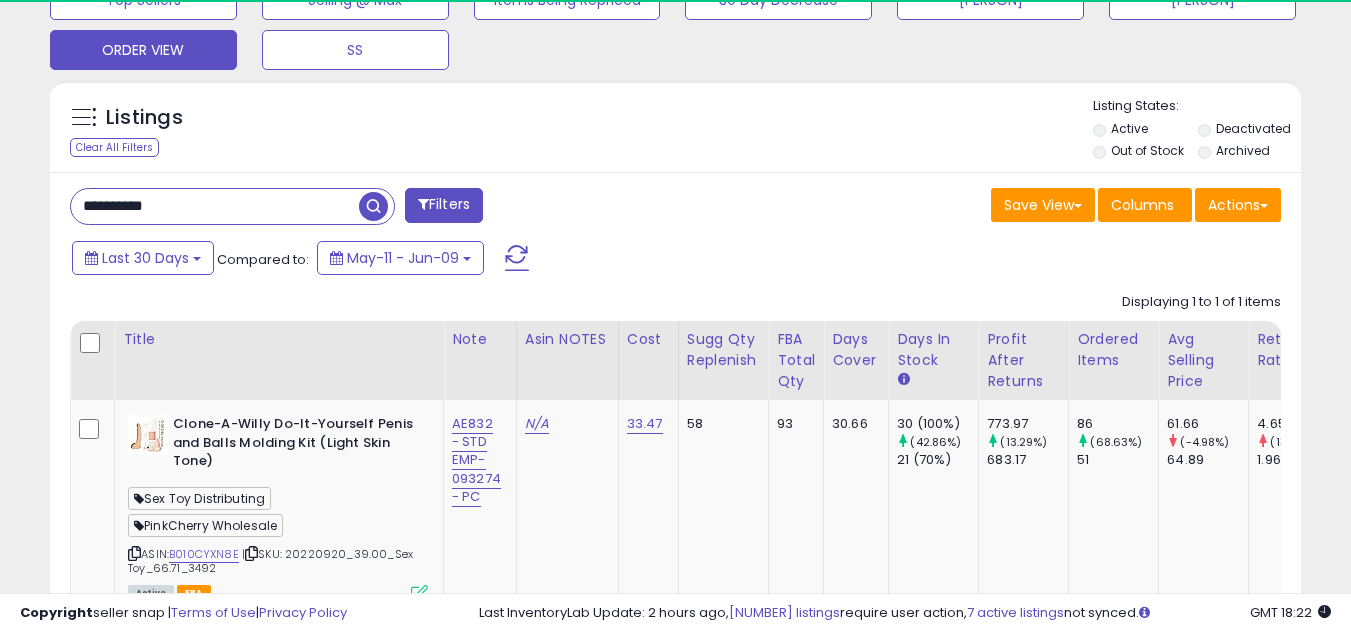 scroll, scrollTop: 800, scrollLeft: 0, axis: vertical 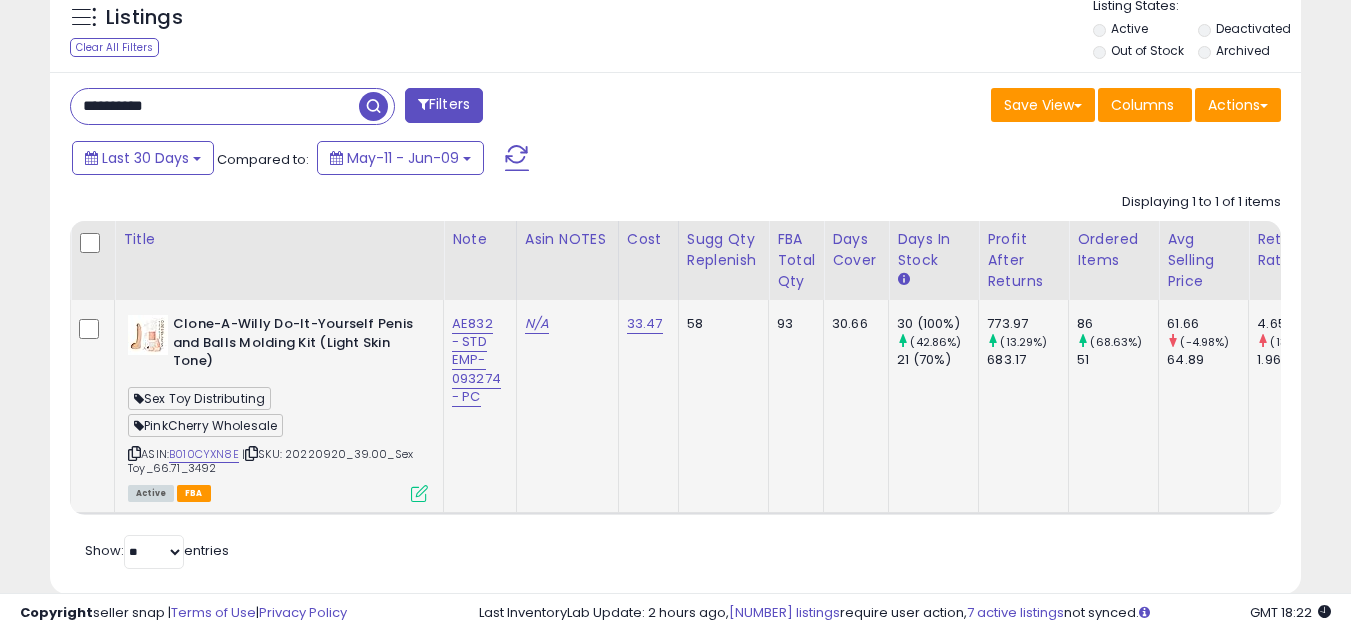click at bounding box center (134, 453) 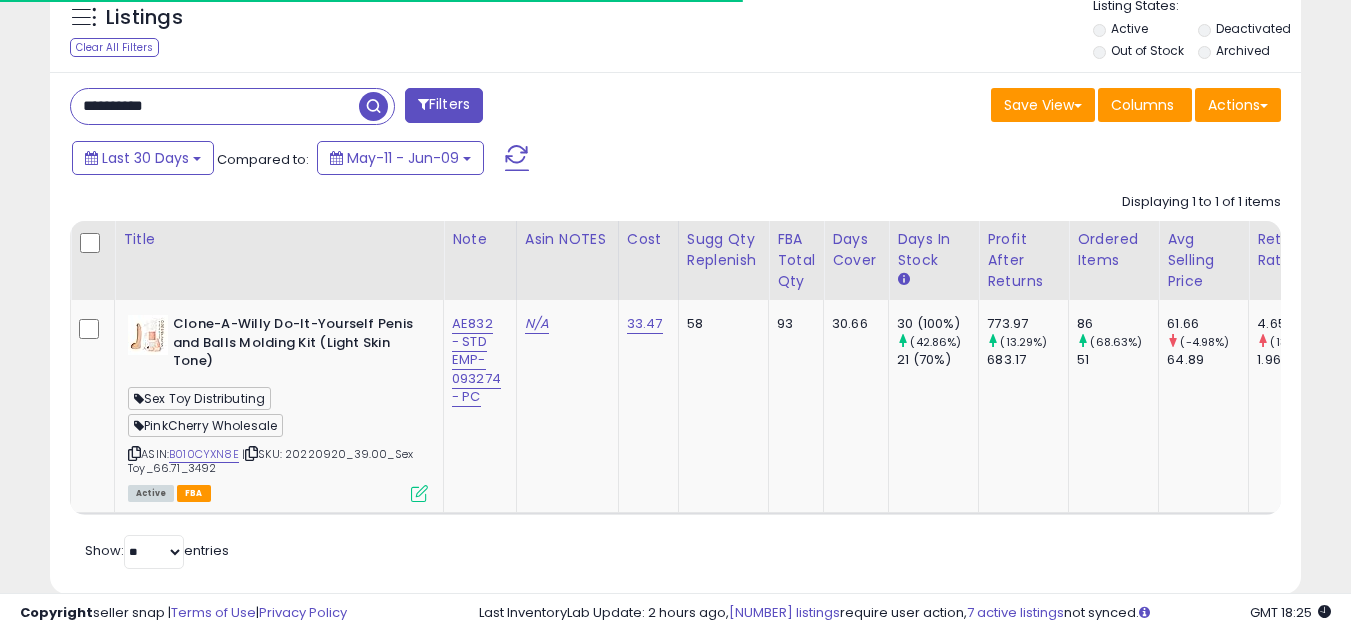 click on "**********" at bounding box center [215, 106] 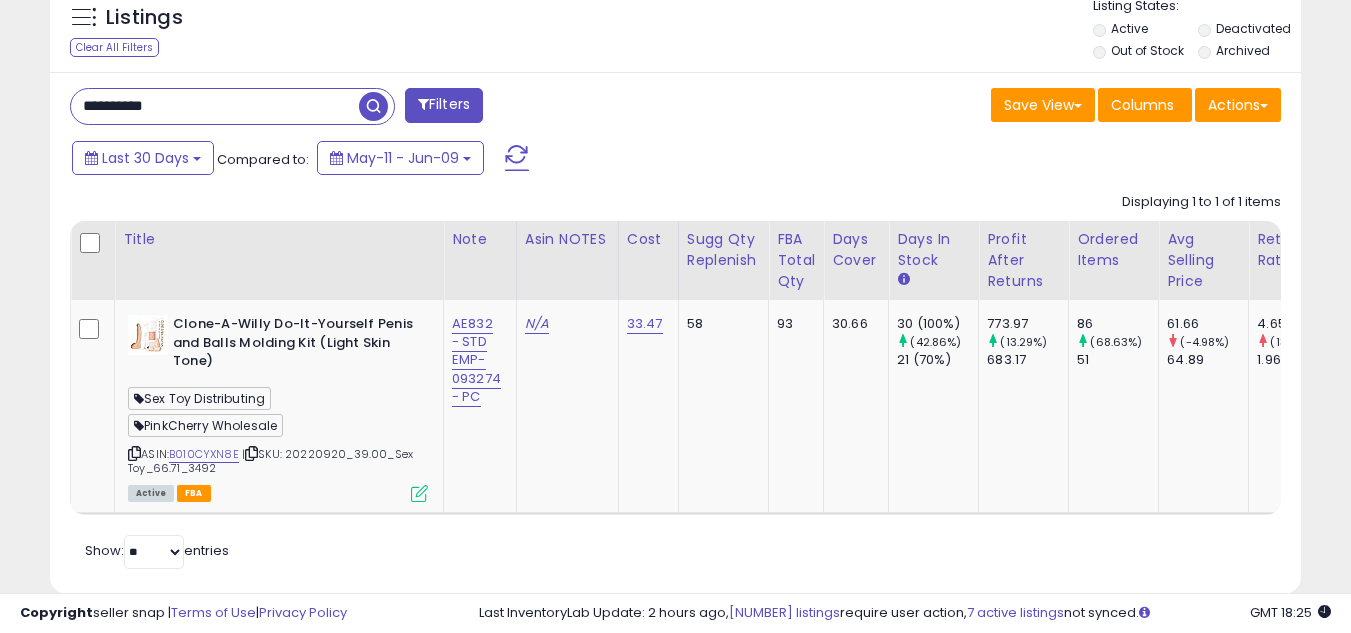 paste 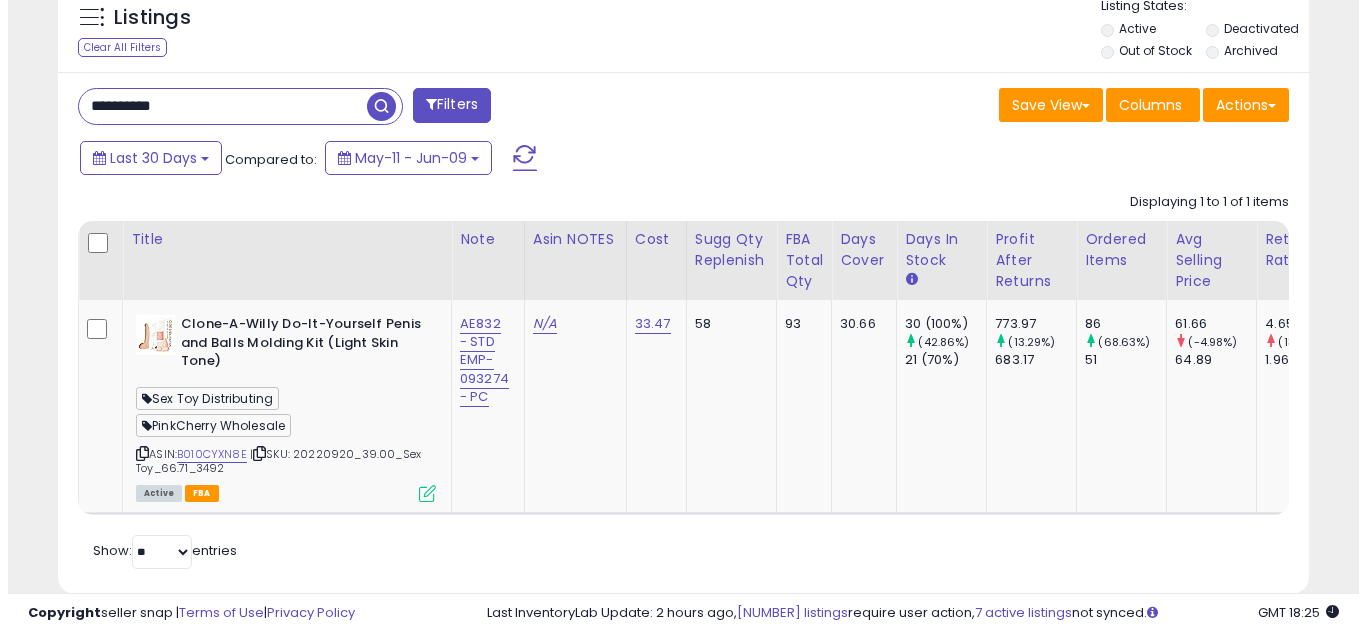 scroll, scrollTop: 637, scrollLeft: 0, axis: vertical 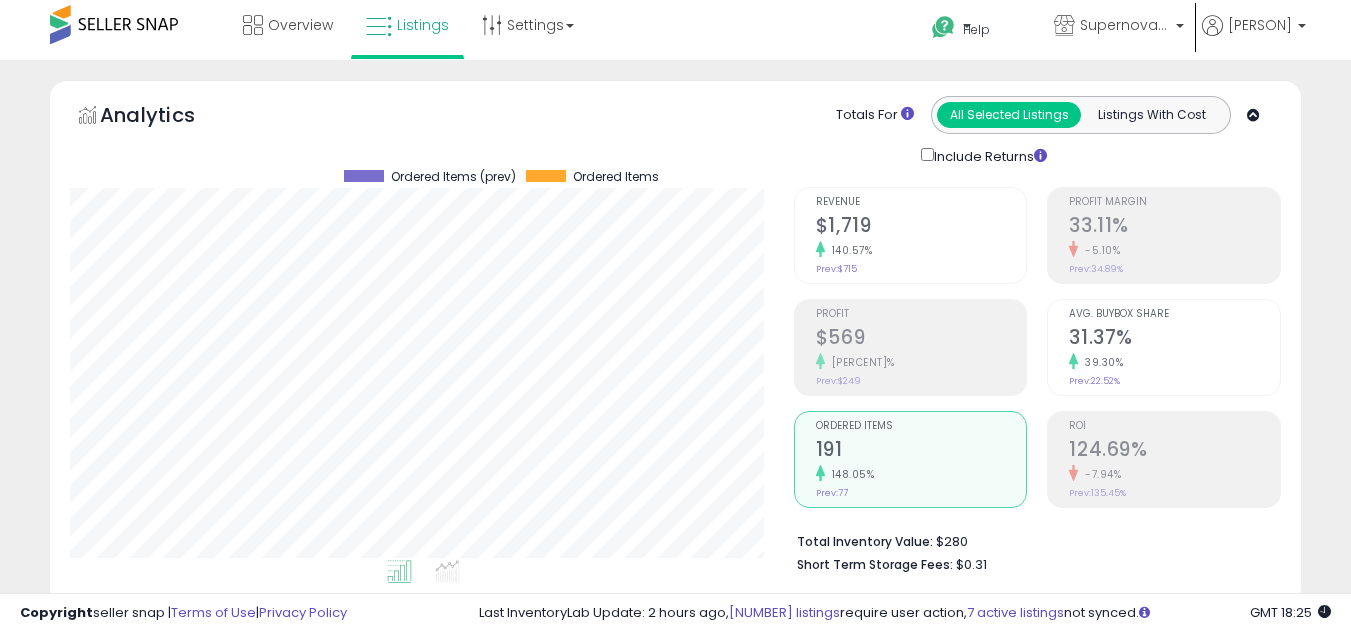 click on "Ordered Items
[NUMBER]
[PERCENT]%
Prev:  [NUMBER]" at bounding box center [921, 457] 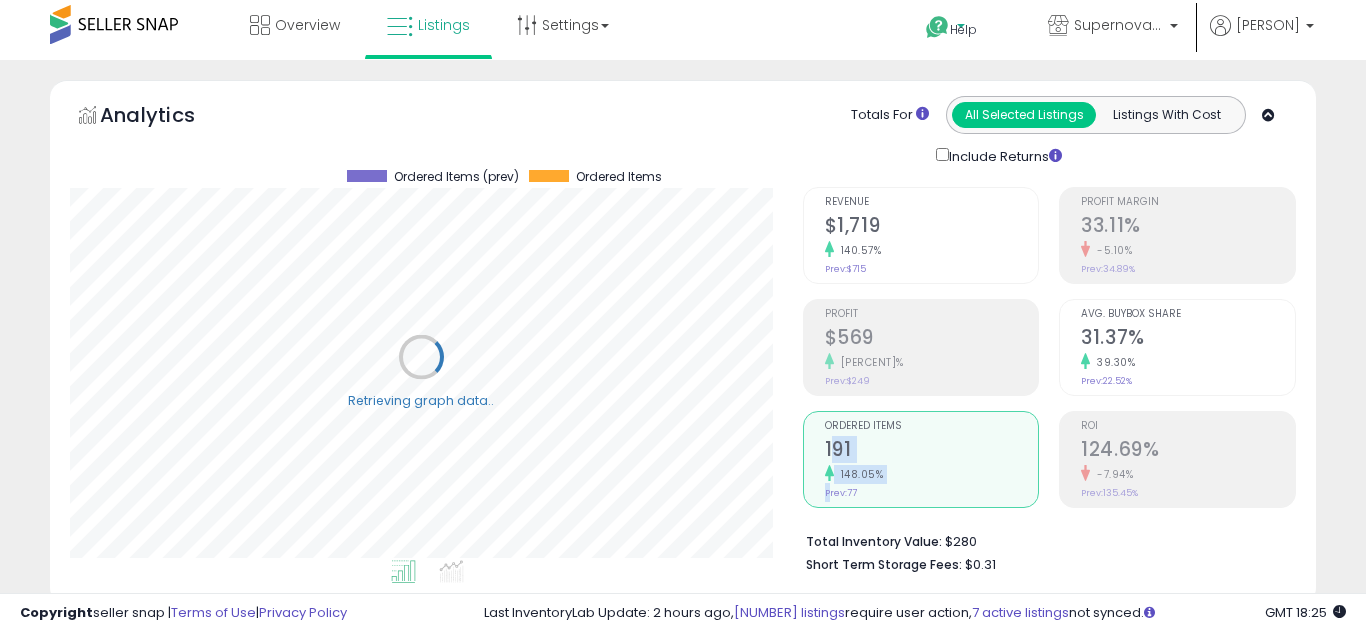 scroll, scrollTop: 999590, scrollLeft: 999267, axis: both 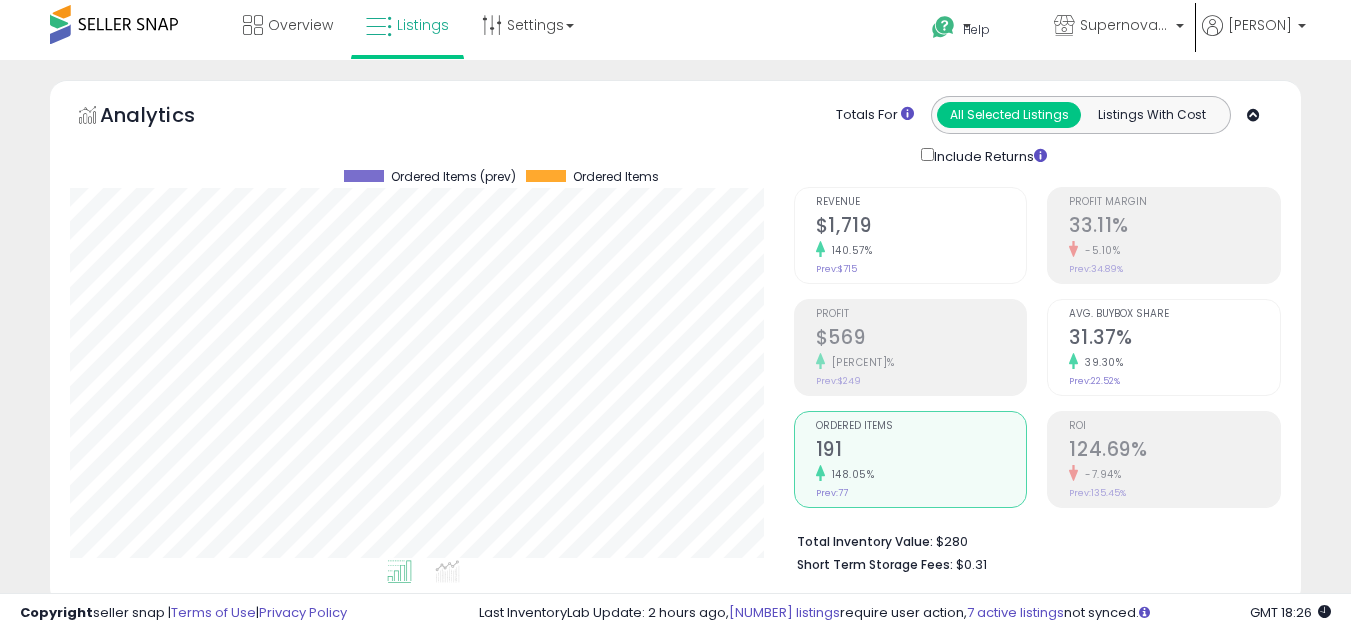 drag, startPoint x: 757, startPoint y: 122, endPoint x: 774, endPoint y: 162, distance: 43.462627 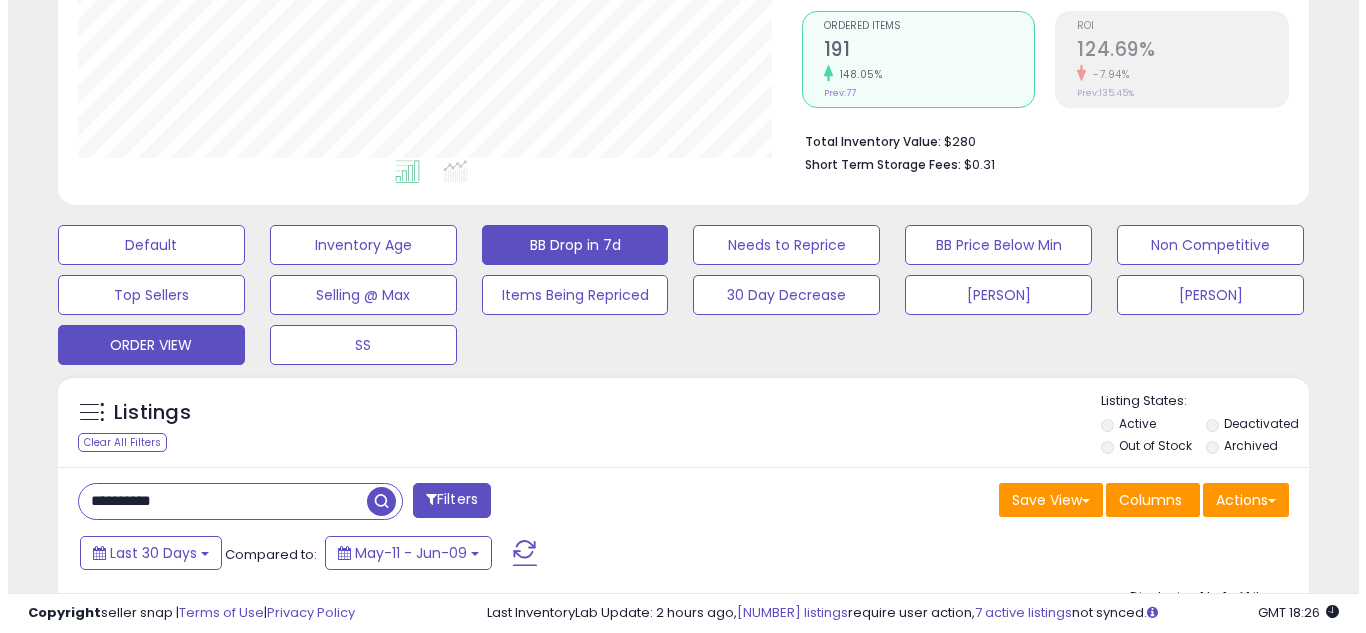 scroll, scrollTop: 5, scrollLeft: 0, axis: vertical 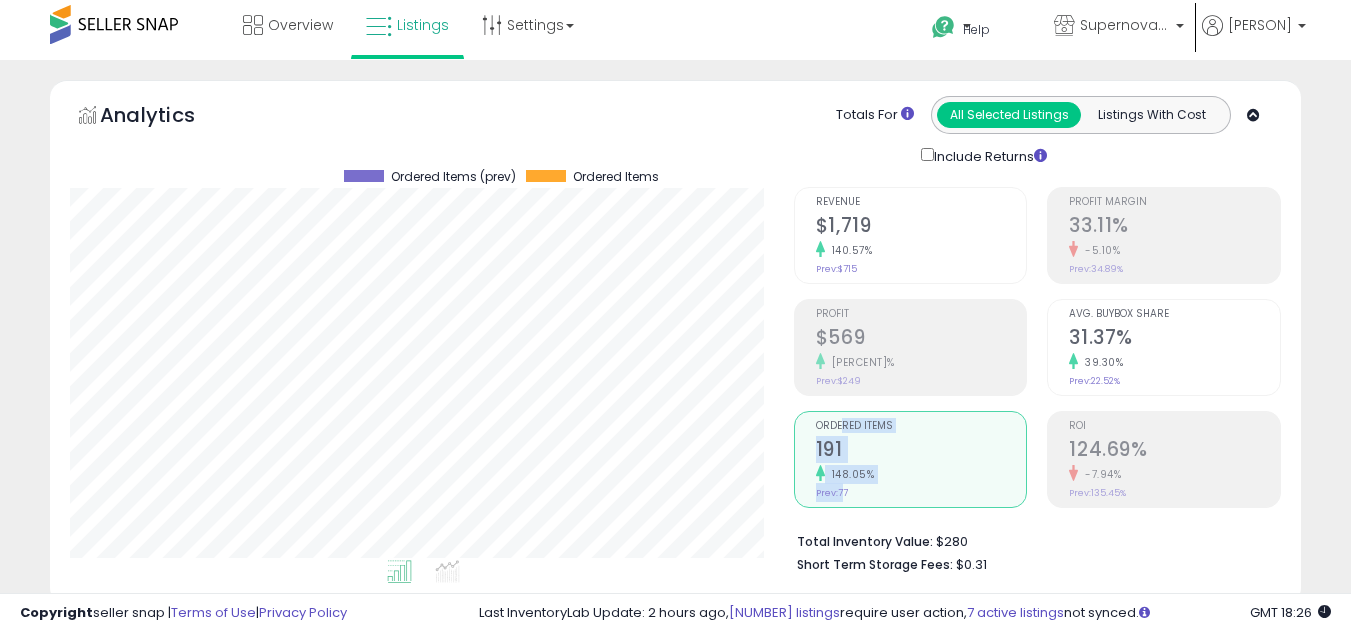 click on "Ordered Items
[NUMBER]
[PERCENT]%
Prev:  [NUMBER]" at bounding box center (921, 457) 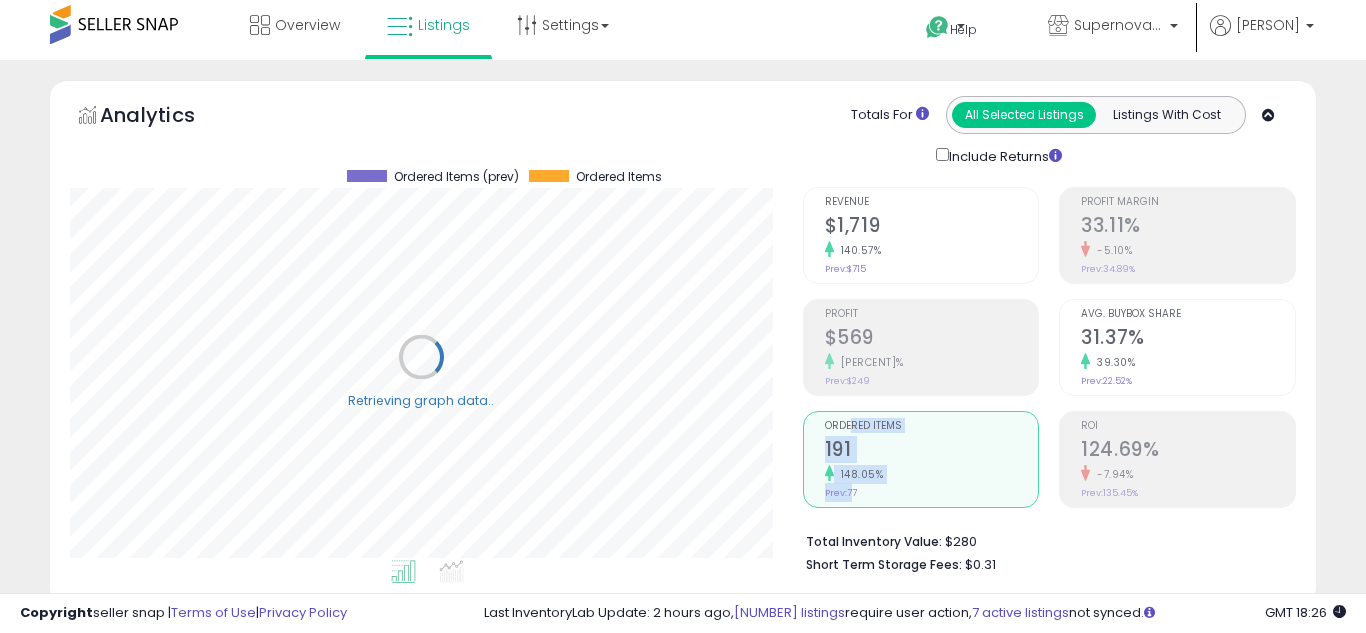 scroll, scrollTop: 999590, scrollLeft: 999267, axis: both 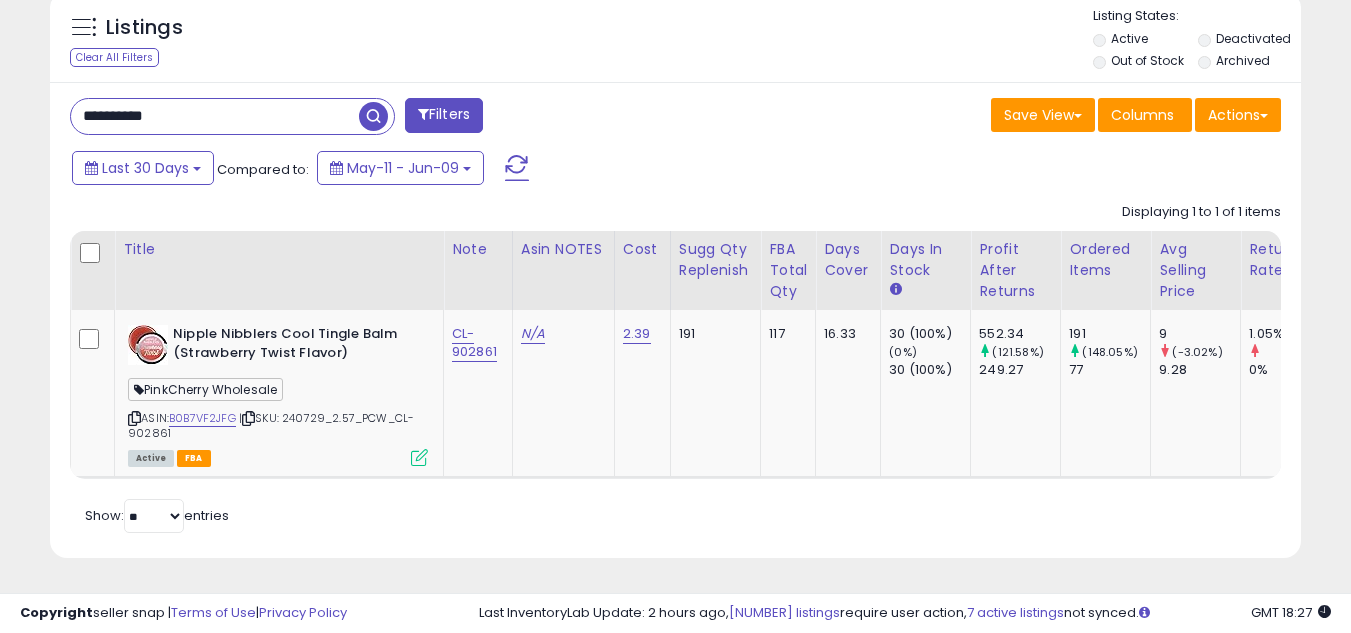 click on "**********" at bounding box center (215, 116) 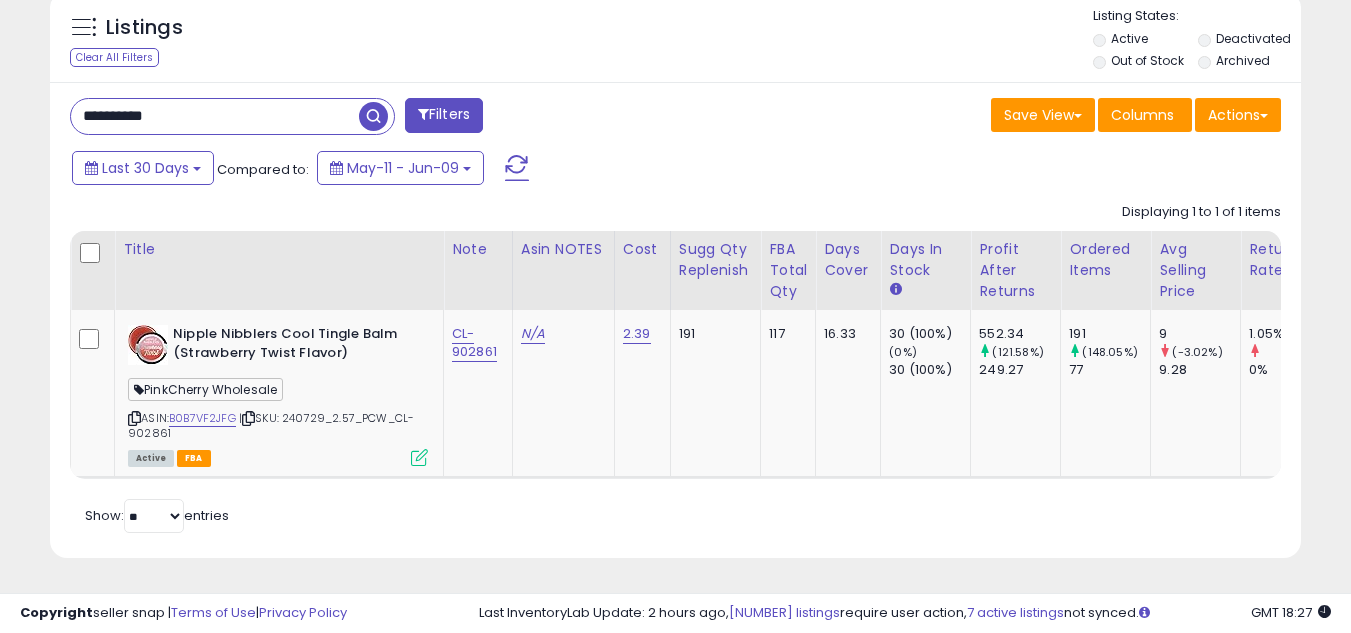 click on "**********" at bounding box center [215, 116] 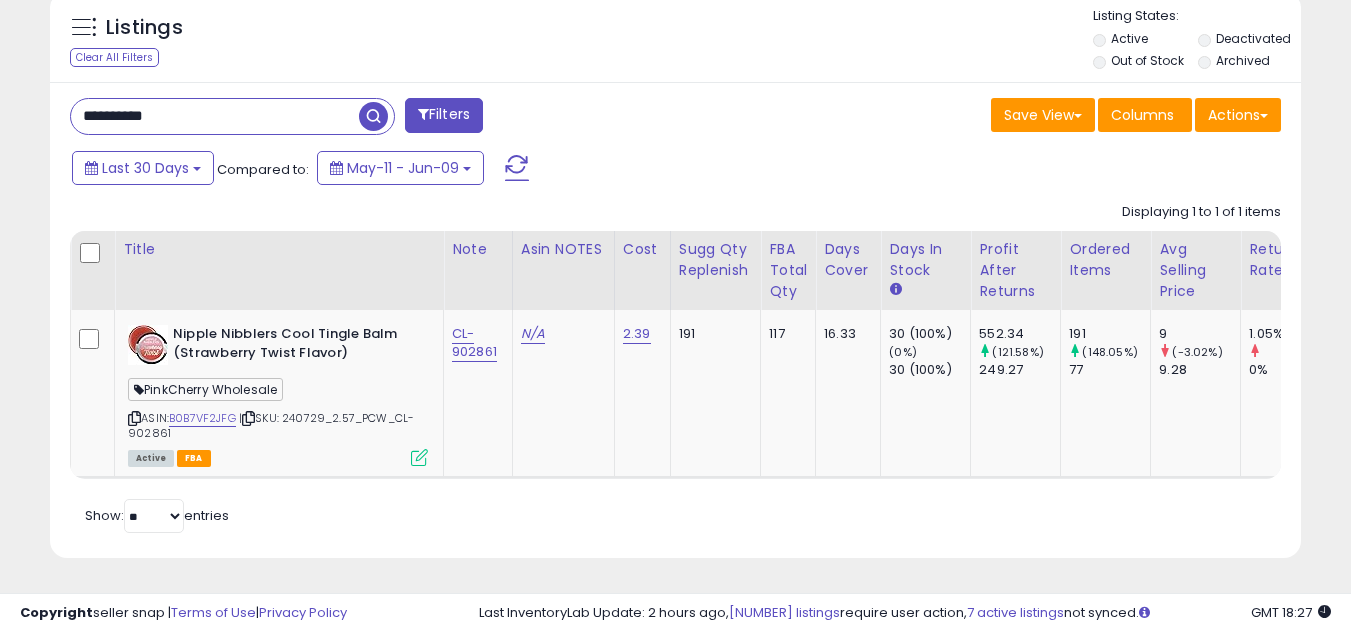 paste 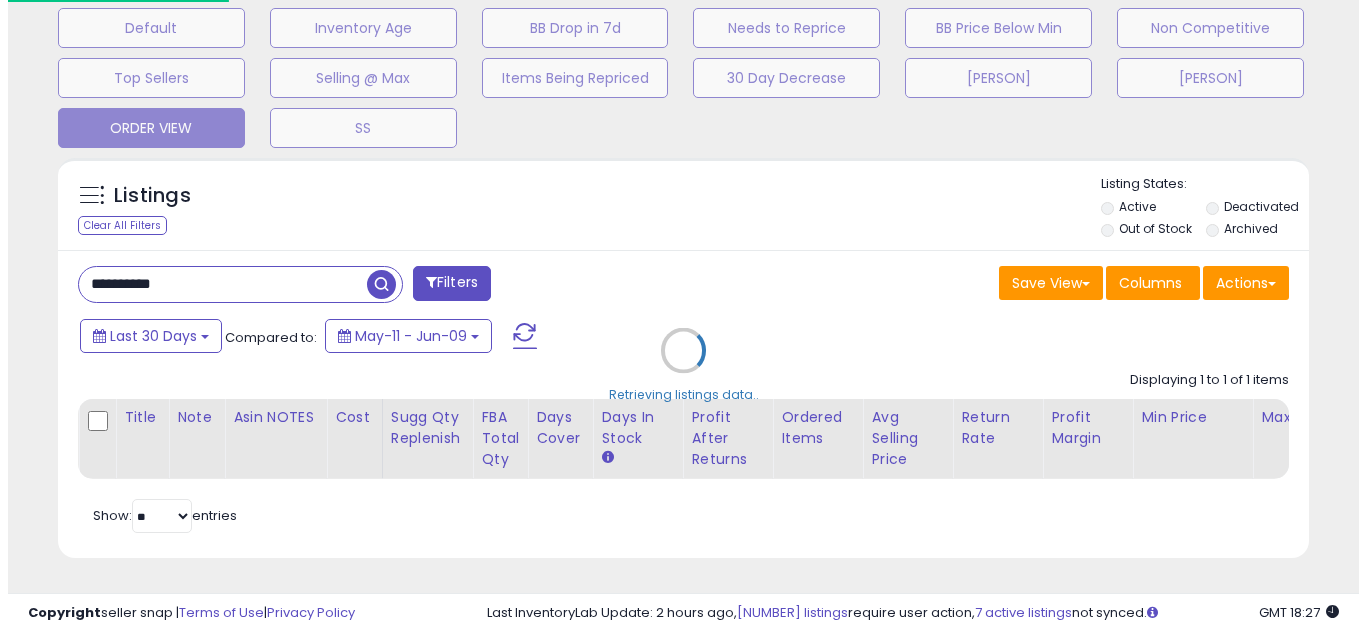 scroll, scrollTop: 637, scrollLeft: 0, axis: vertical 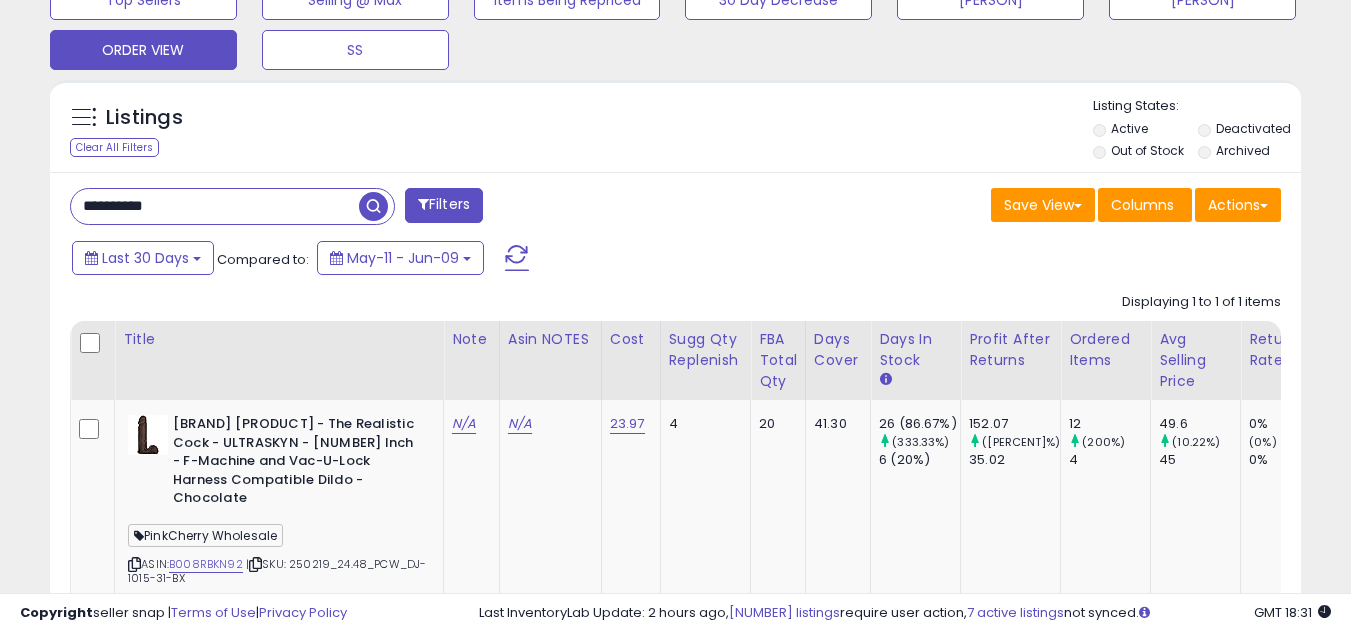 click on "**********" at bounding box center (215, 206) 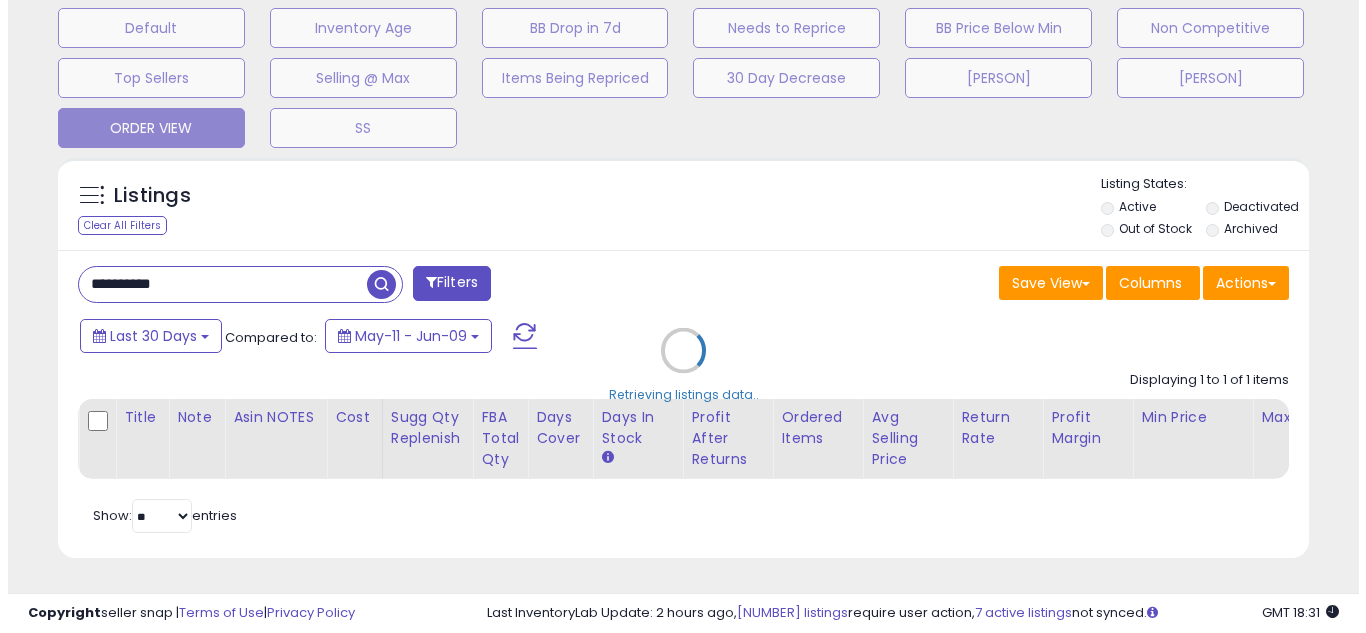 scroll, scrollTop: 637, scrollLeft: 0, axis: vertical 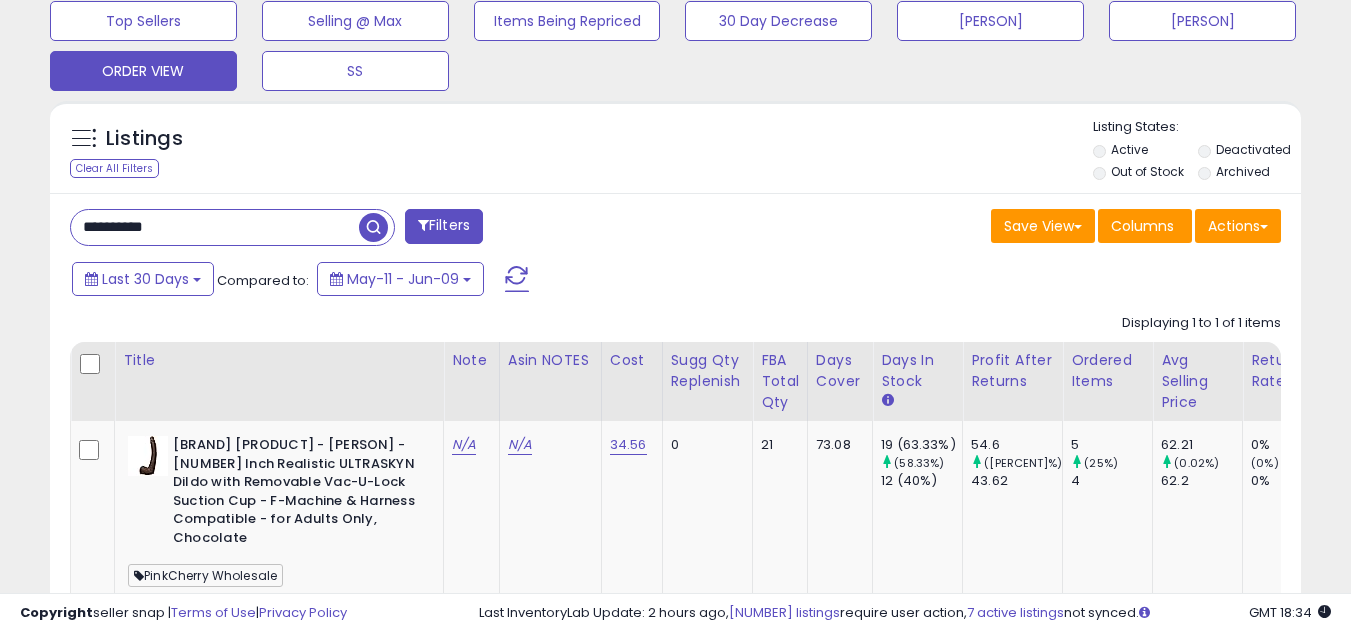 click on "**********" at bounding box center [215, 227] 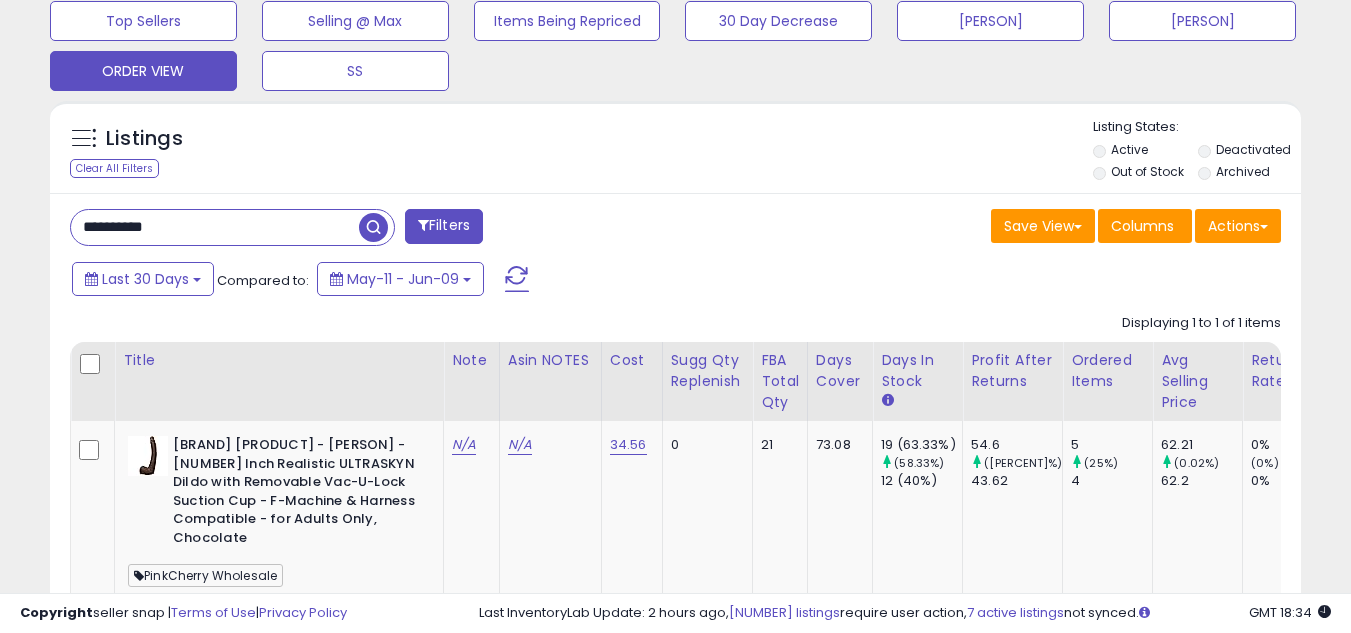 paste 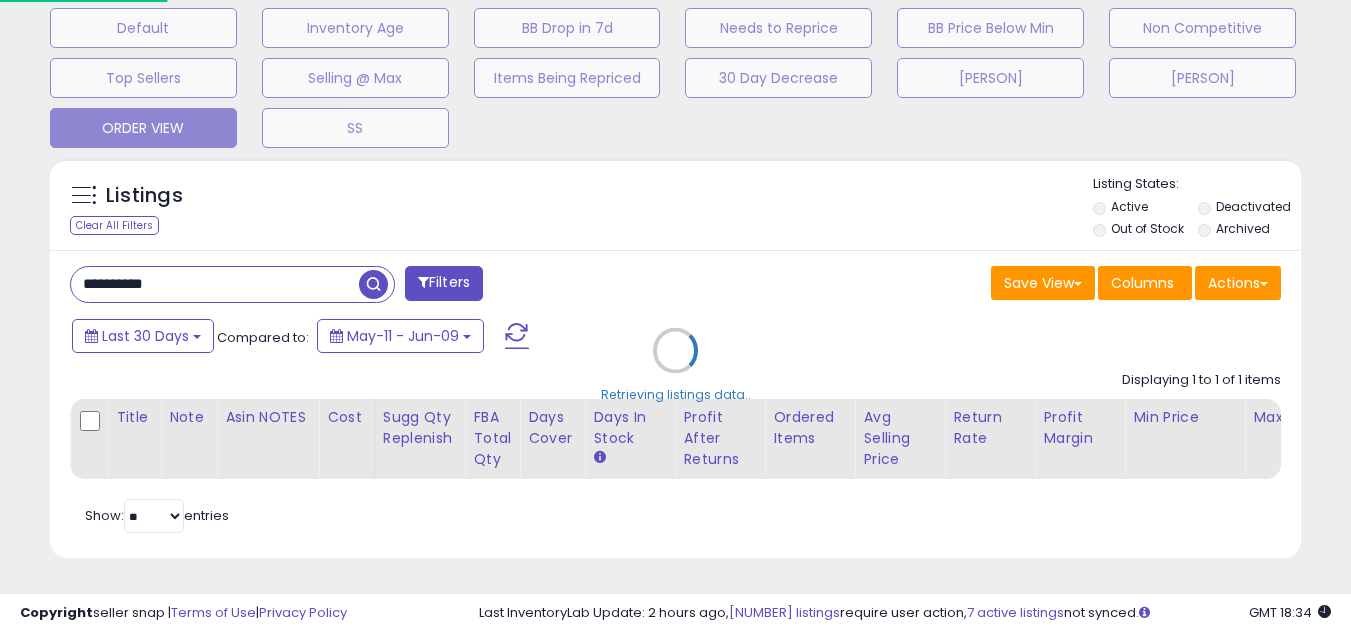 scroll, scrollTop: 999590, scrollLeft: 999267, axis: both 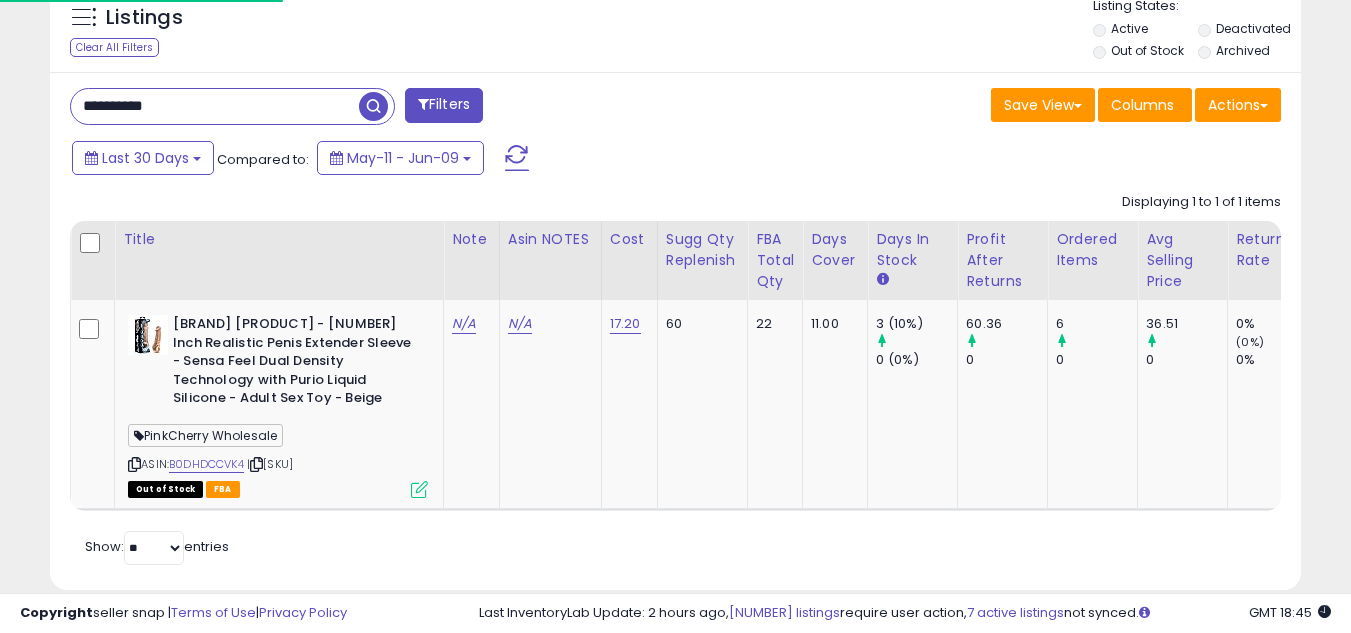 click on "**********" at bounding box center [215, 106] 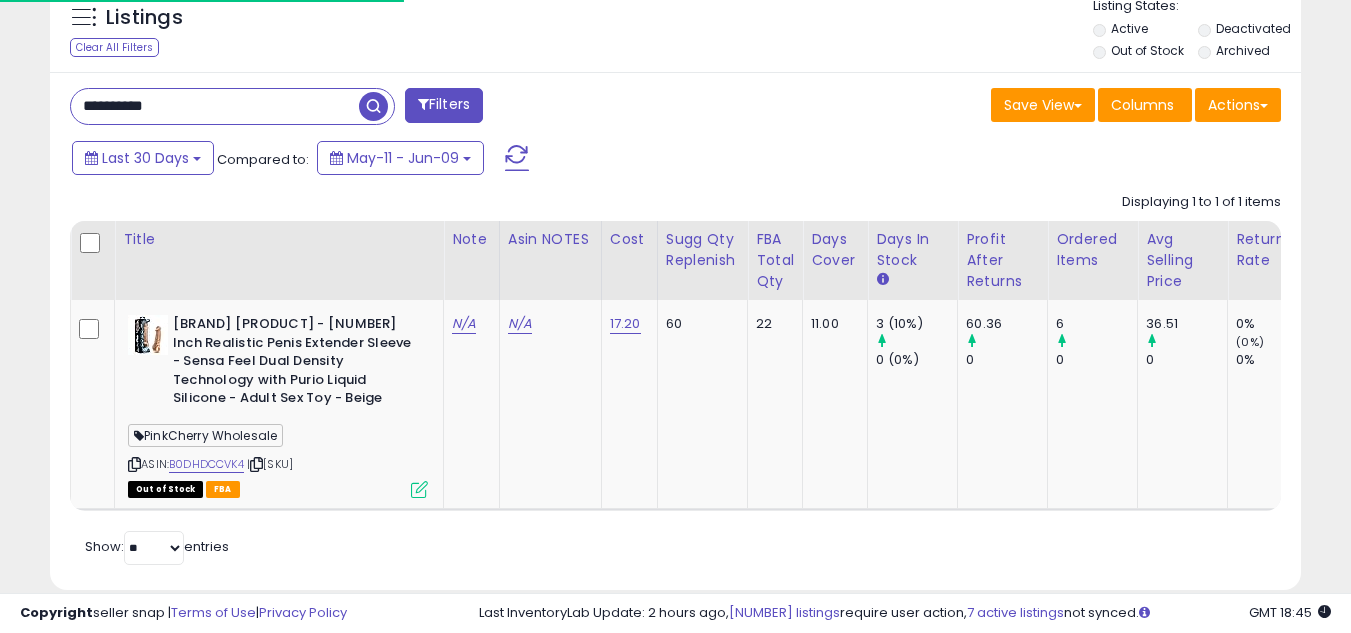click on "**********" at bounding box center [215, 106] 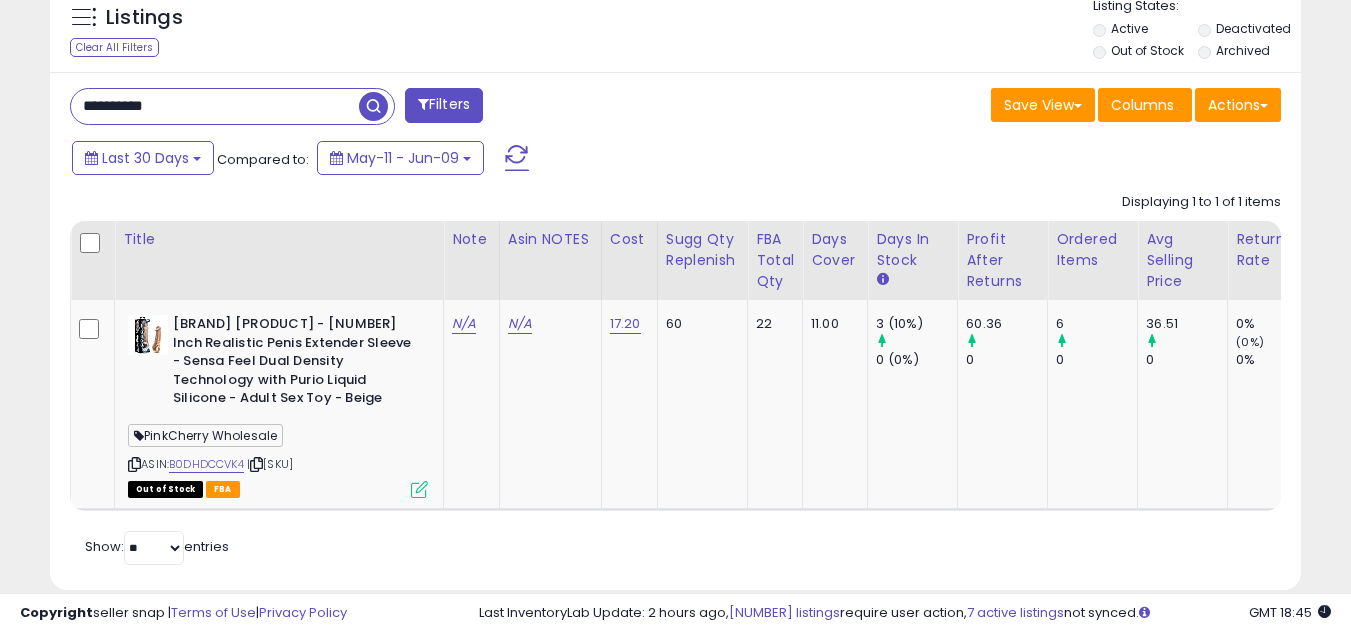 paste 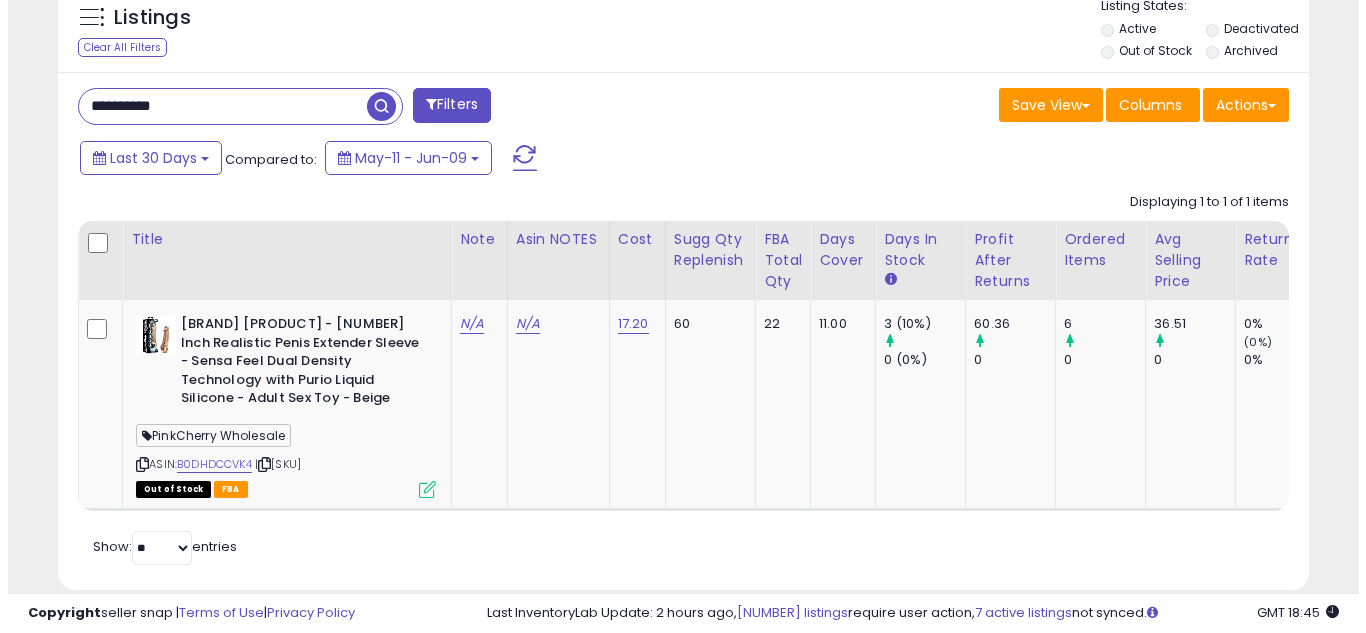 scroll, scrollTop: 637, scrollLeft: 0, axis: vertical 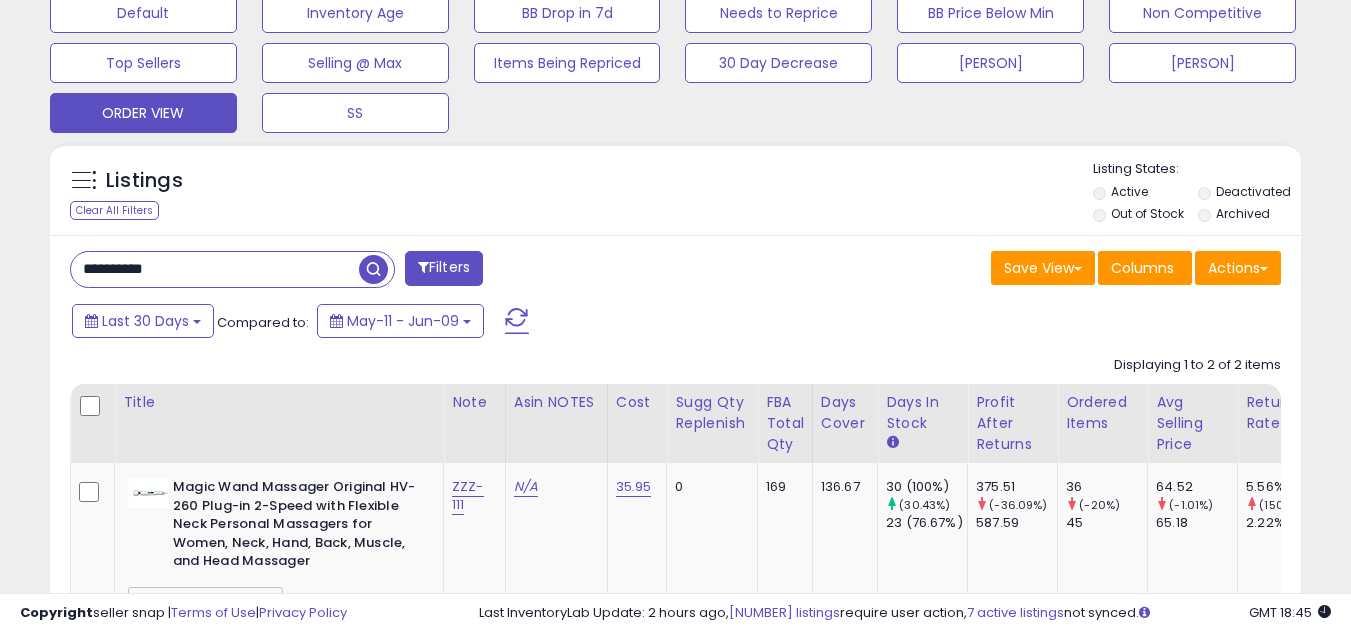 click on "**********" at bounding box center (215, 269) 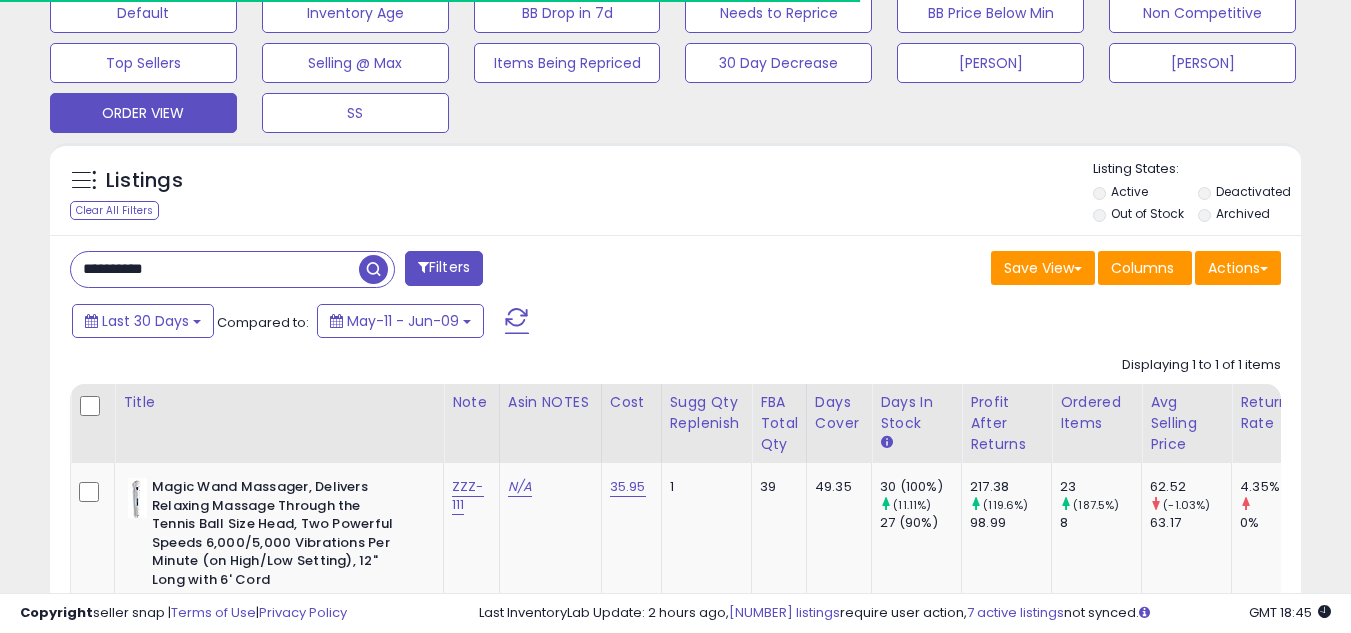 scroll, scrollTop: 410, scrollLeft: 724, axis: both 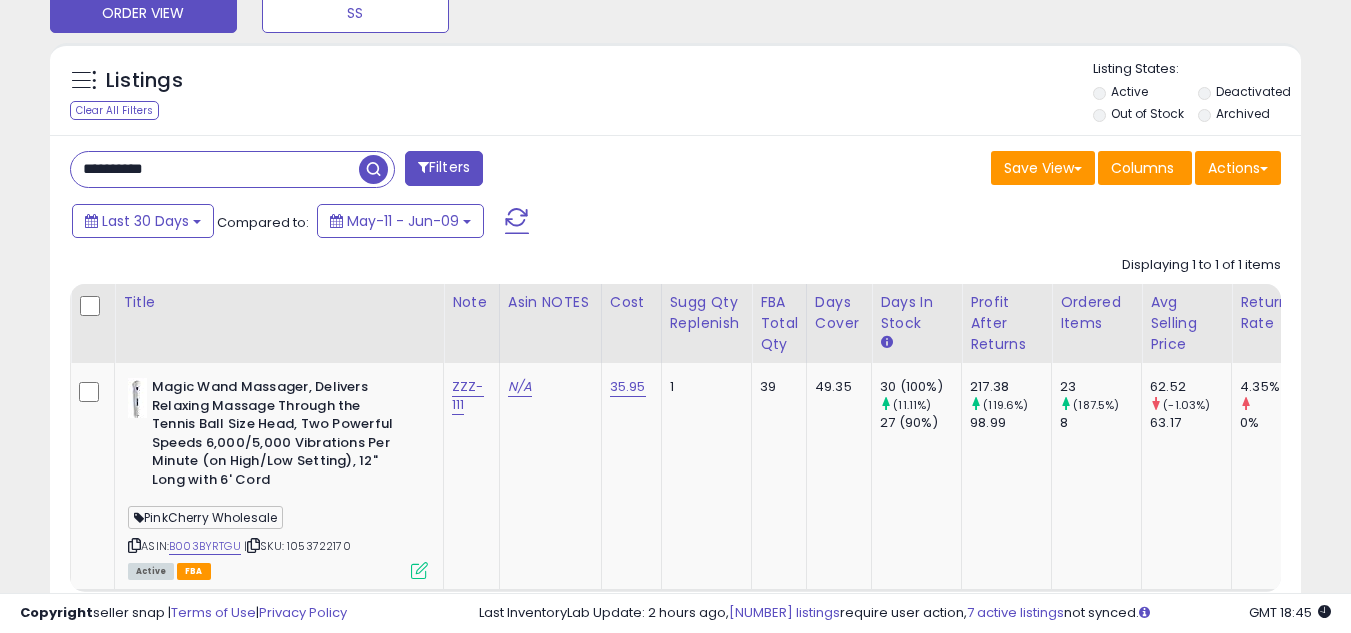 click on "**********" at bounding box center [215, 169] 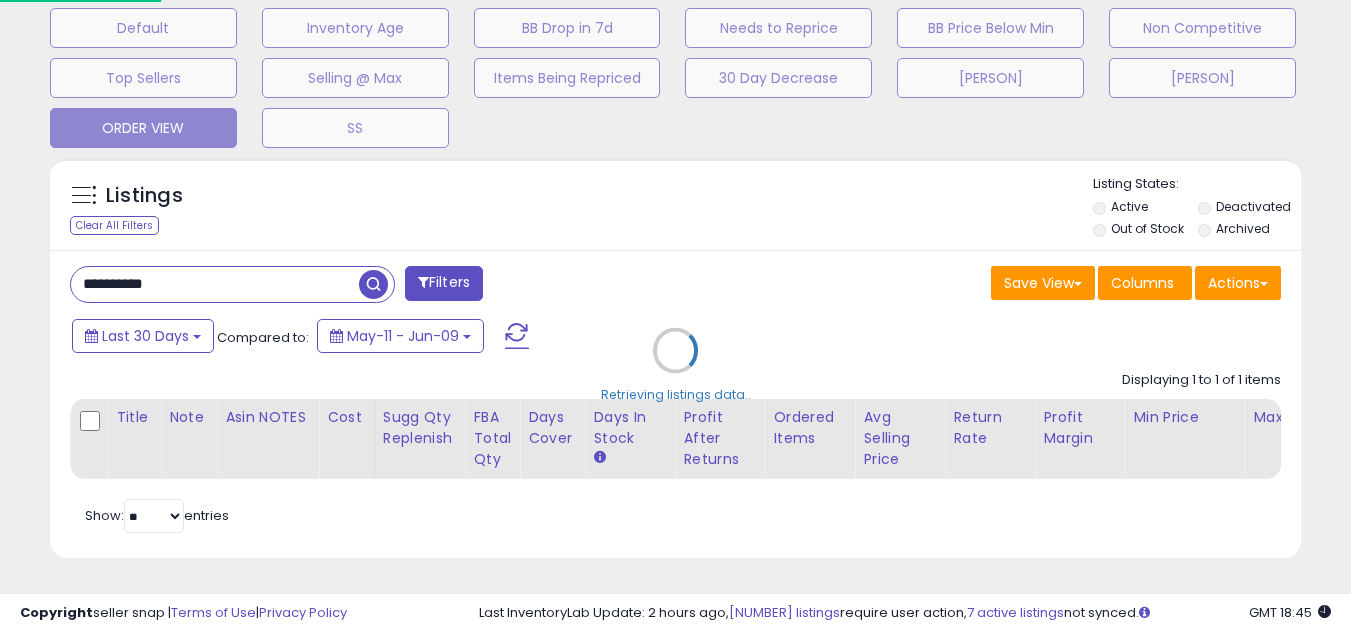 scroll, scrollTop: 999590, scrollLeft: 999267, axis: both 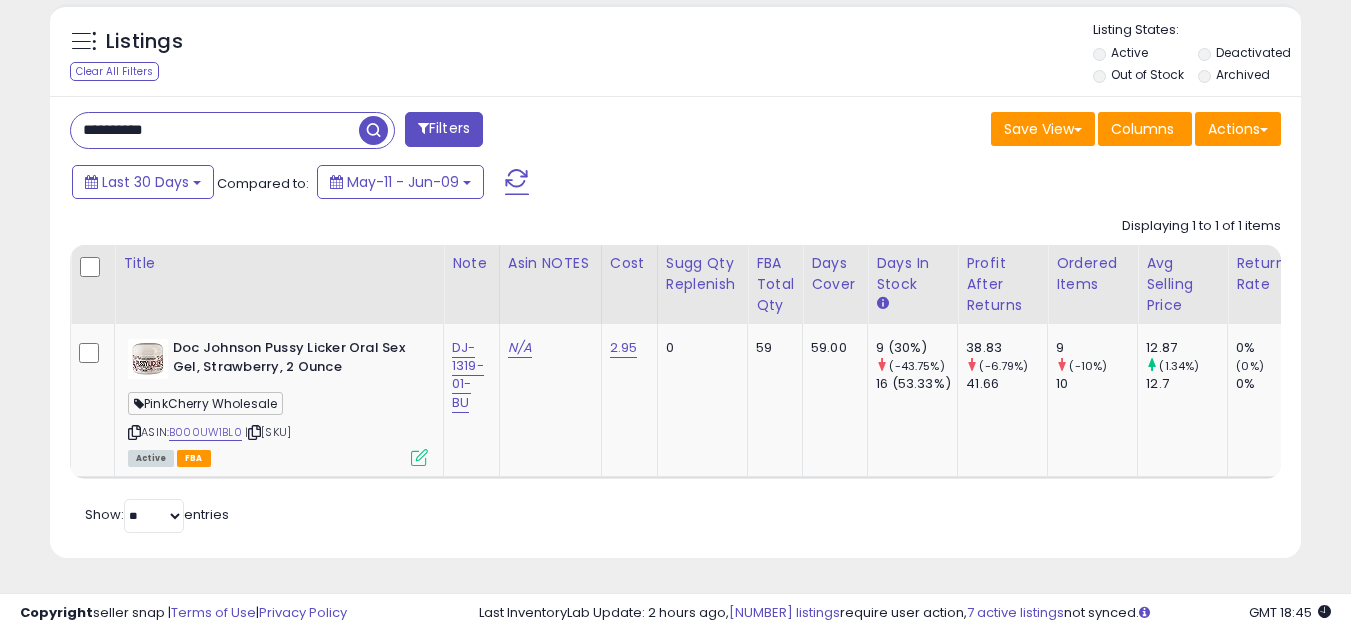 click on "**********" at bounding box center (675, 327) 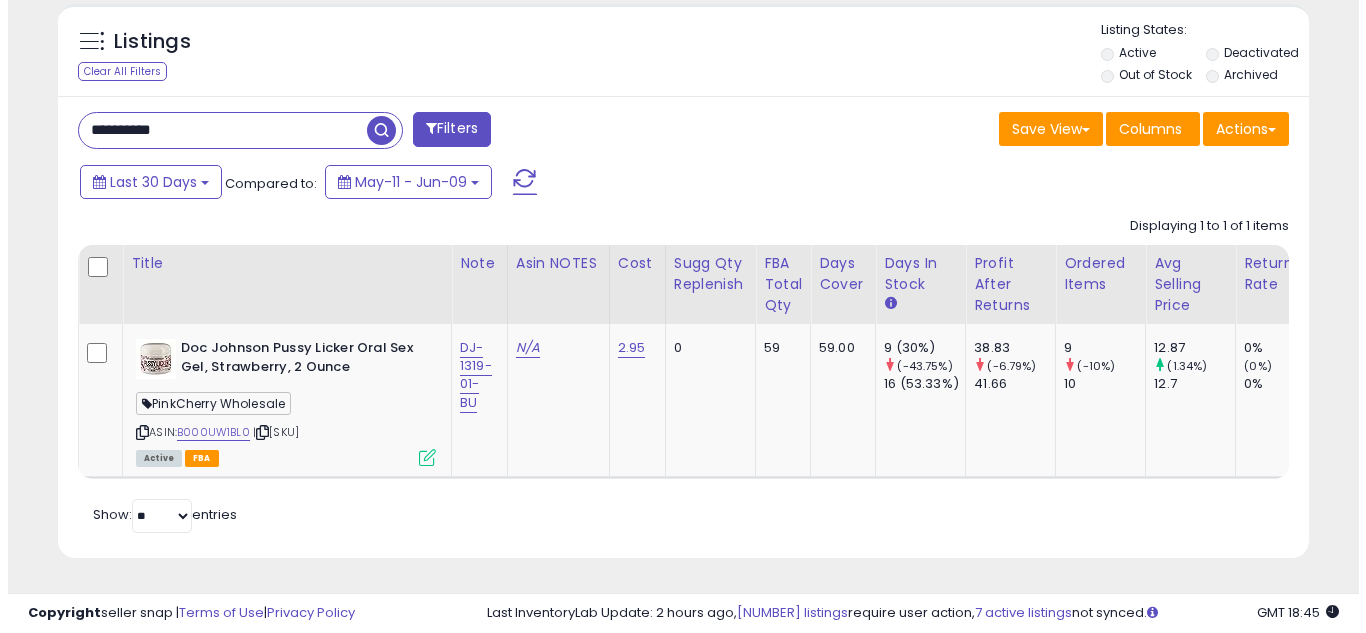 scroll, scrollTop: 637, scrollLeft: 0, axis: vertical 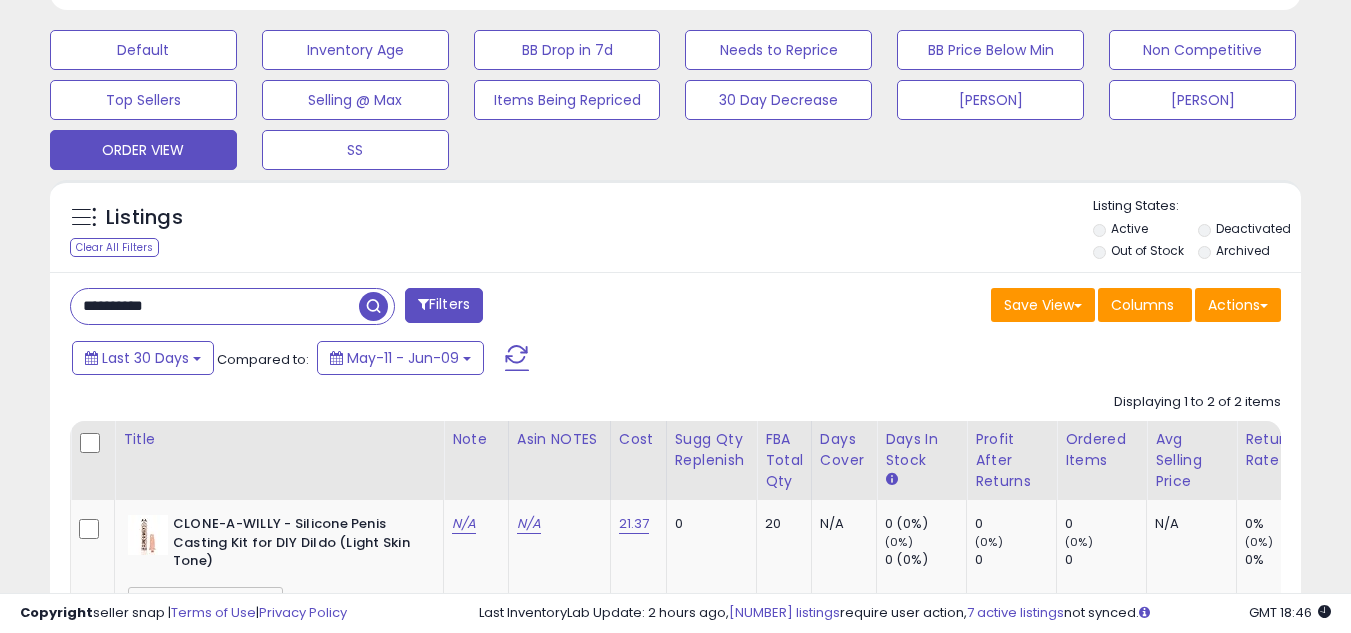 click on "**********" at bounding box center (675, 606) 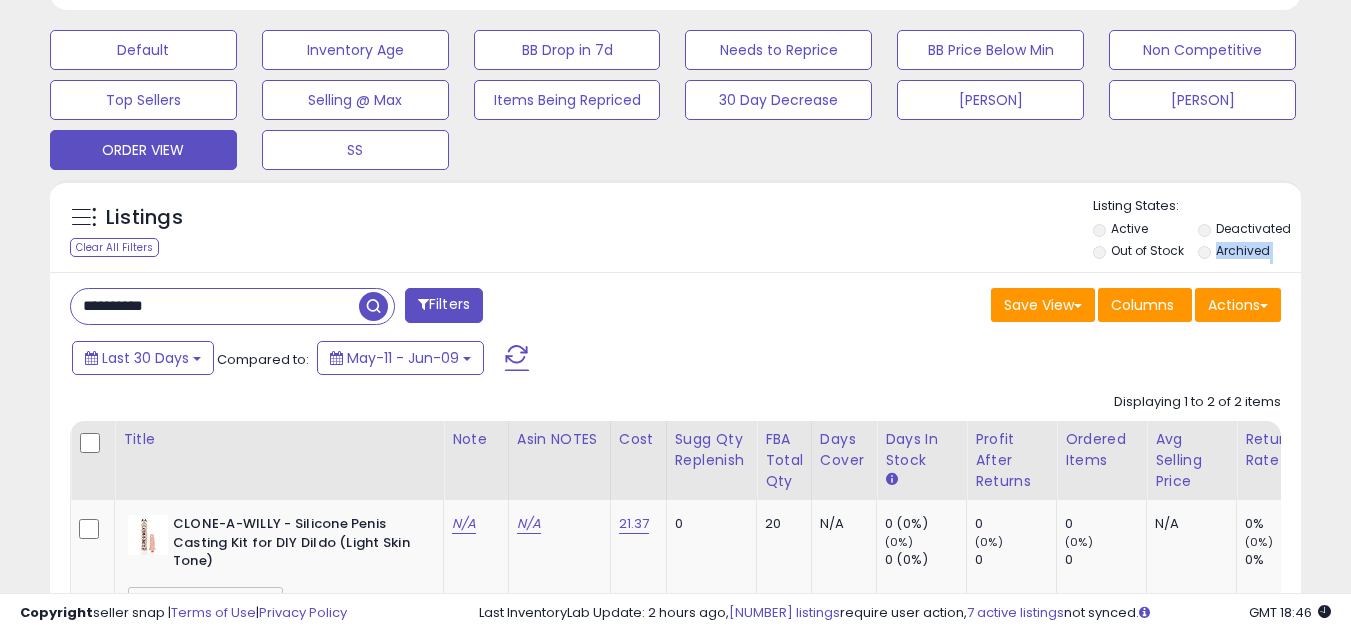 click on "**********" at bounding box center [675, 606] 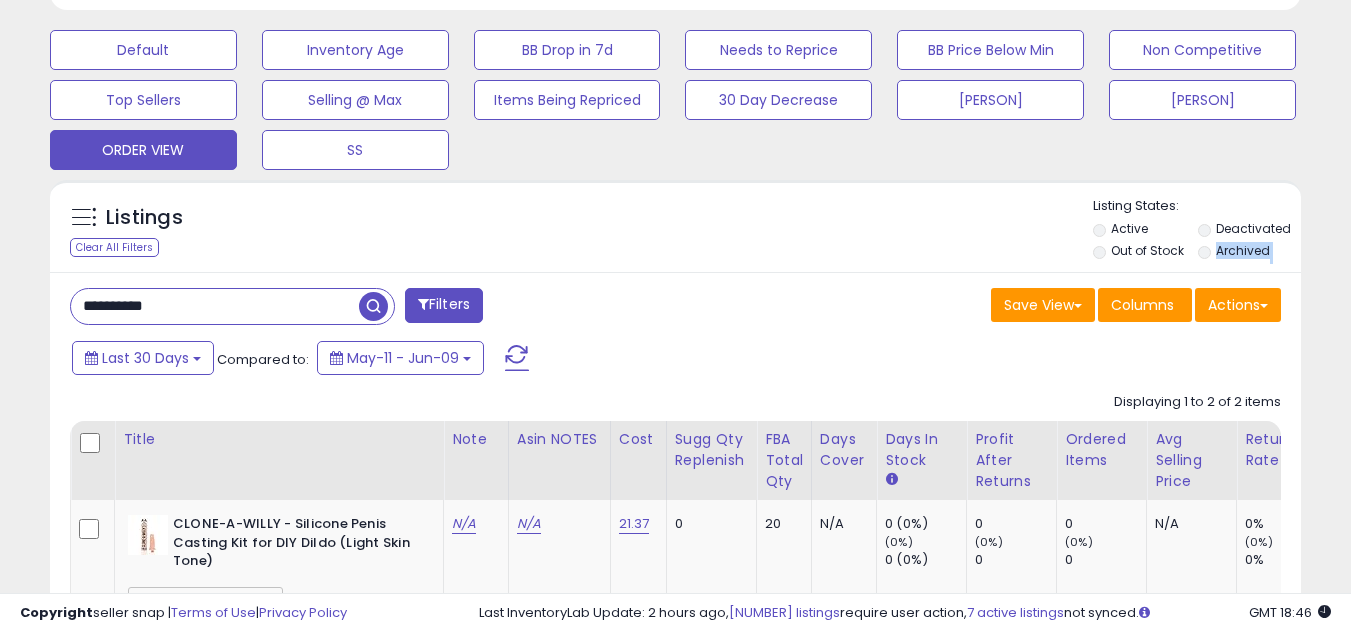 click on "**********" at bounding box center [215, 306] 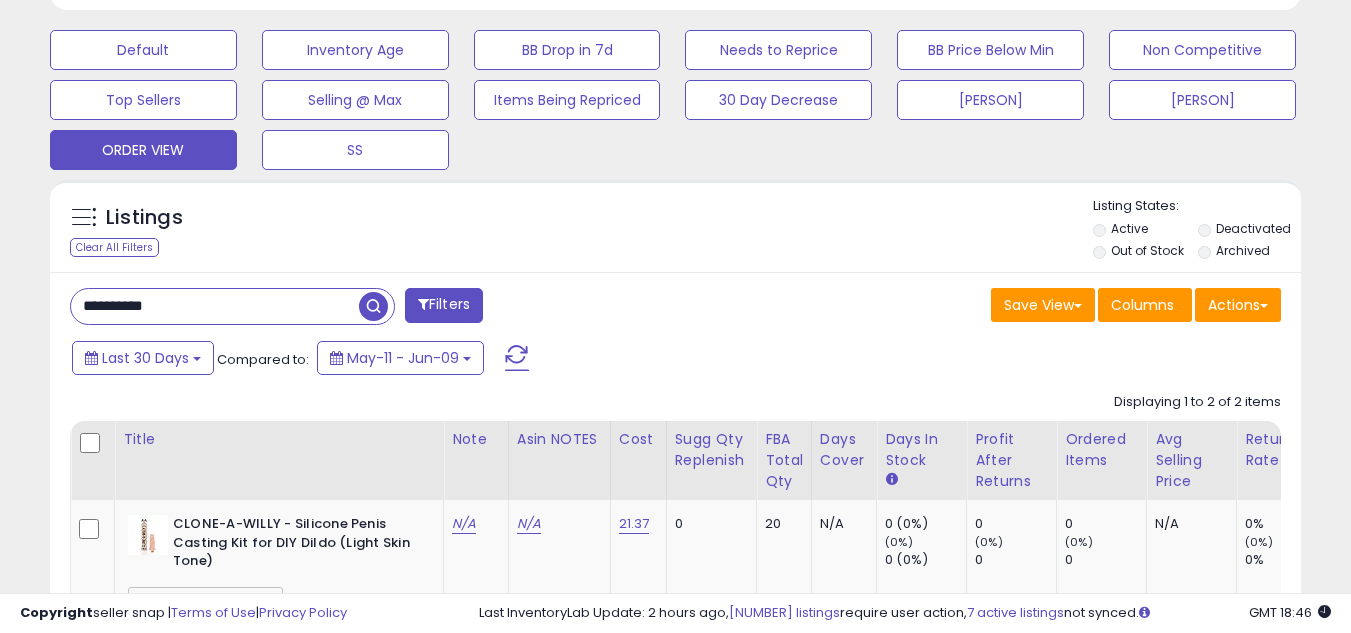 click on "**********" at bounding box center [215, 306] 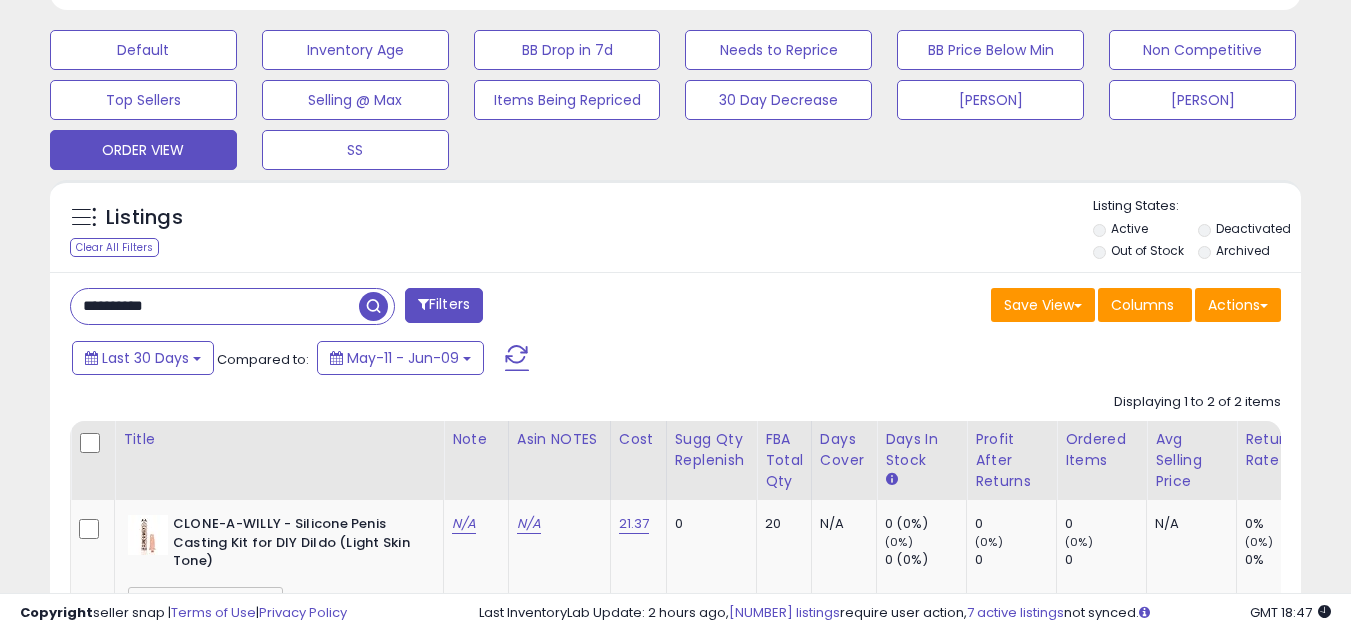 paste 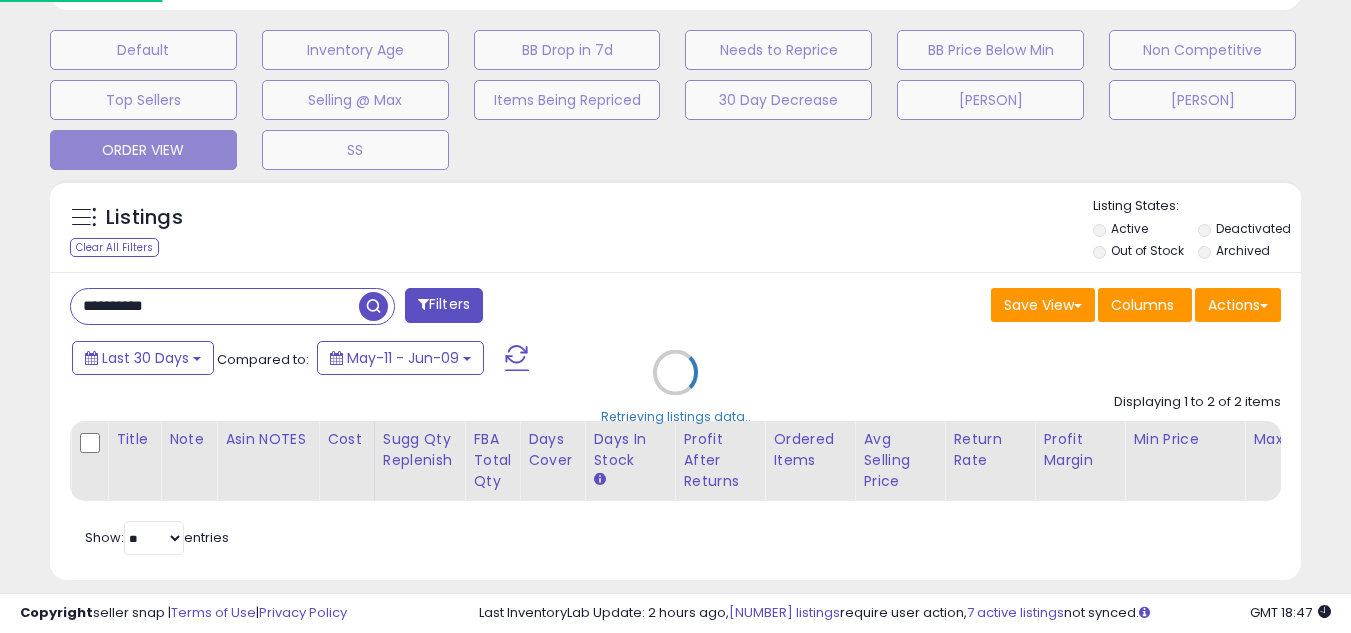 scroll, scrollTop: 999590, scrollLeft: 999267, axis: both 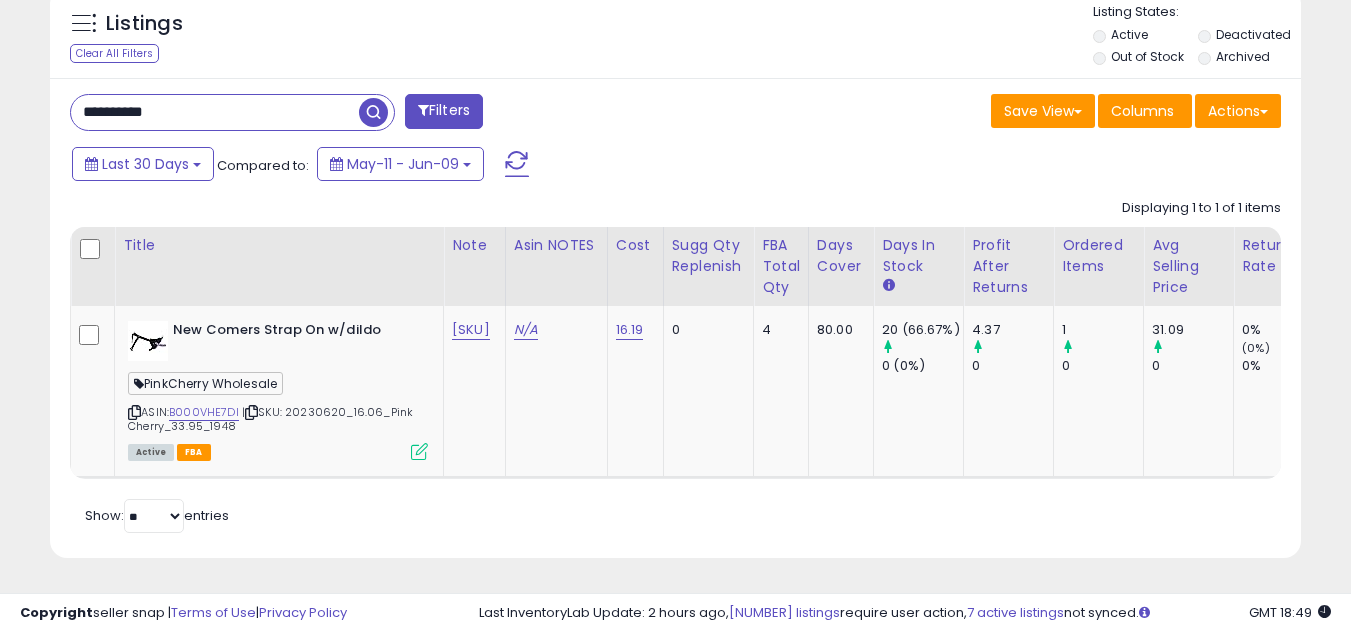 click on "**********" at bounding box center [215, 112] 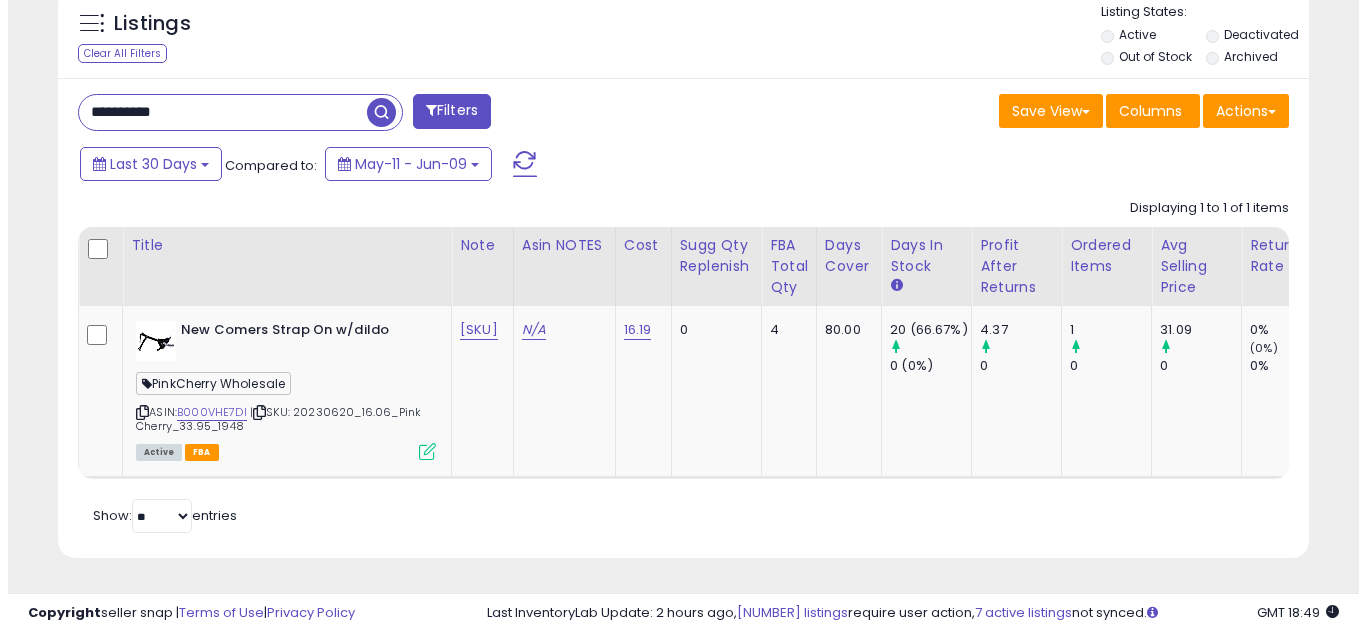 scroll, scrollTop: 637, scrollLeft: 0, axis: vertical 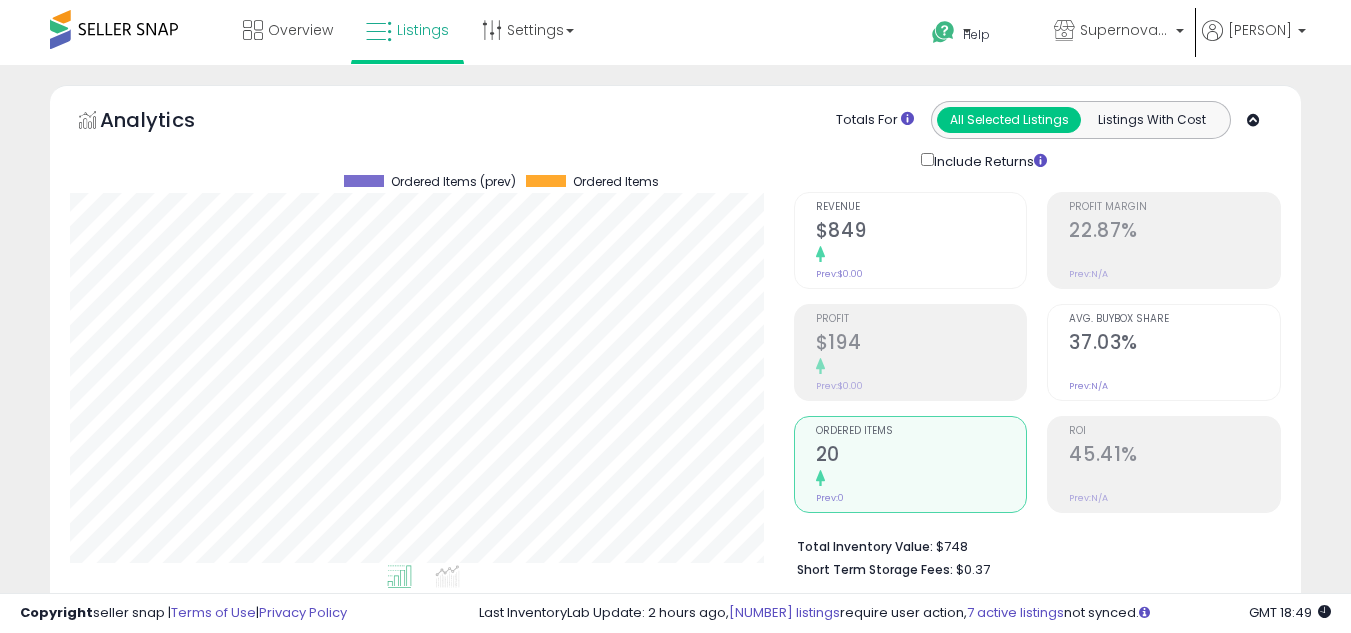 click on "Ordered Items" at bounding box center (921, 431) 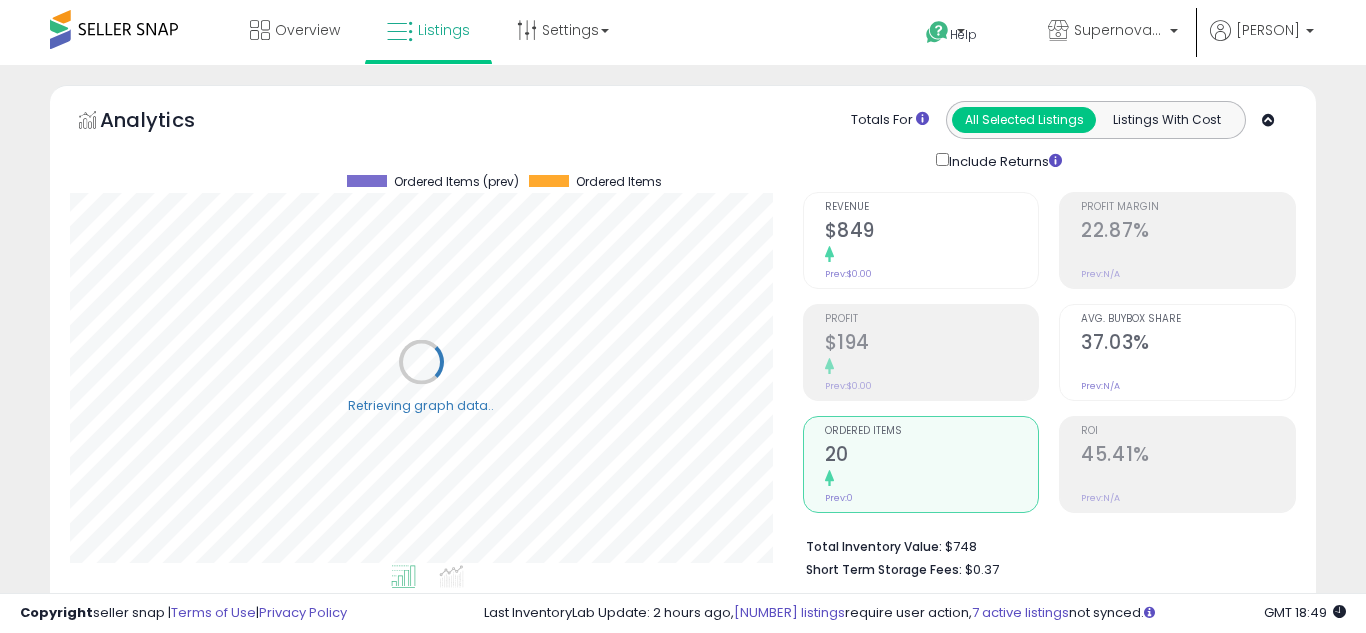 scroll, scrollTop: 999590, scrollLeft: 999267, axis: both 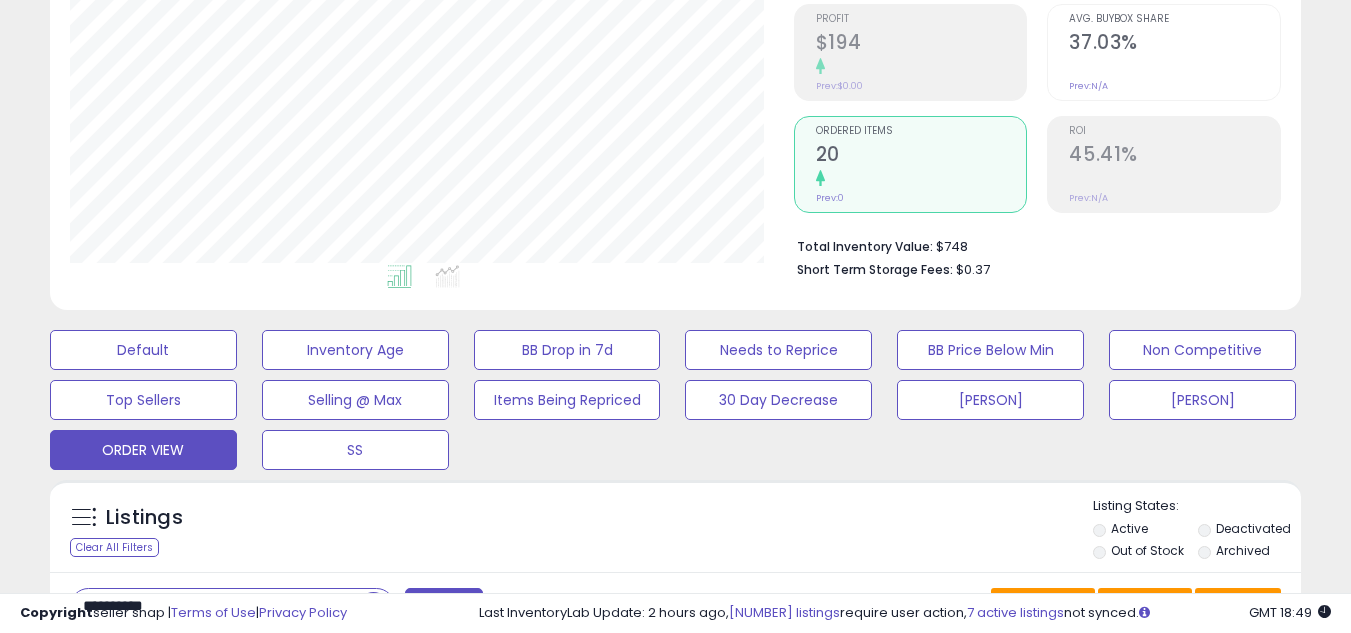 click on "Ordered Items" at bounding box center (921, 131) 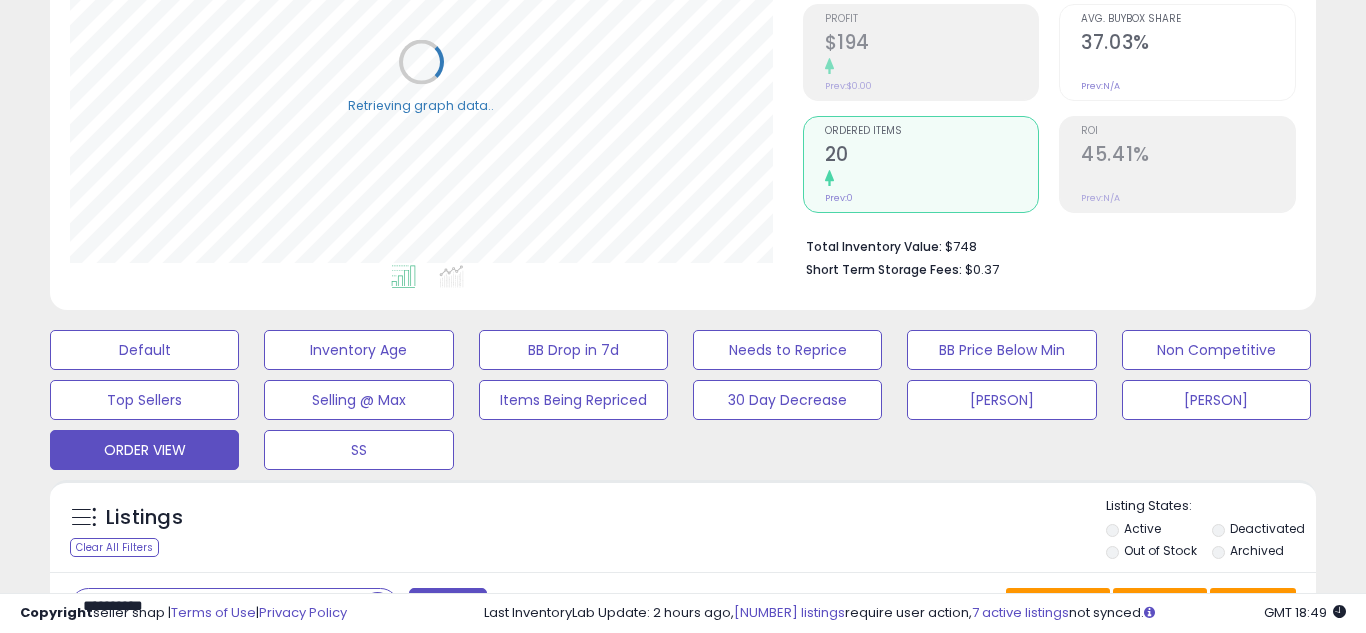 scroll, scrollTop: 999590, scrollLeft: 999267, axis: both 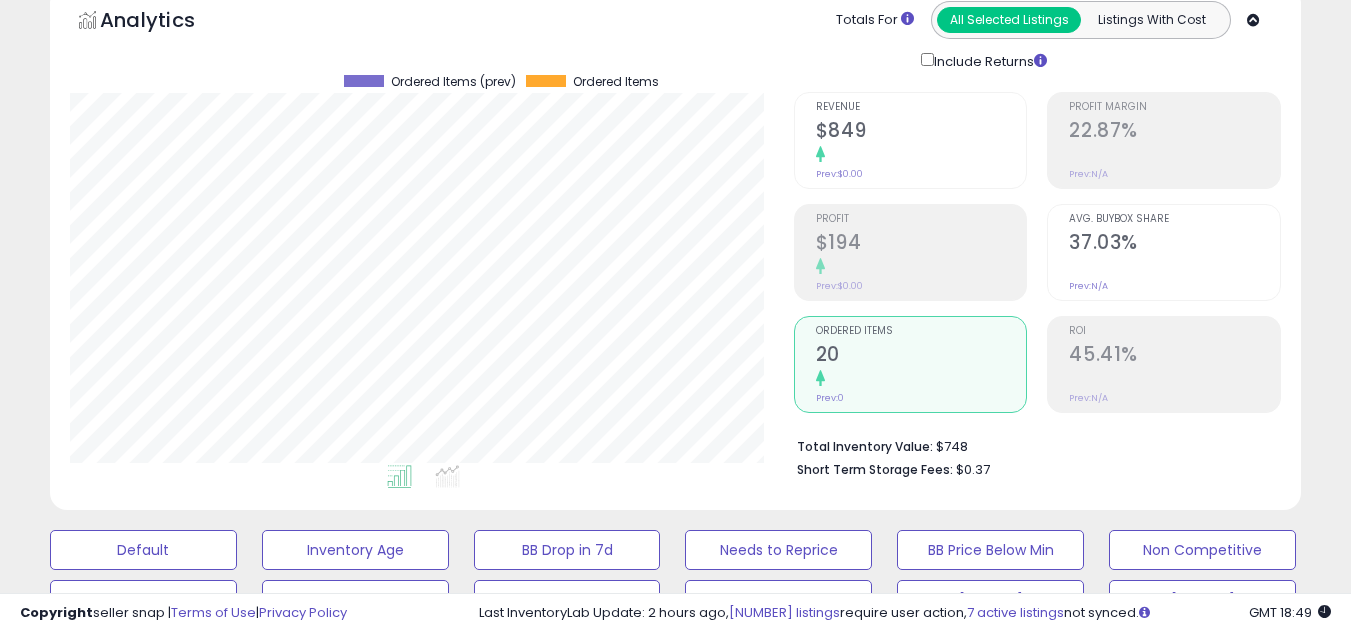 click on "Analytics
Totals For
All Selected Listings
Listings With Cost
Include Returns" 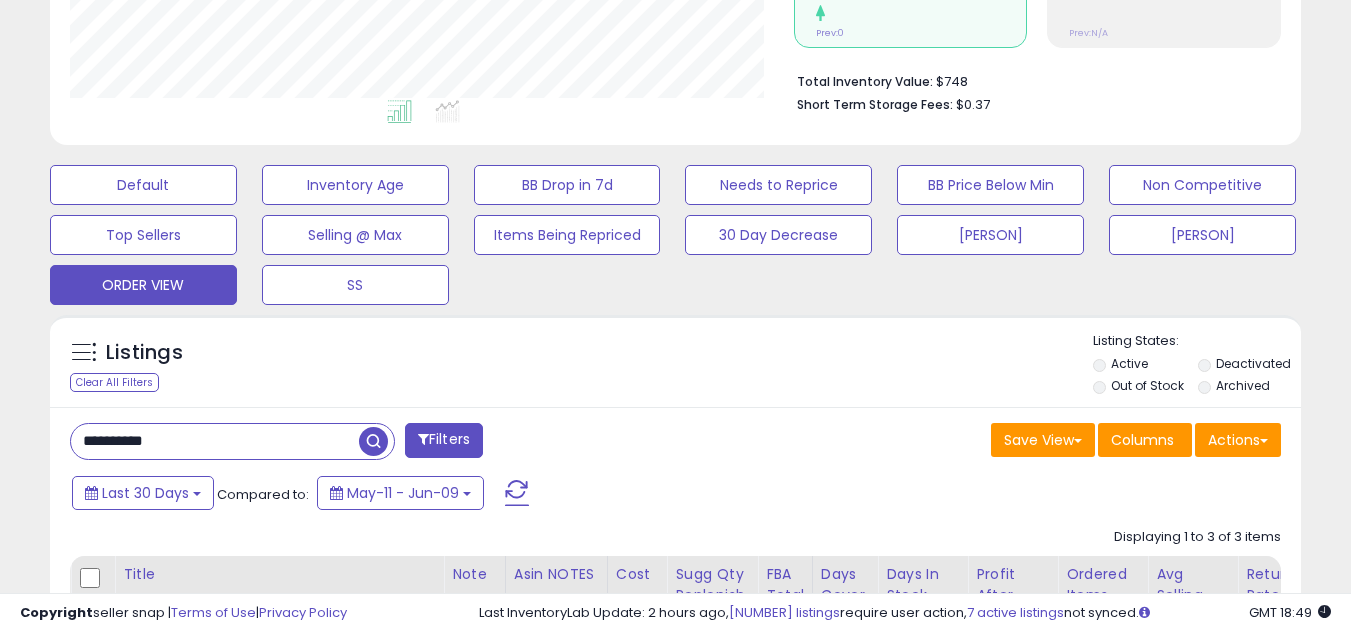 scroll, scrollTop: 500, scrollLeft: 0, axis: vertical 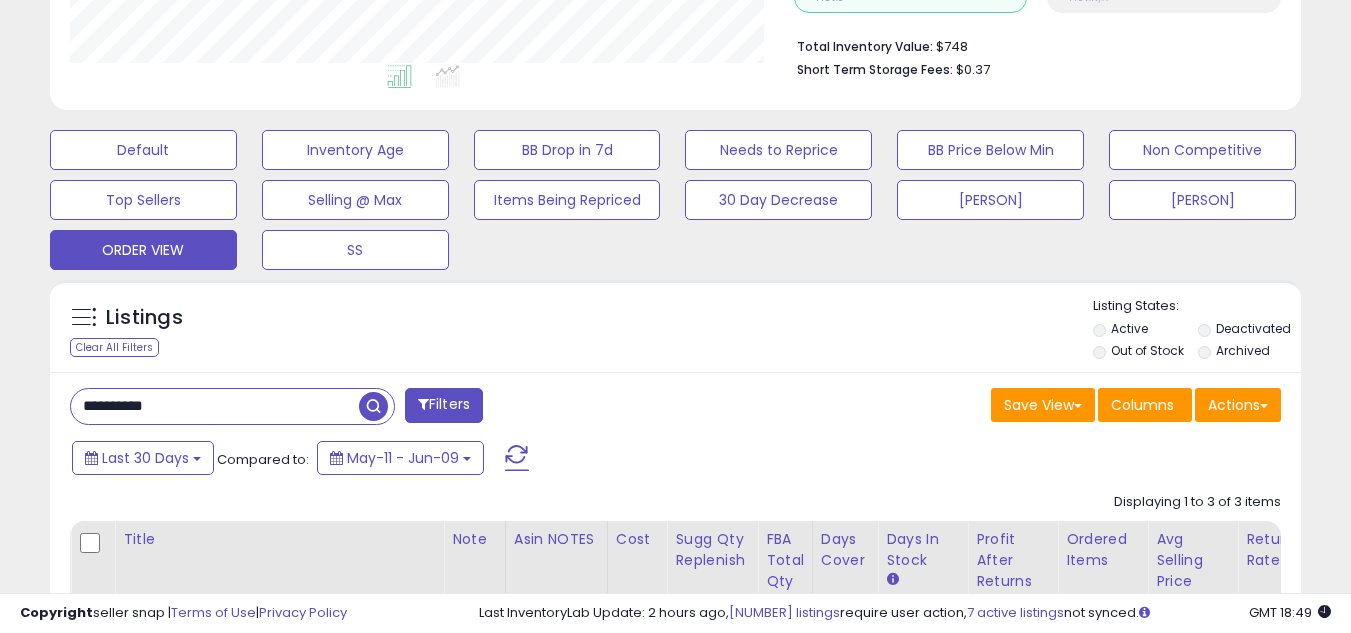 click on "**********" at bounding box center [675, 800] 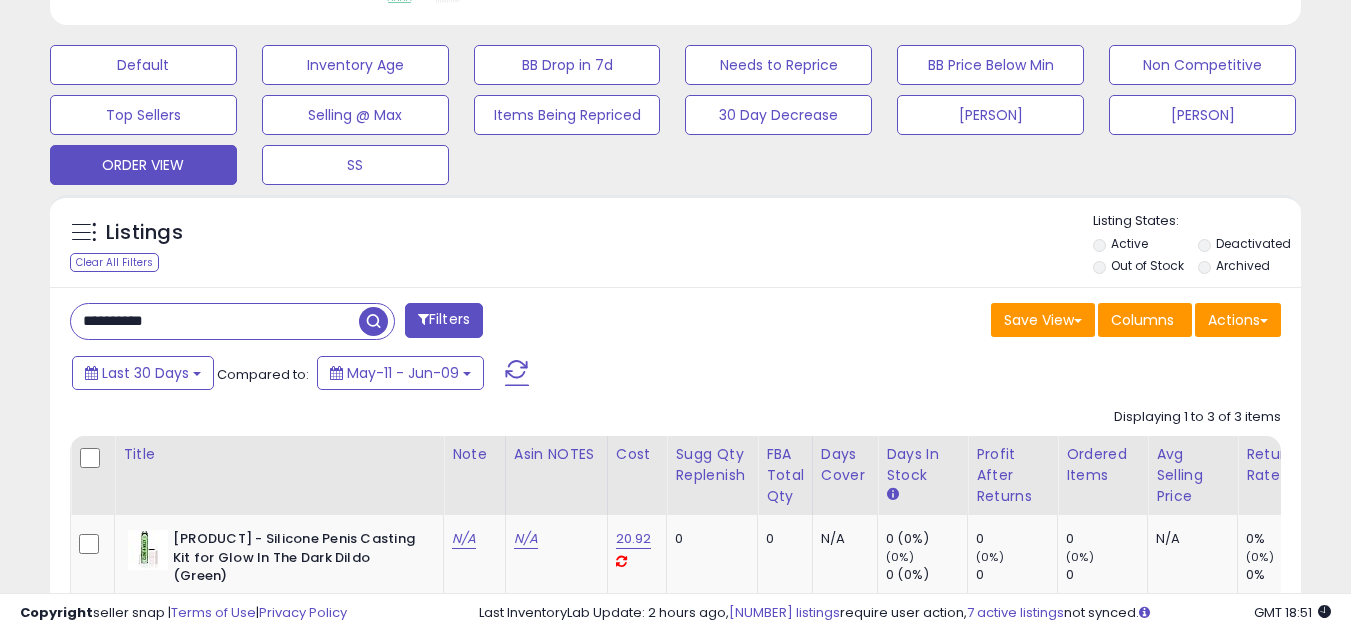 scroll, scrollTop: 700, scrollLeft: 0, axis: vertical 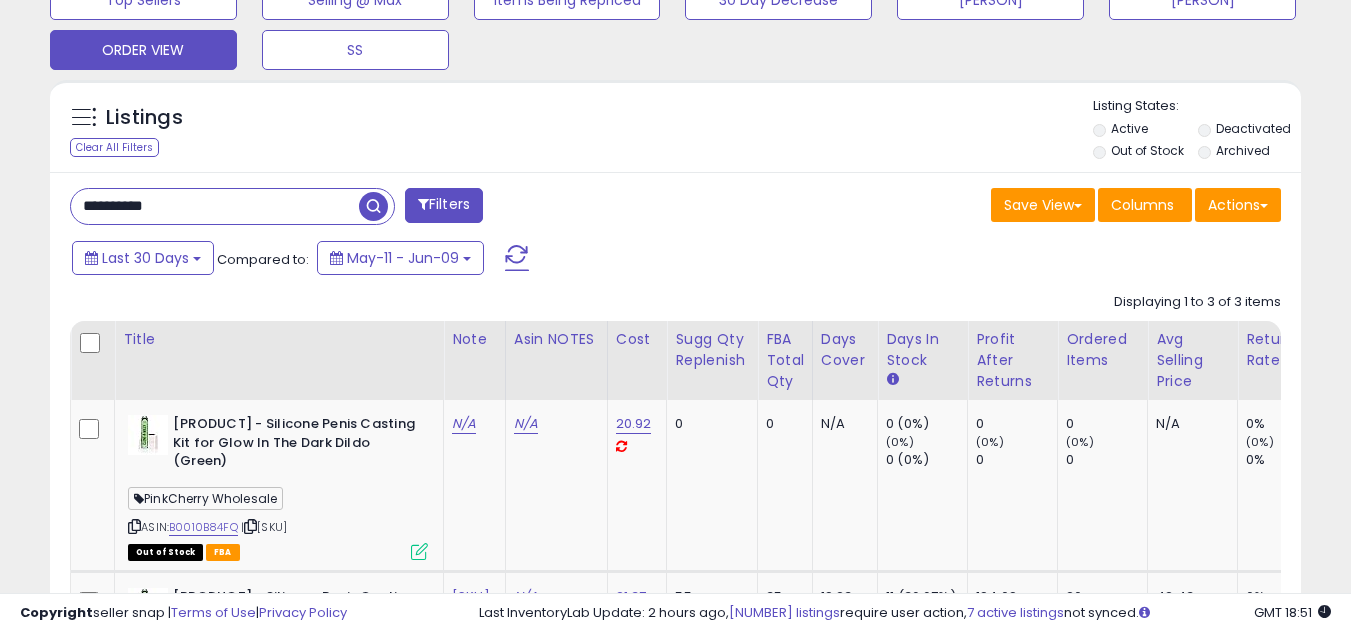 click on "**********" at bounding box center (215, 206) 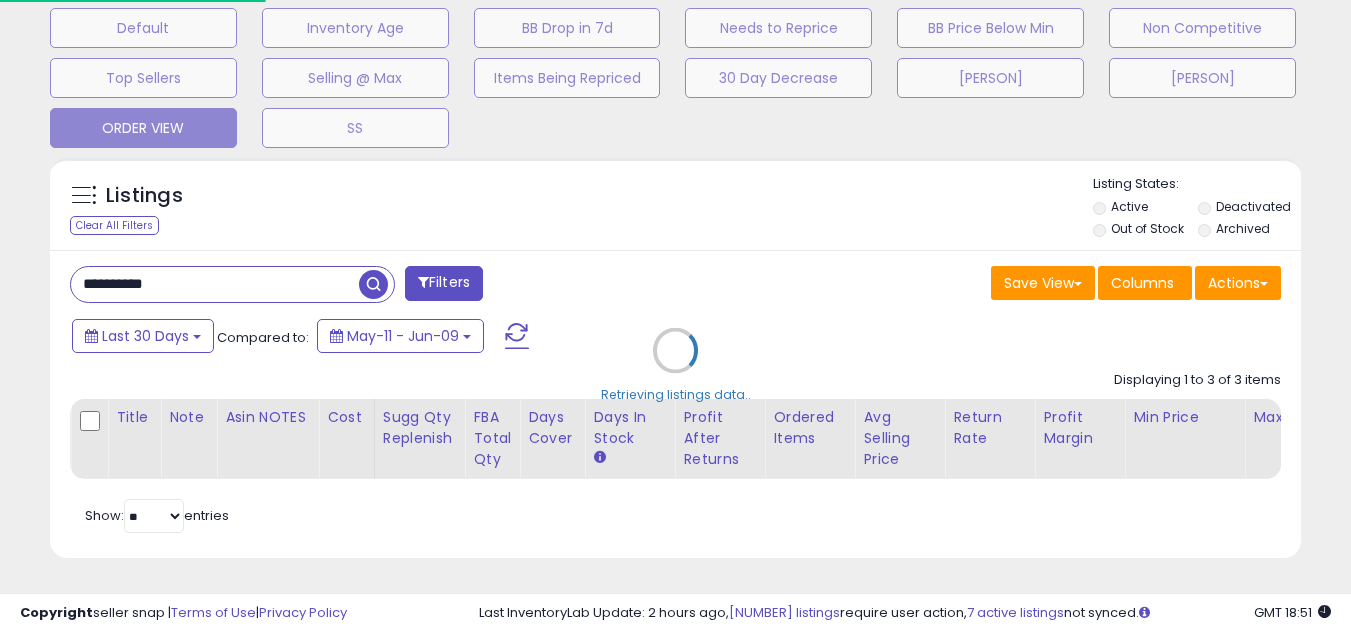 scroll, scrollTop: 999590, scrollLeft: 999267, axis: both 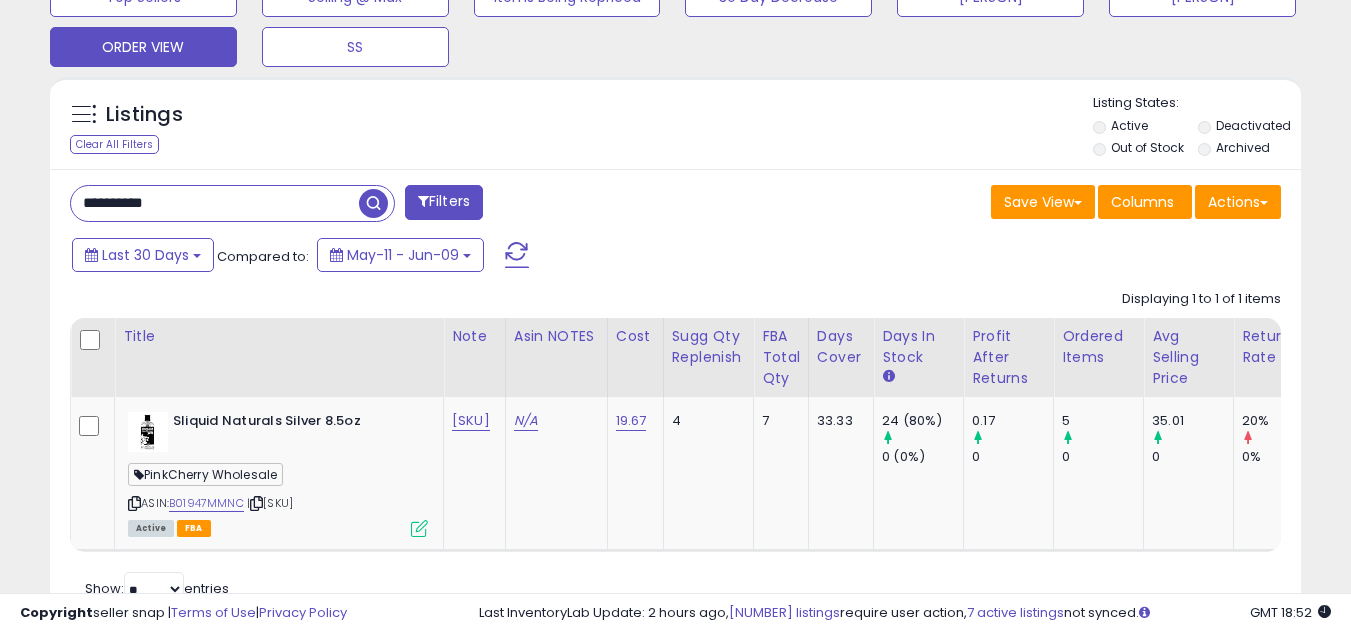click on "**********" at bounding box center (675, 400) 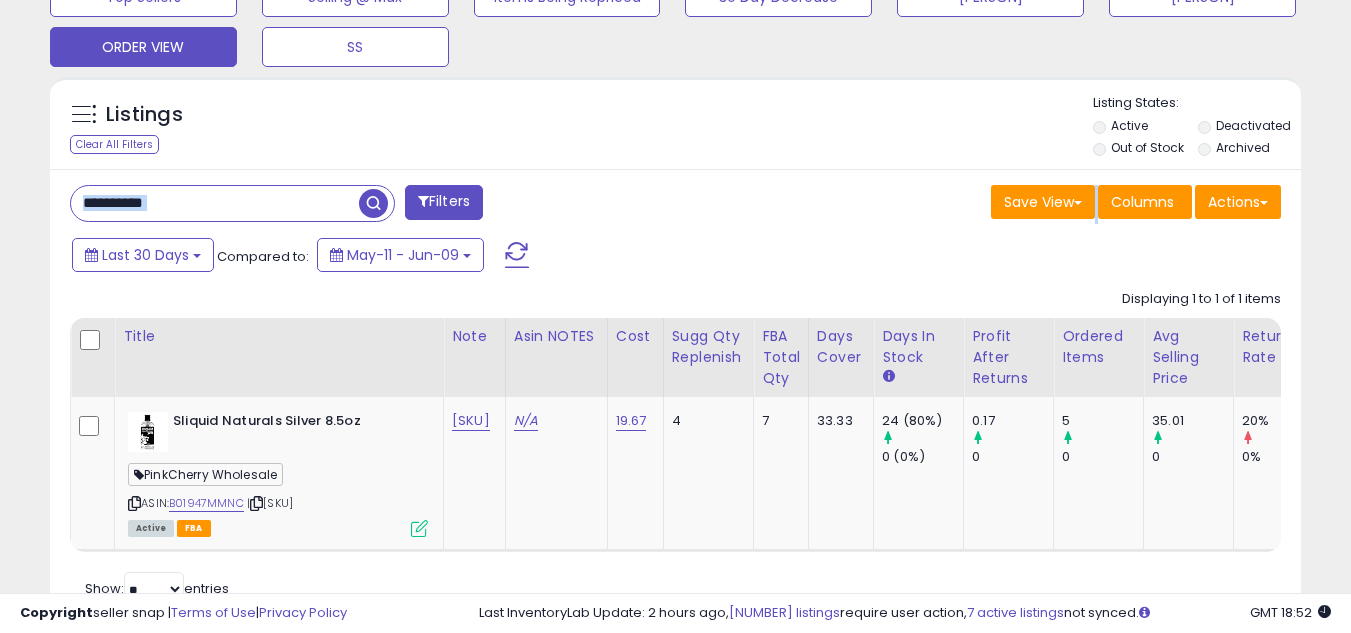 click on "**********" at bounding box center (675, 400) 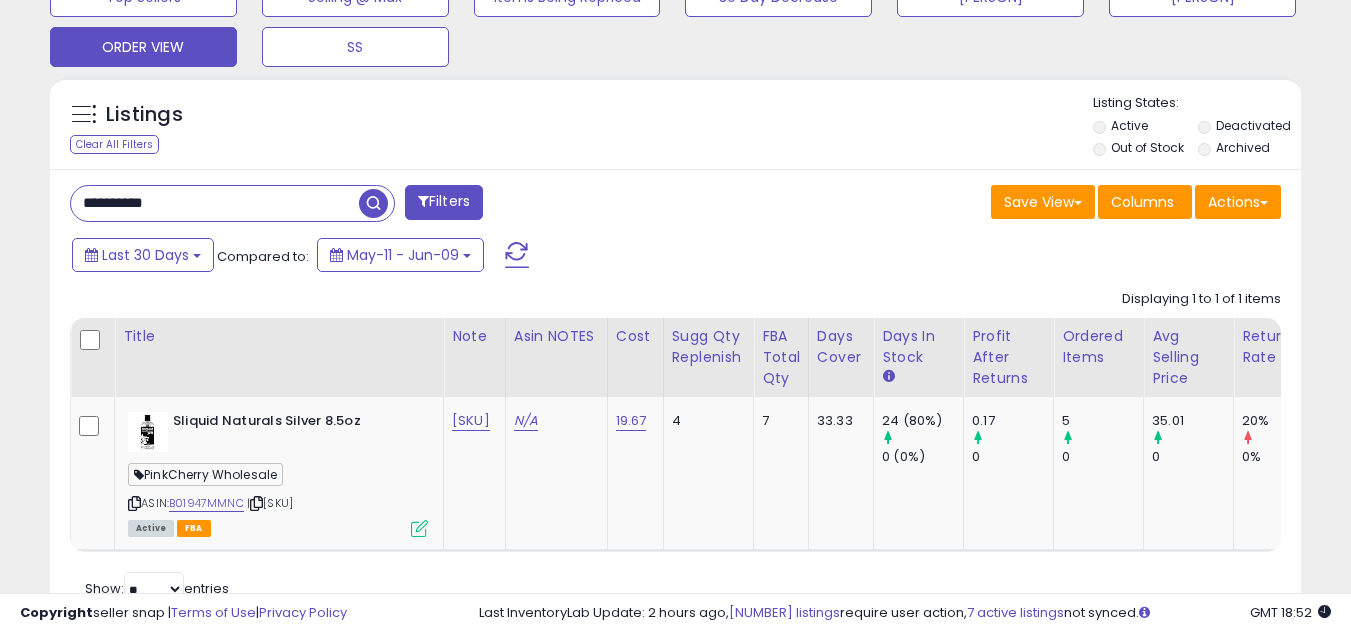 click on "**********" at bounding box center (215, 203) 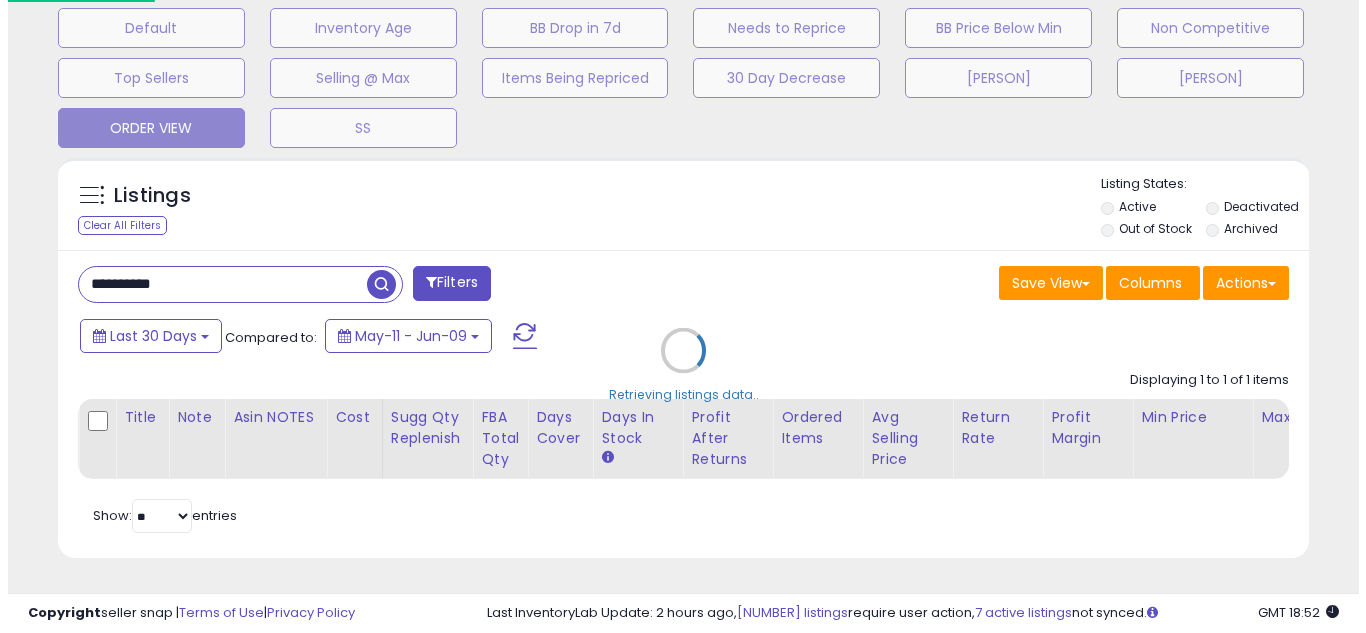 scroll, scrollTop: 637, scrollLeft: 0, axis: vertical 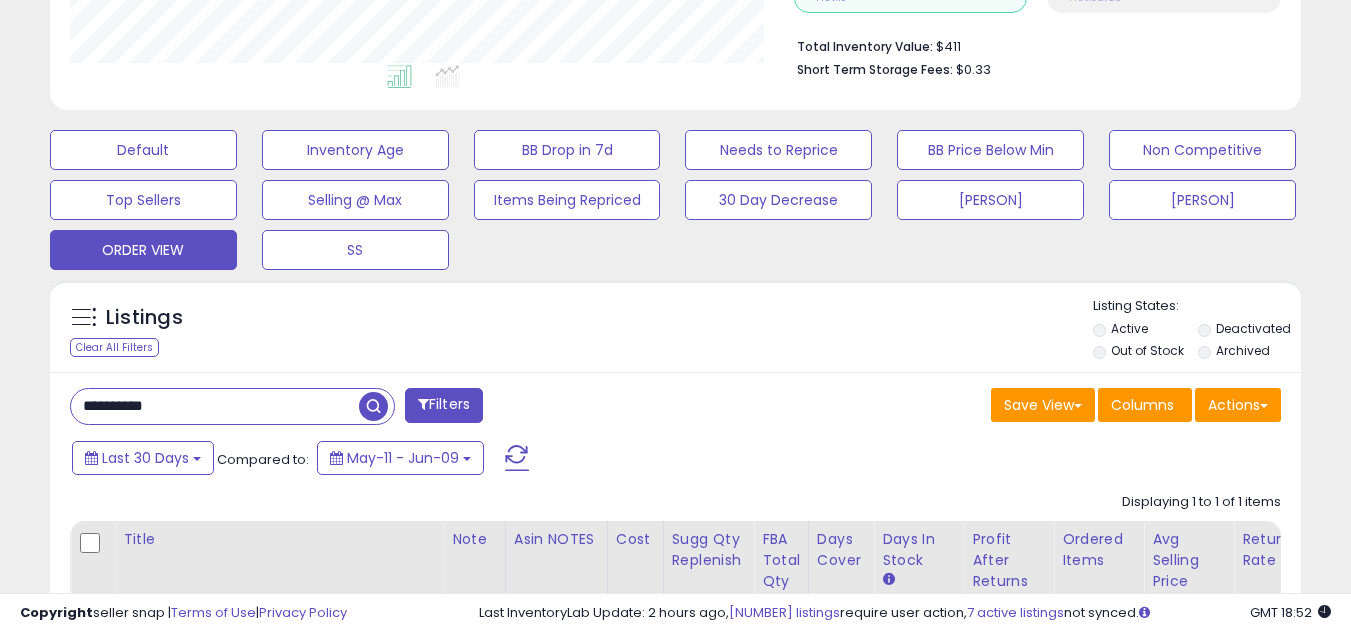 click on "**********" at bounding box center [215, 406] 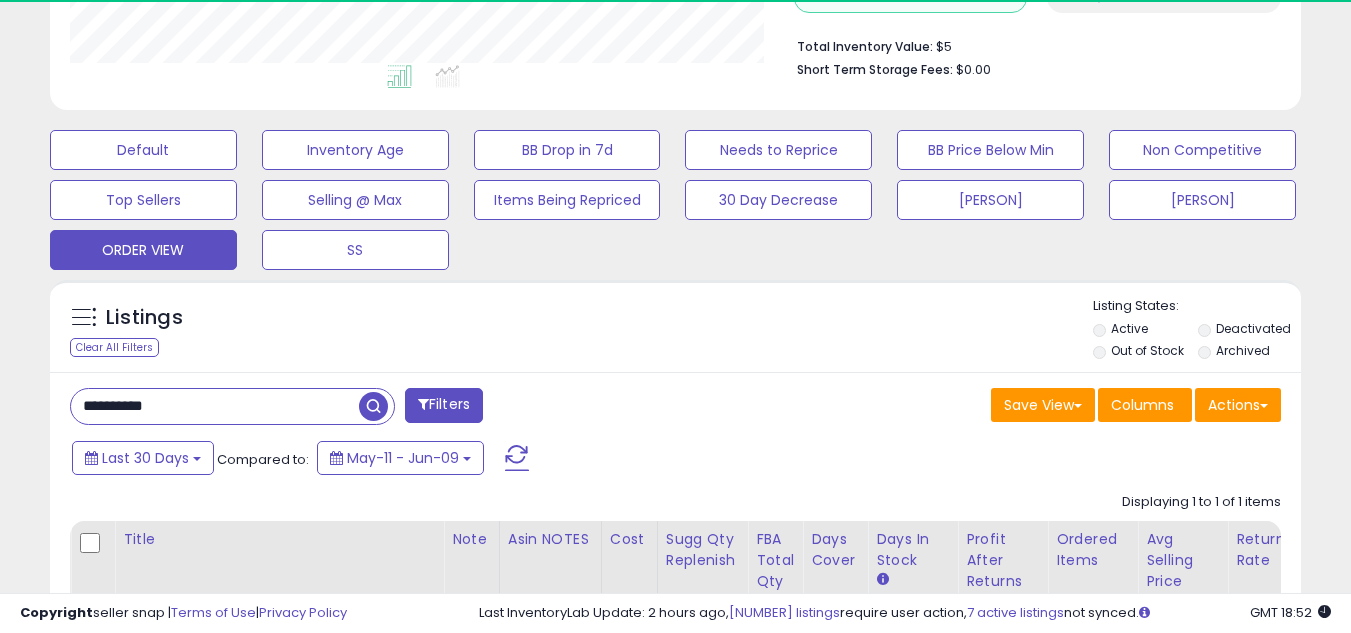 scroll, scrollTop: 999590, scrollLeft: 999276, axis: both 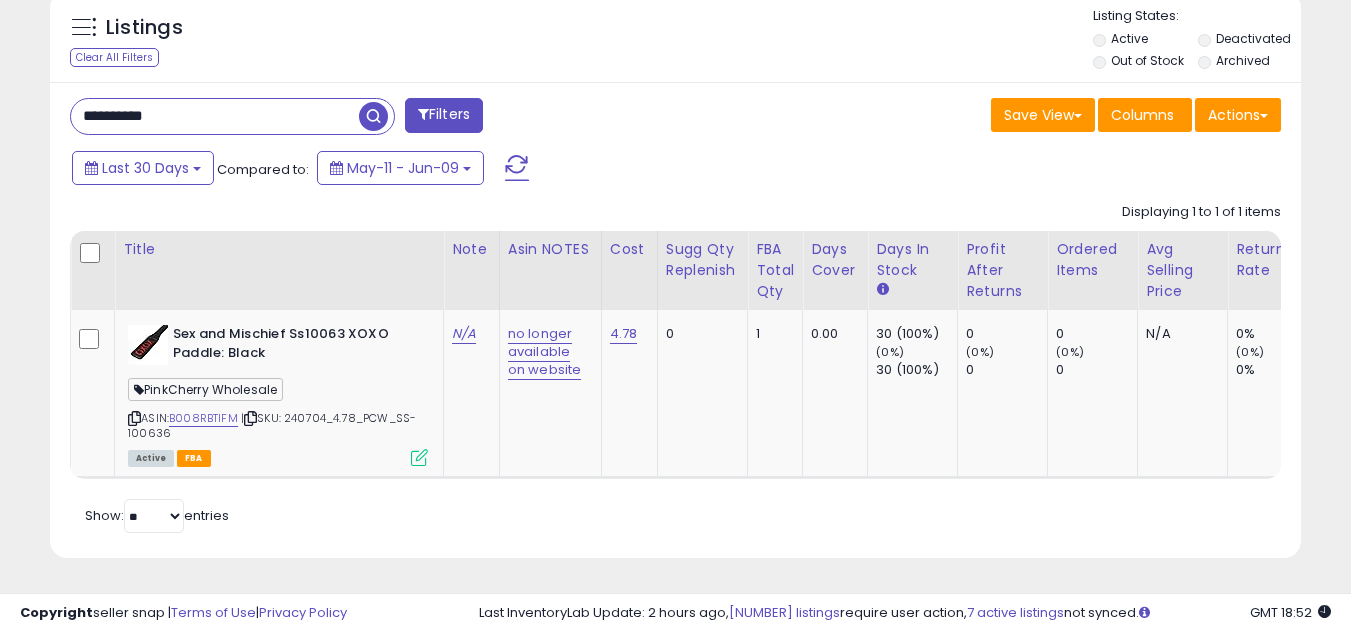 click on "**********" at bounding box center (215, 116) 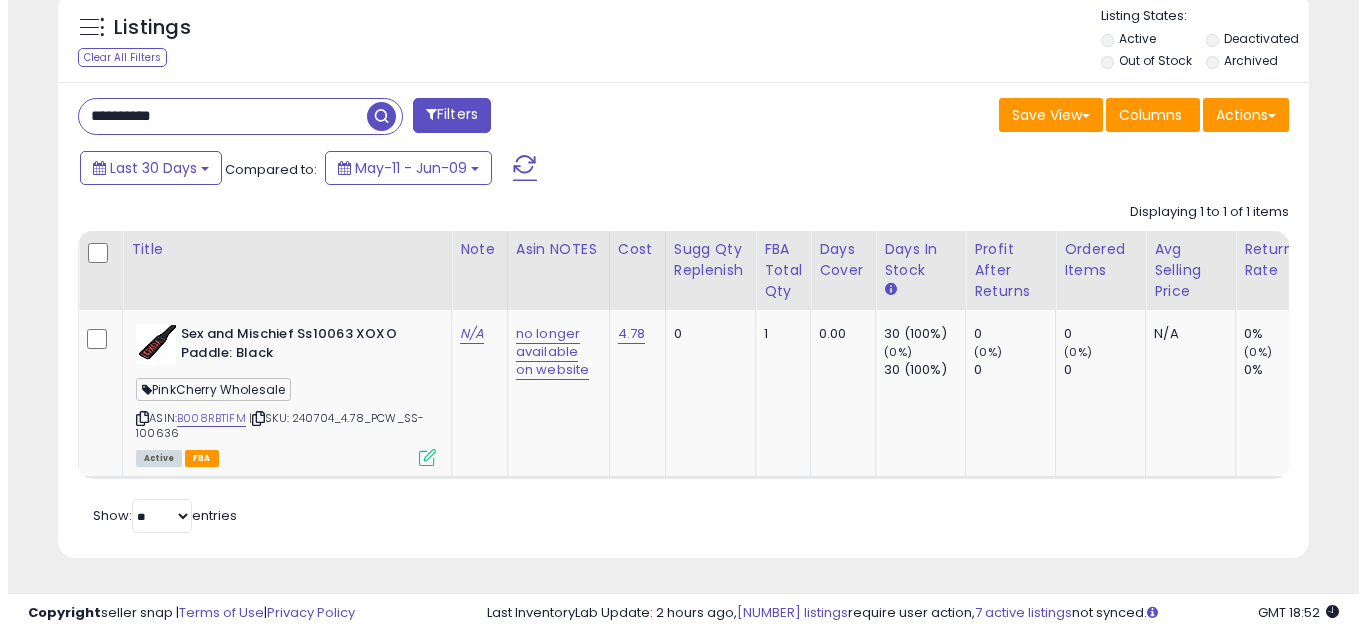scroll, scrollTop: 637, scrollLeft: 0, axis: vertical 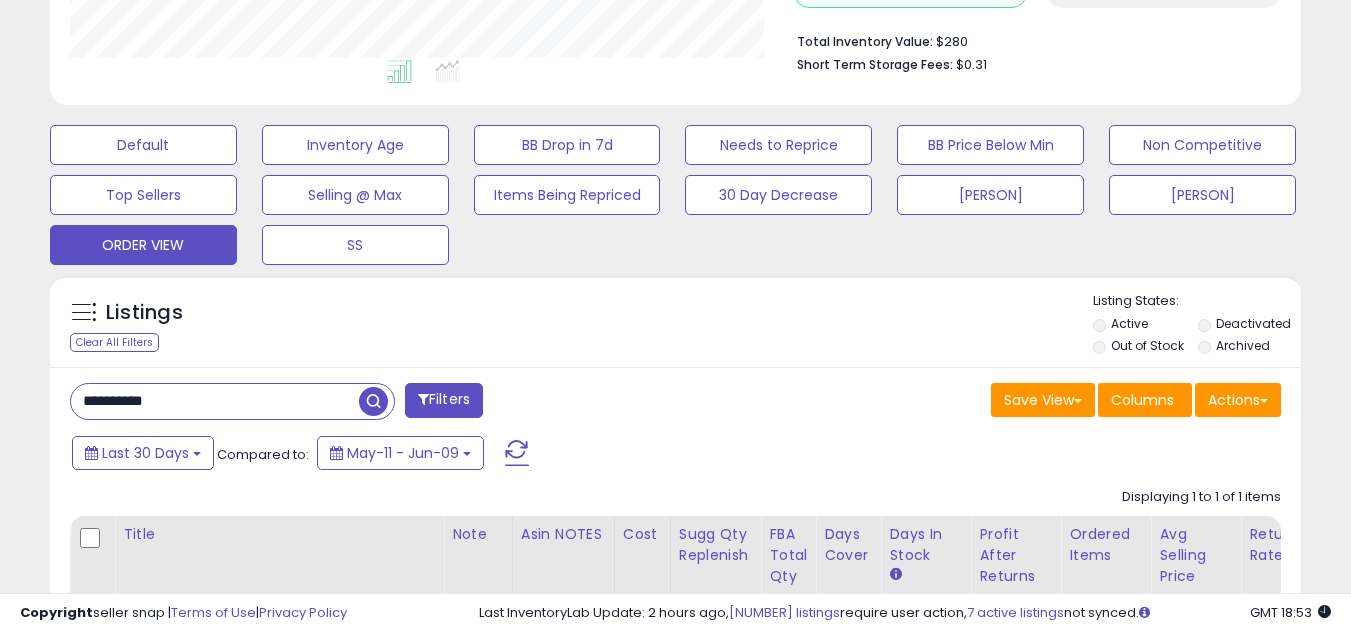 click on "**********" at bounding box center (215, 401) 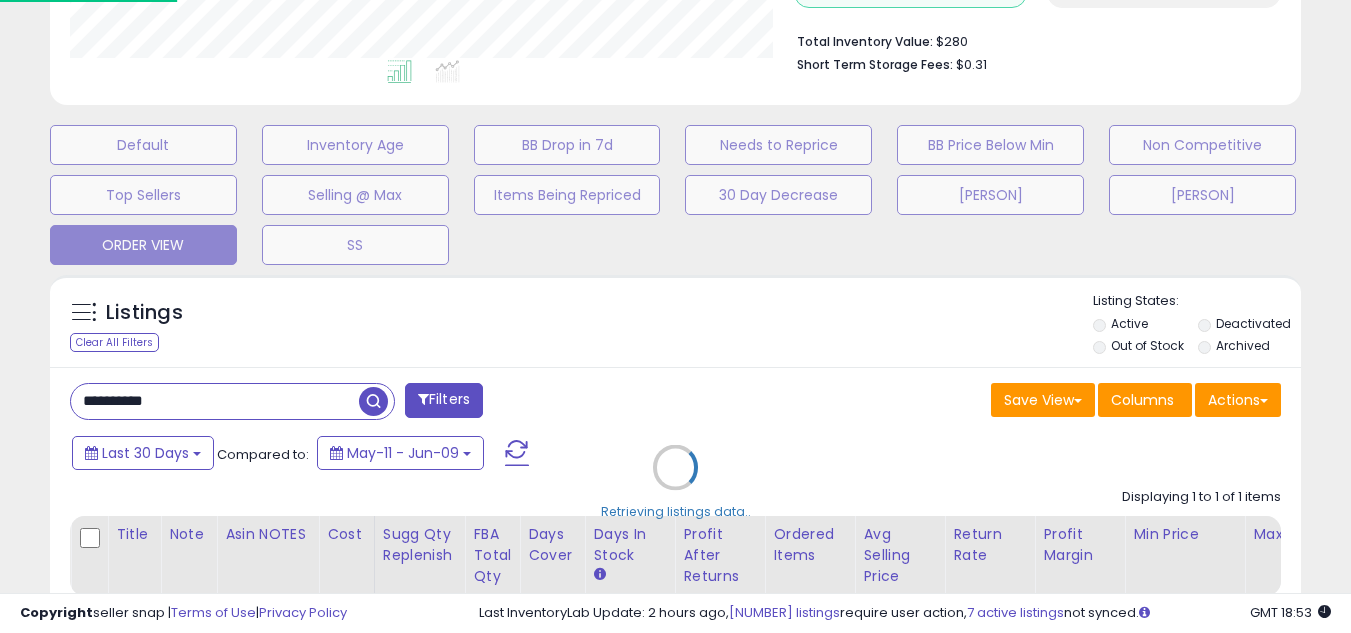 scroll, scrollTop: 999590, scrollLeft: 999267, axis: both 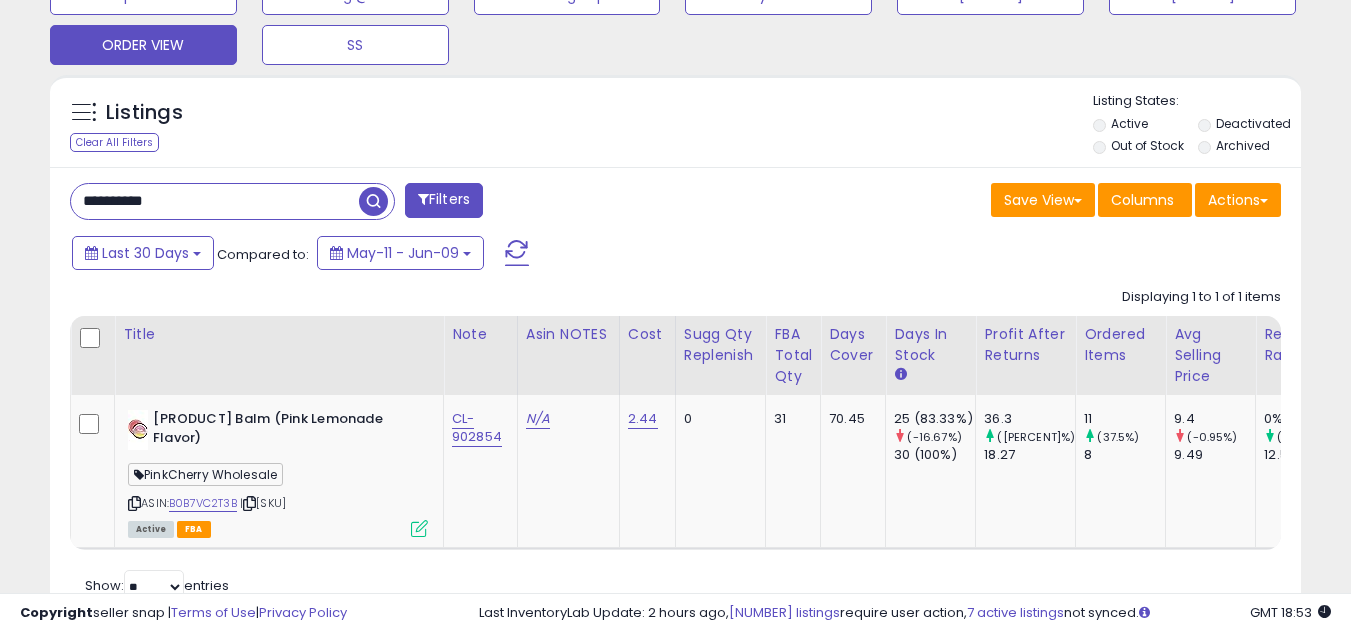 click on "**********" at bounding box center [215, 201] 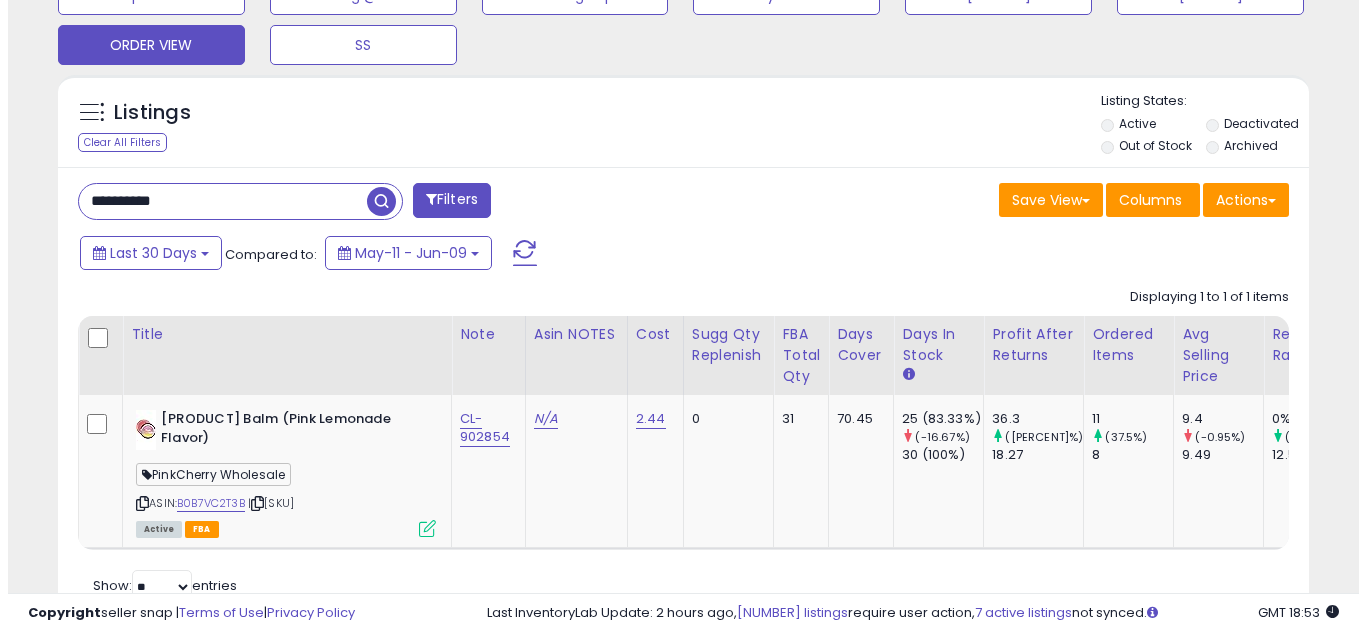 scroll, scrollTop: 637, scrollLeft: 0, axis: vertical 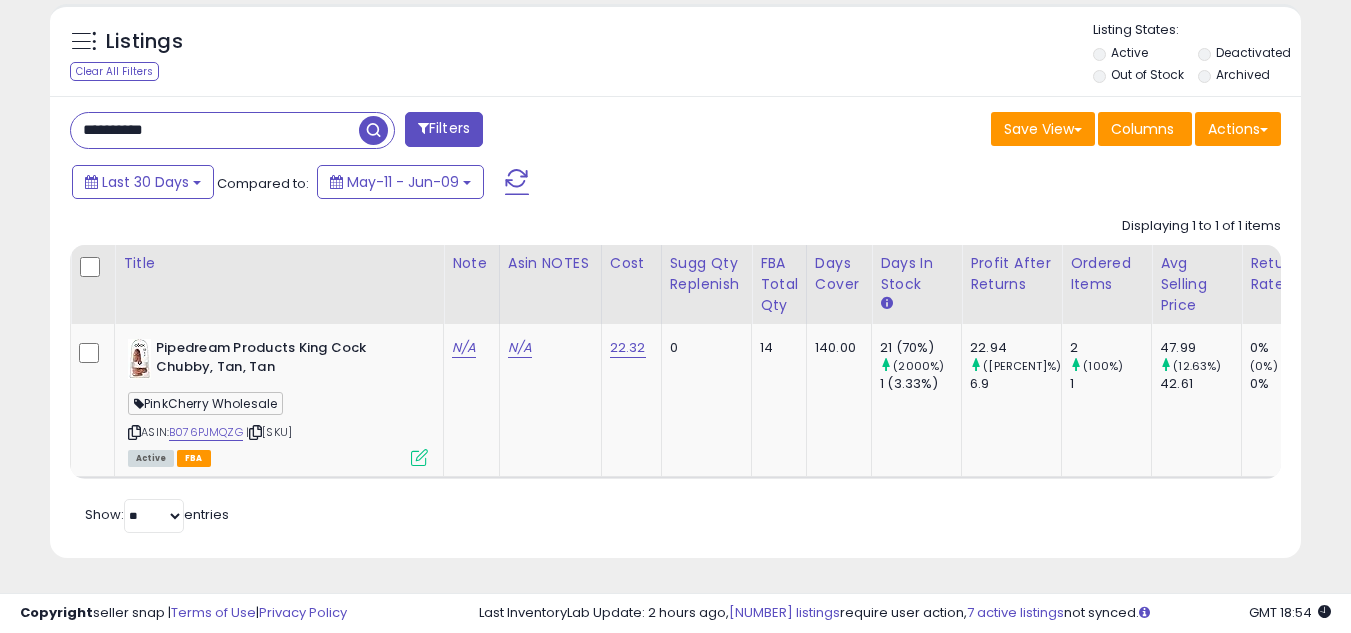 click on "**********" at bounding box center [215, 130] 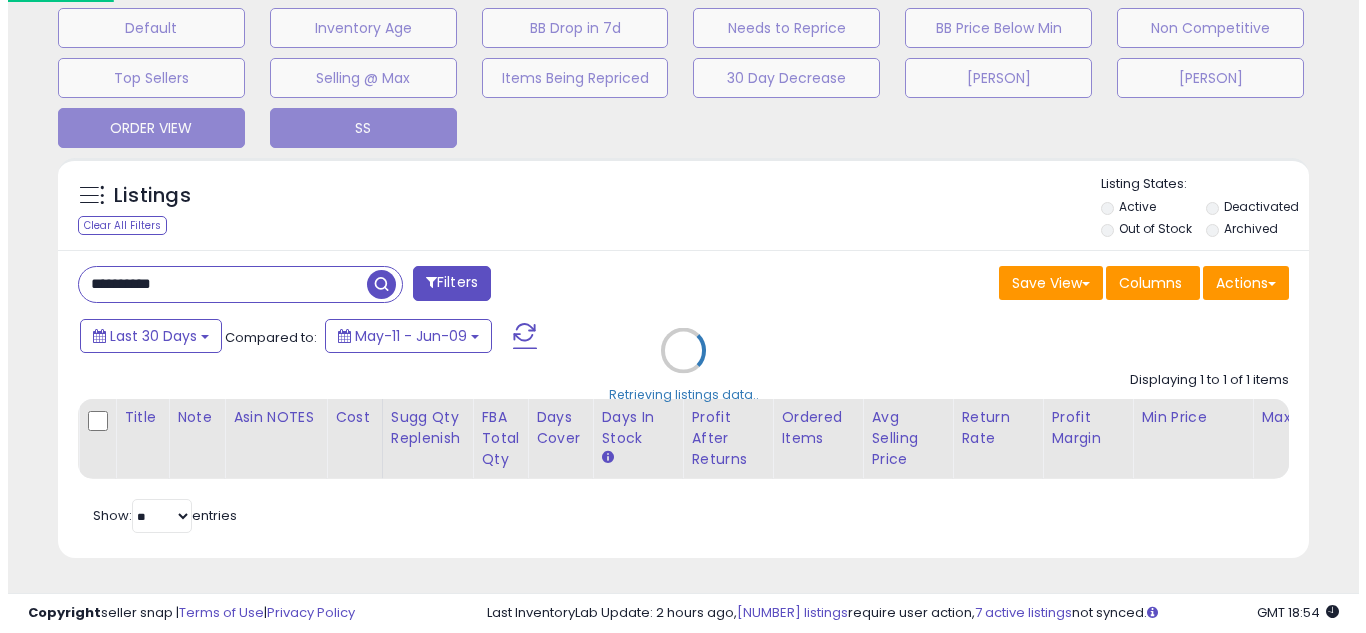 scroll, scrollTop: 637, scrollLeft: 0, axis: vertical 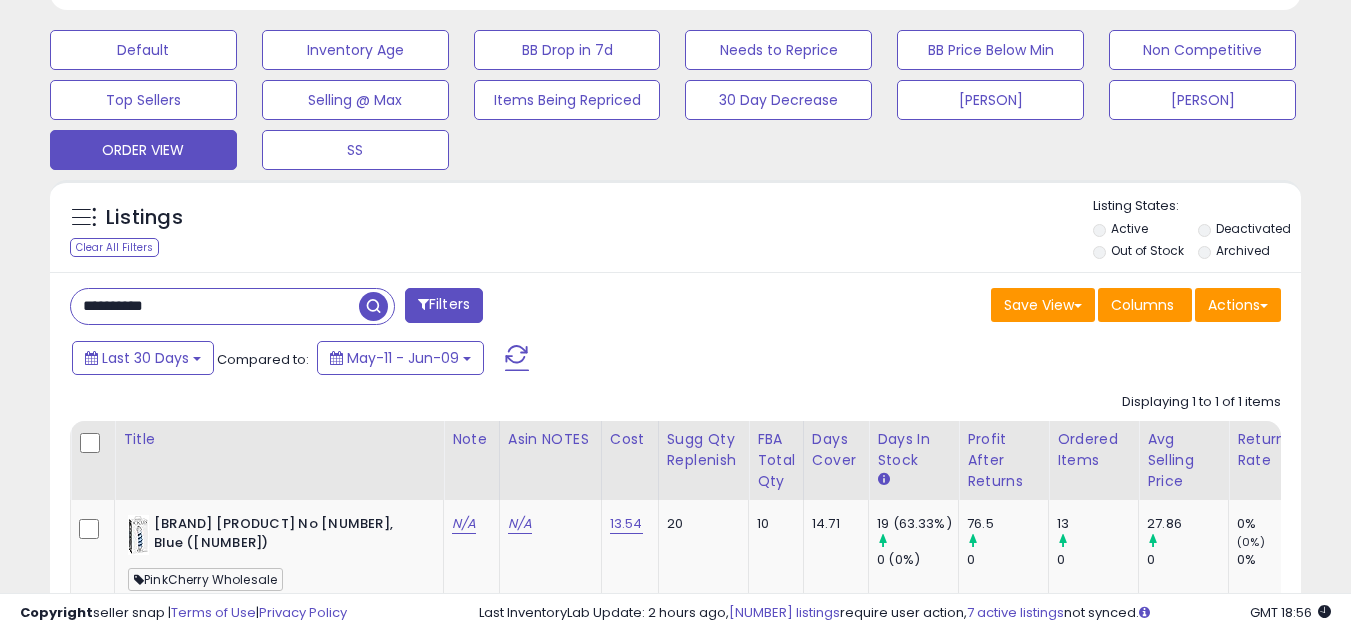 click on "**********" at bounding box center [215, 306] 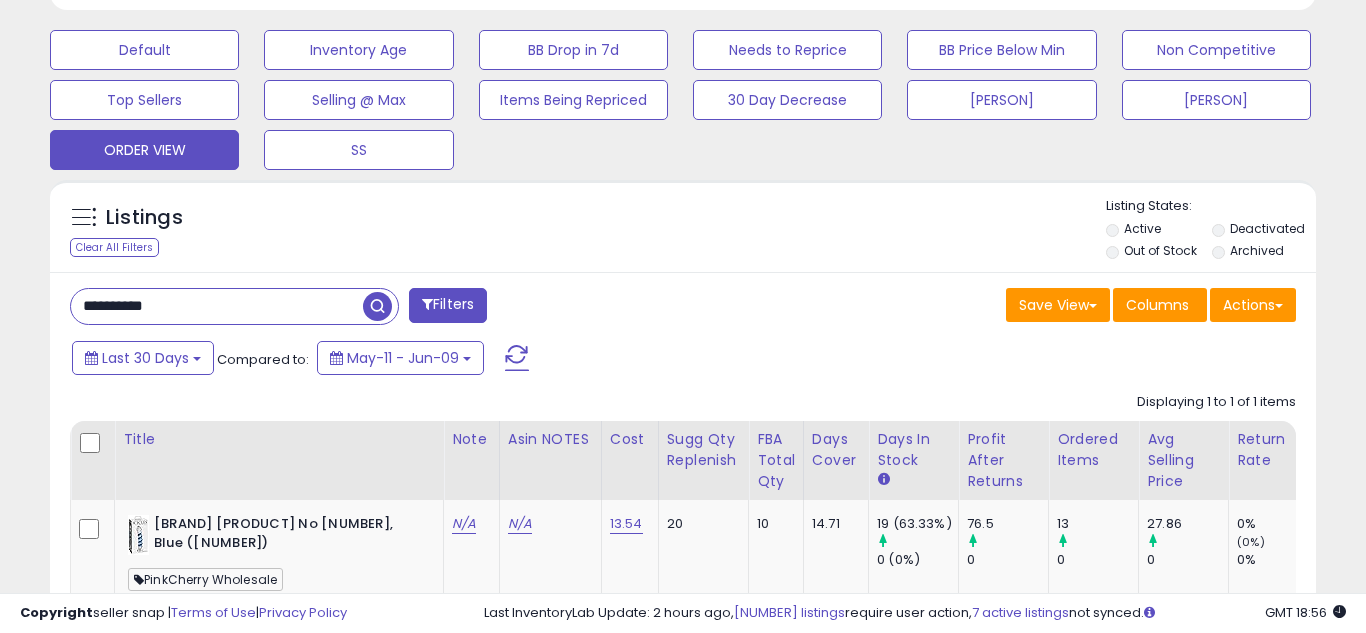 scroll, scrollTop: 999590, scrollLeft: 999267, axis: both 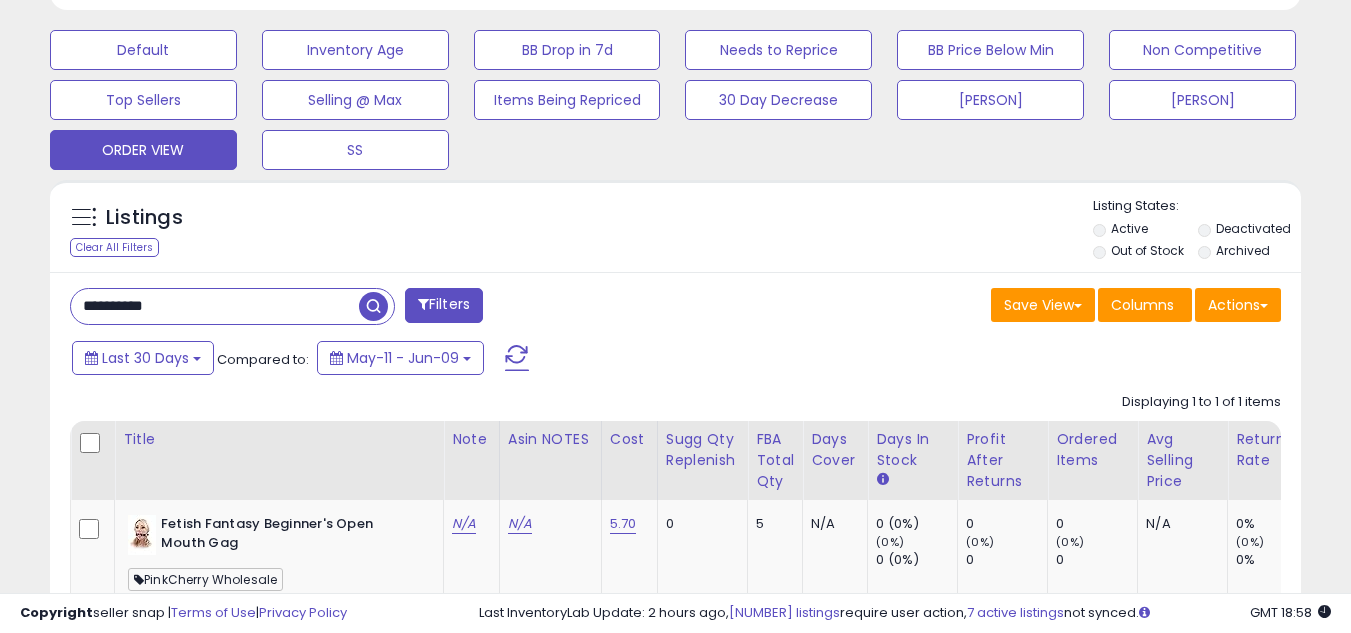 click on "**********" at bounding box center (215, 306) 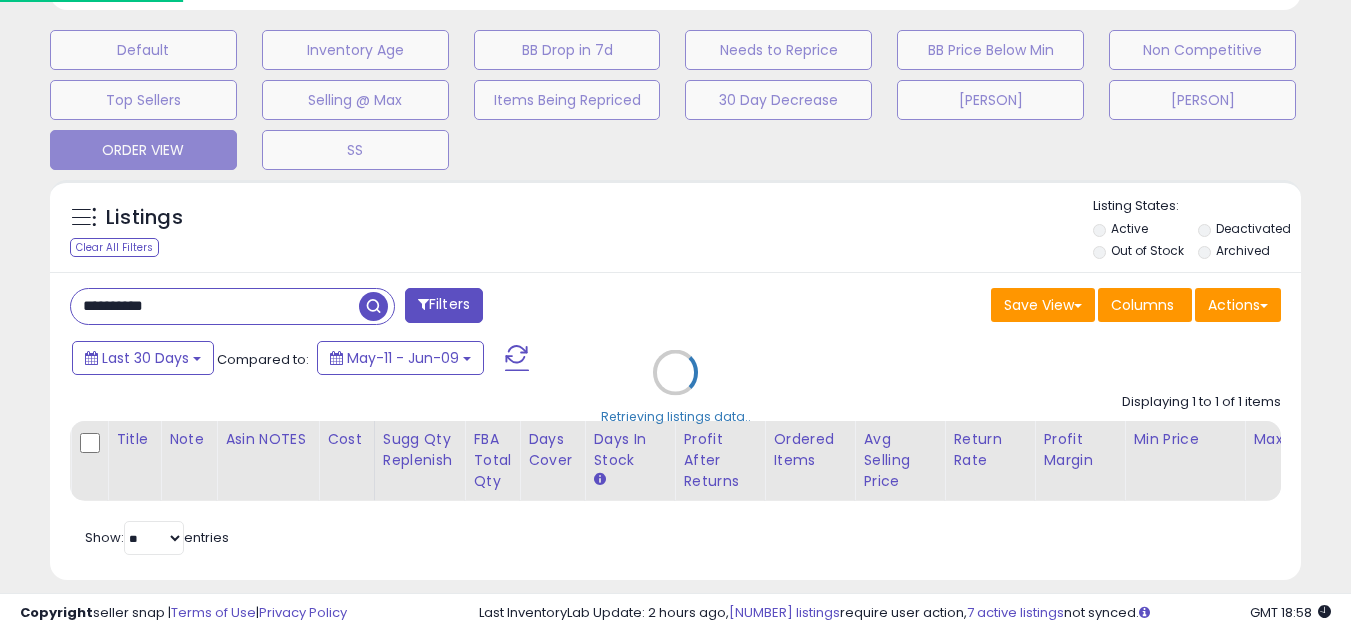 scroll, scrollTop: 999590, scrollLeft: 999267, axis: both 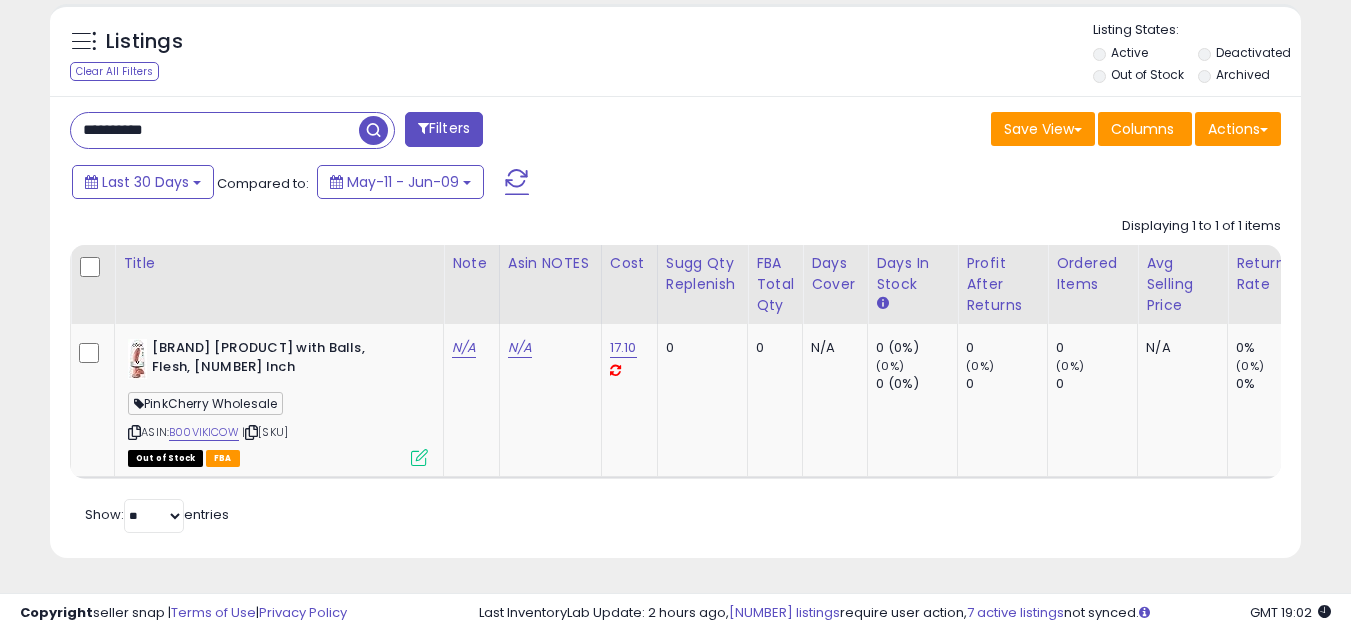 click on "**********" at bounding box center (215, 130) 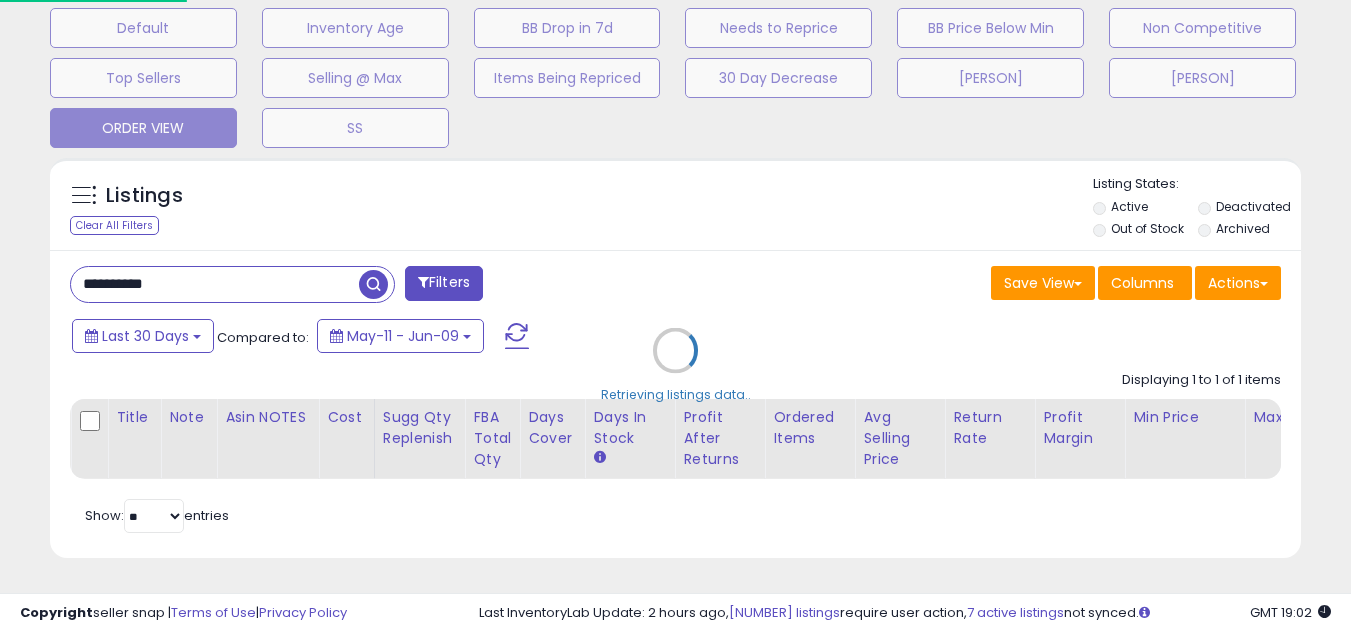 scroll, scrollTop: 999590, scrollLeft: 999267, axis: both 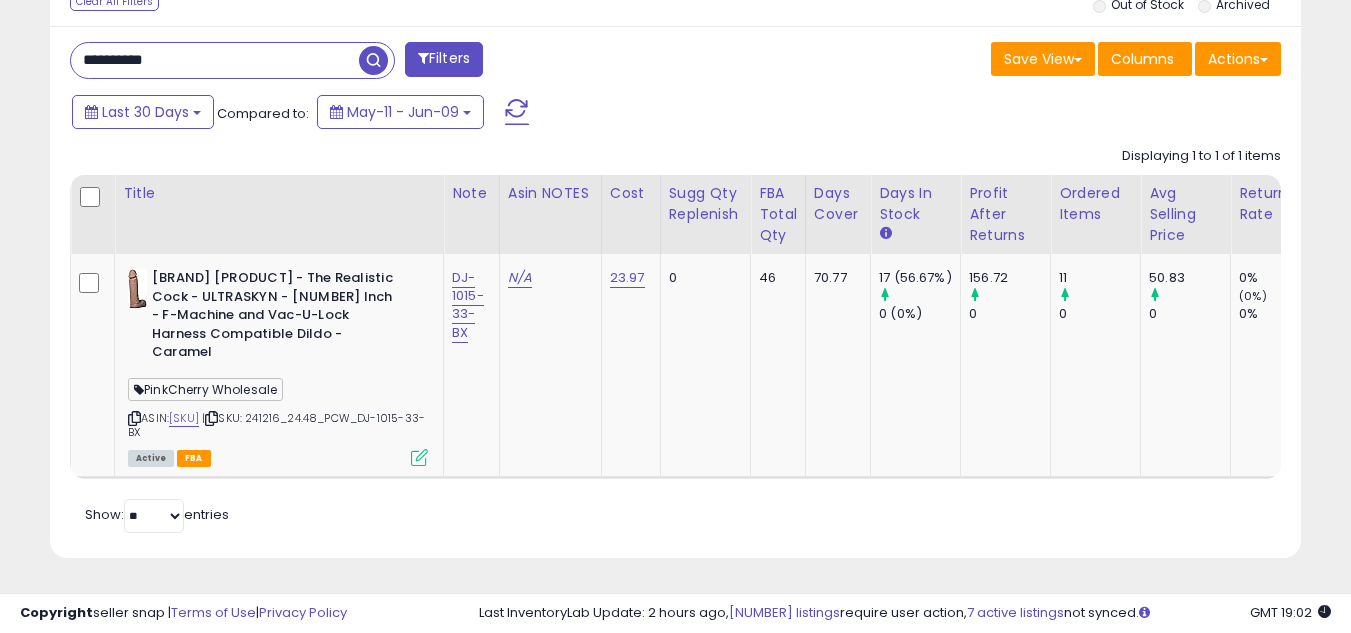 click on "**********" at bounding box center [215, 60] 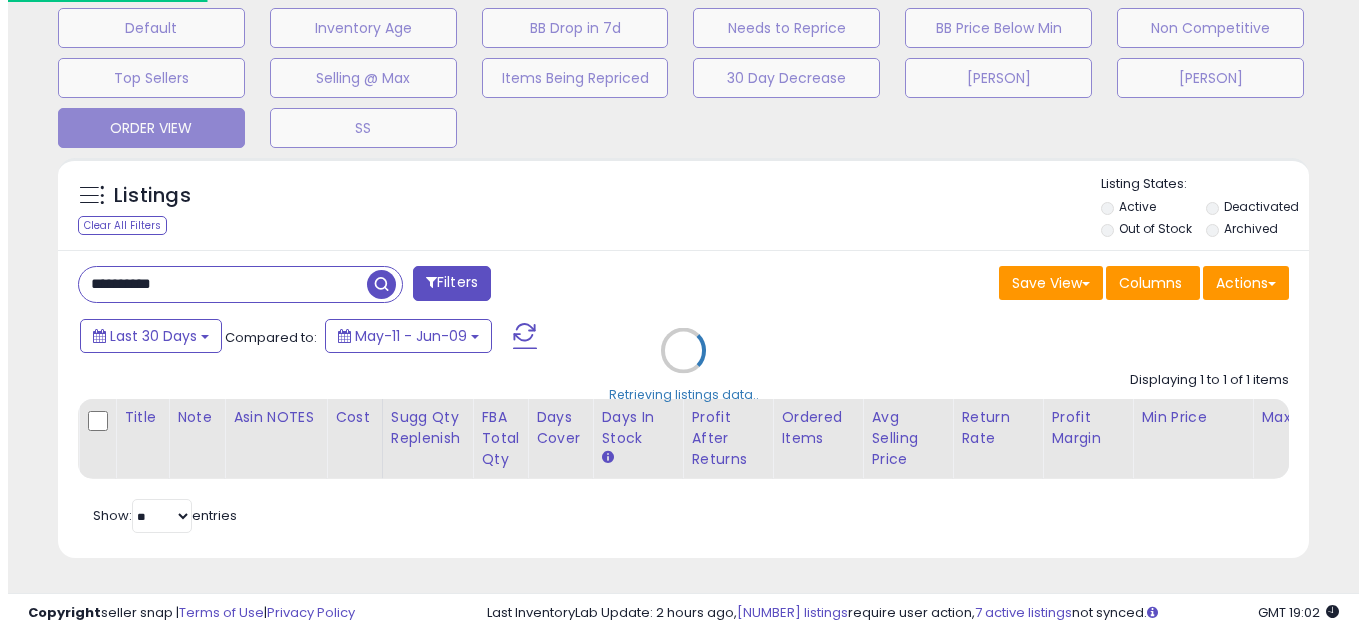 scroll, scrollTop: 637, scrollLeft: 0, axis: vertical 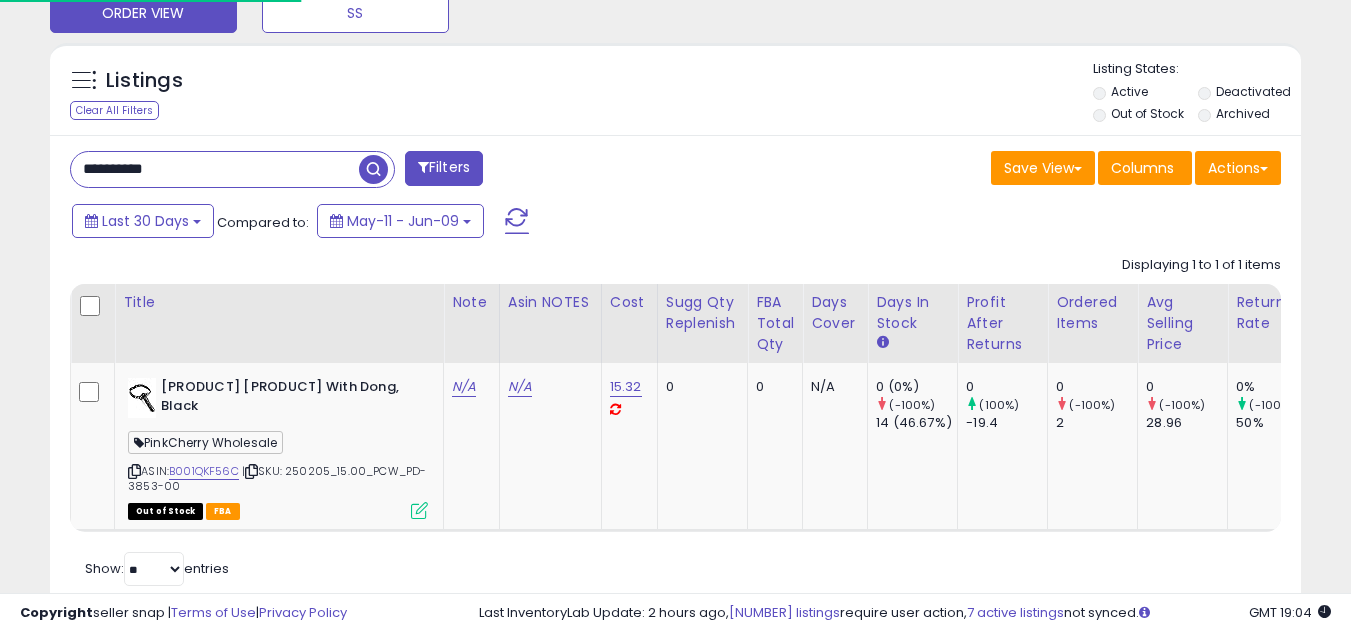 click on "**********" at bounding box center (215, 169) 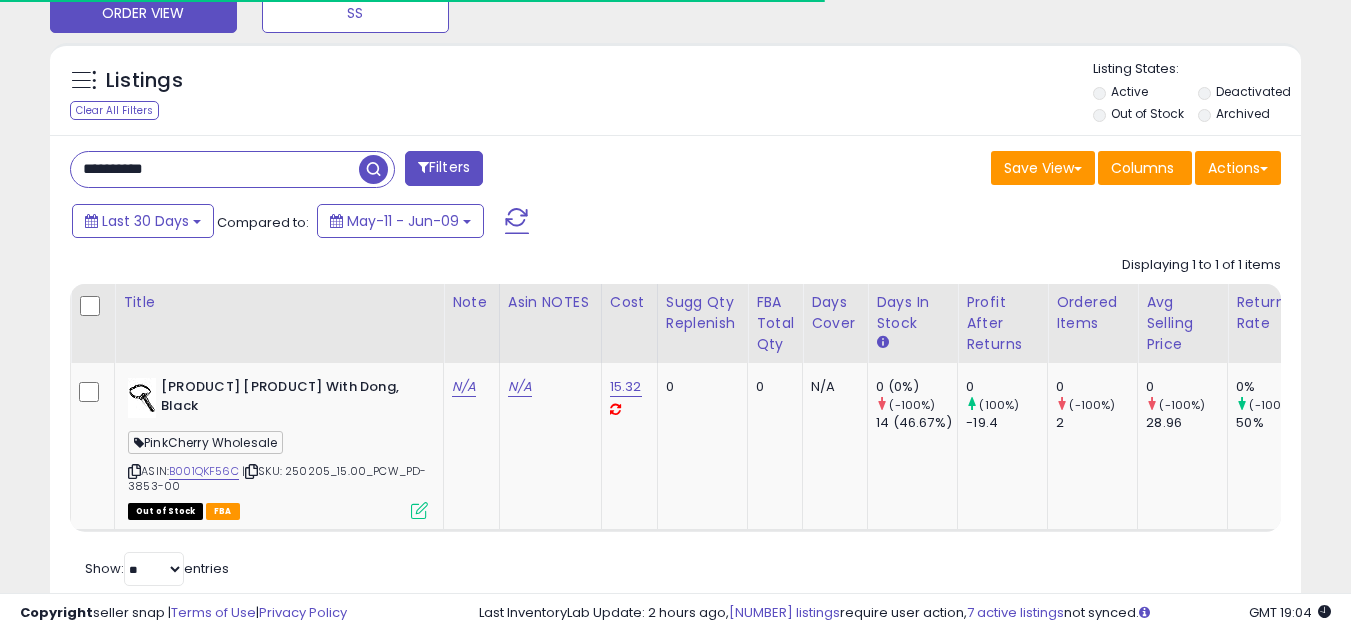 click on "**********" at bounding box center [215, 169] 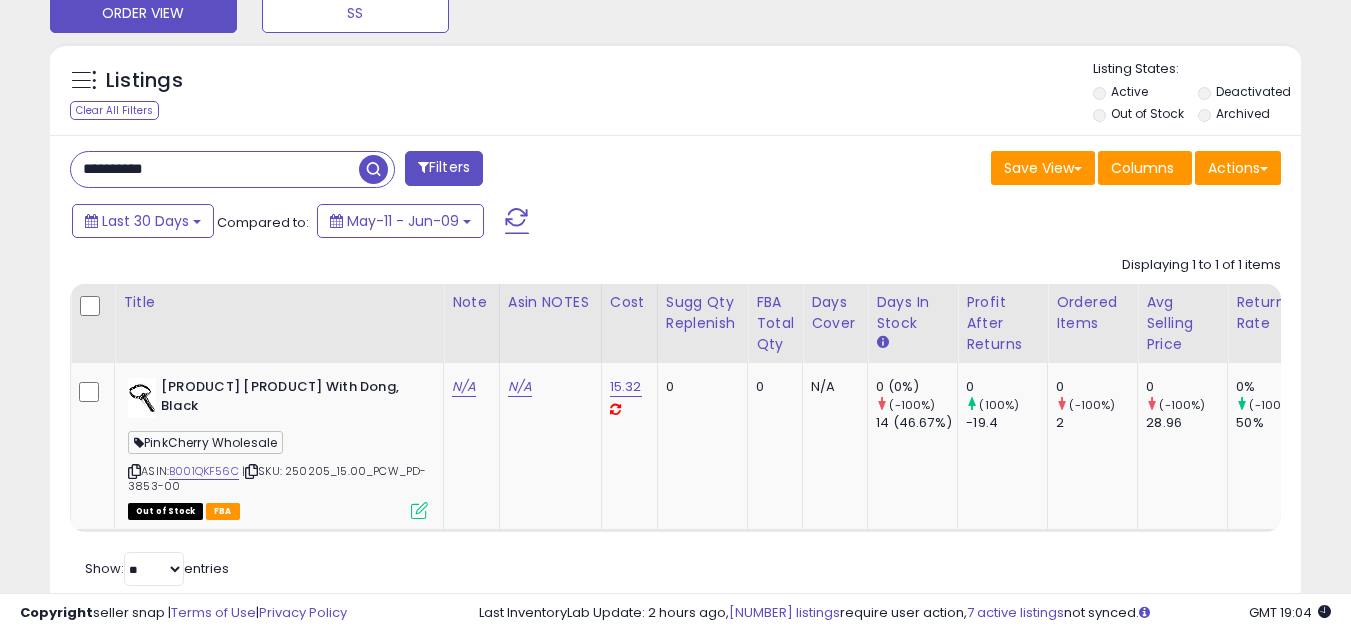paste 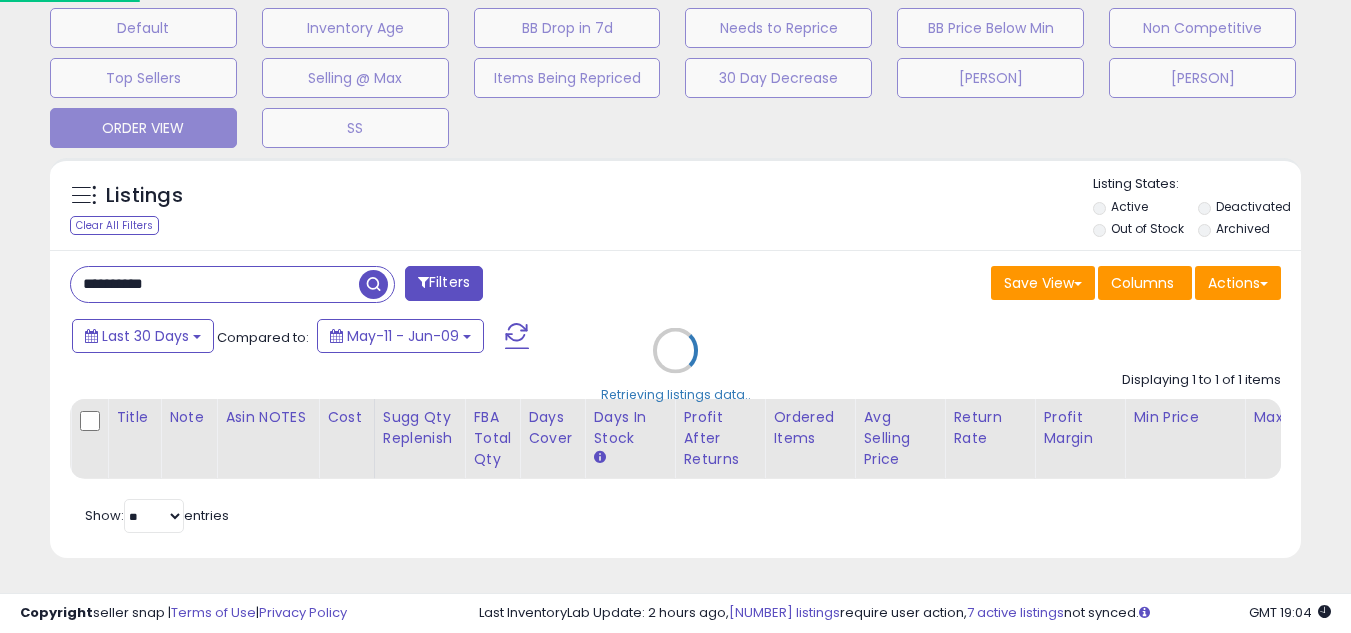 scroll, scrollTop: 999590, scrollLeft: 999267, axis: both 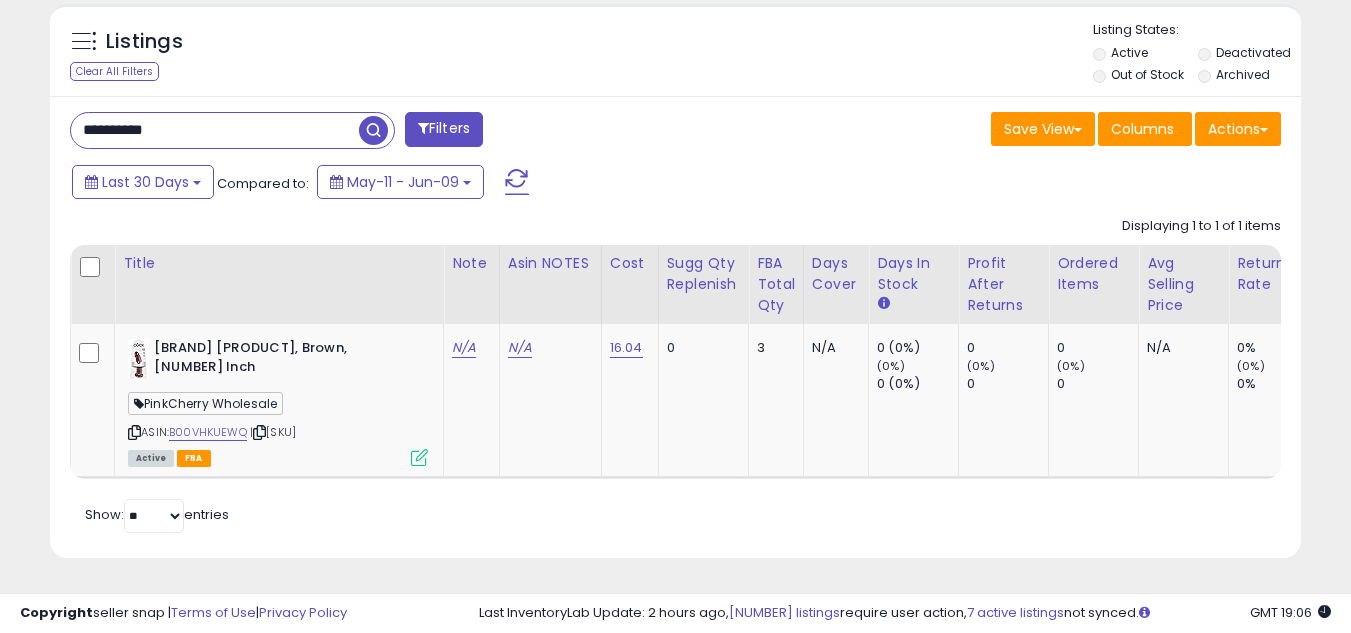 click on "**********" at bounding box center (215, 130) 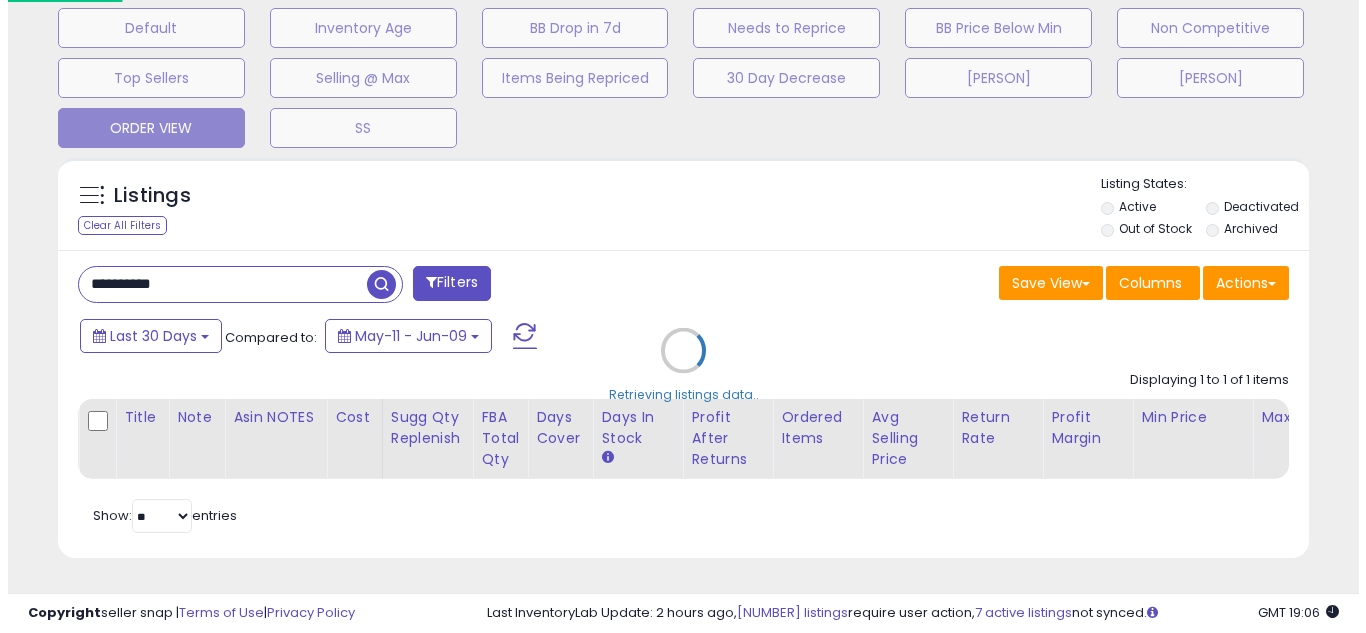 scroll, scrollTop: 637, scrollLeft: 0, axis: vertical 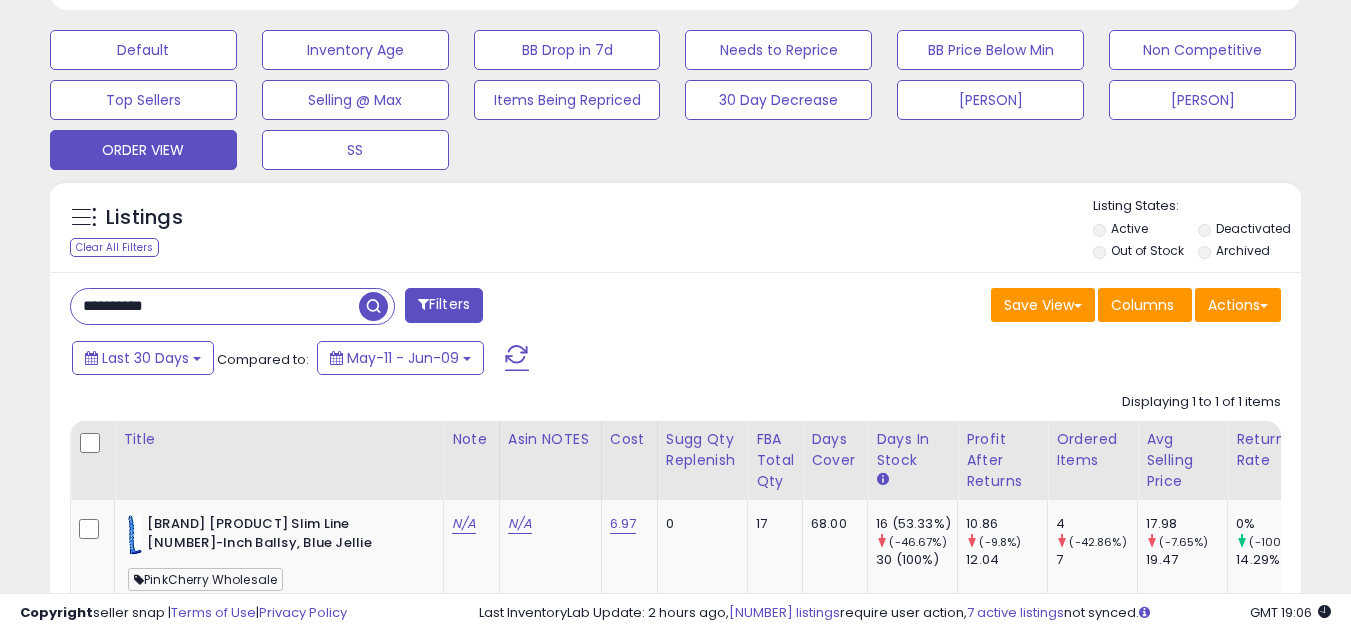 click on "**********" at bounding box center (215, 306) 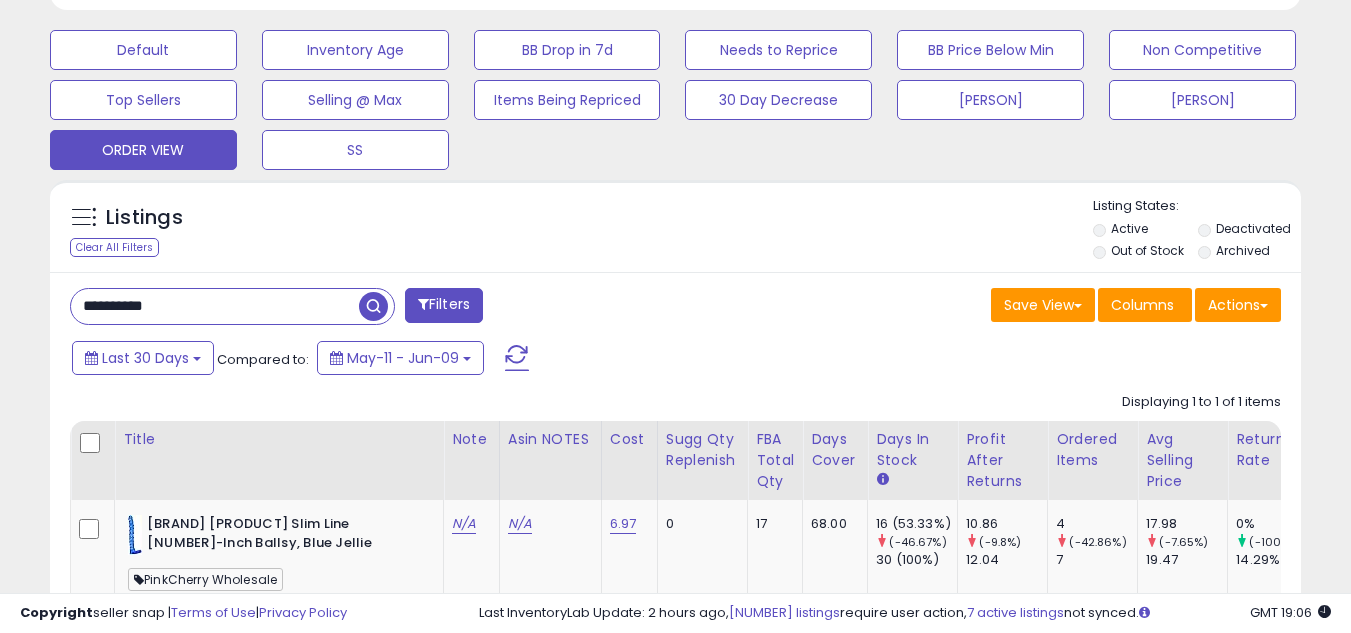 paste 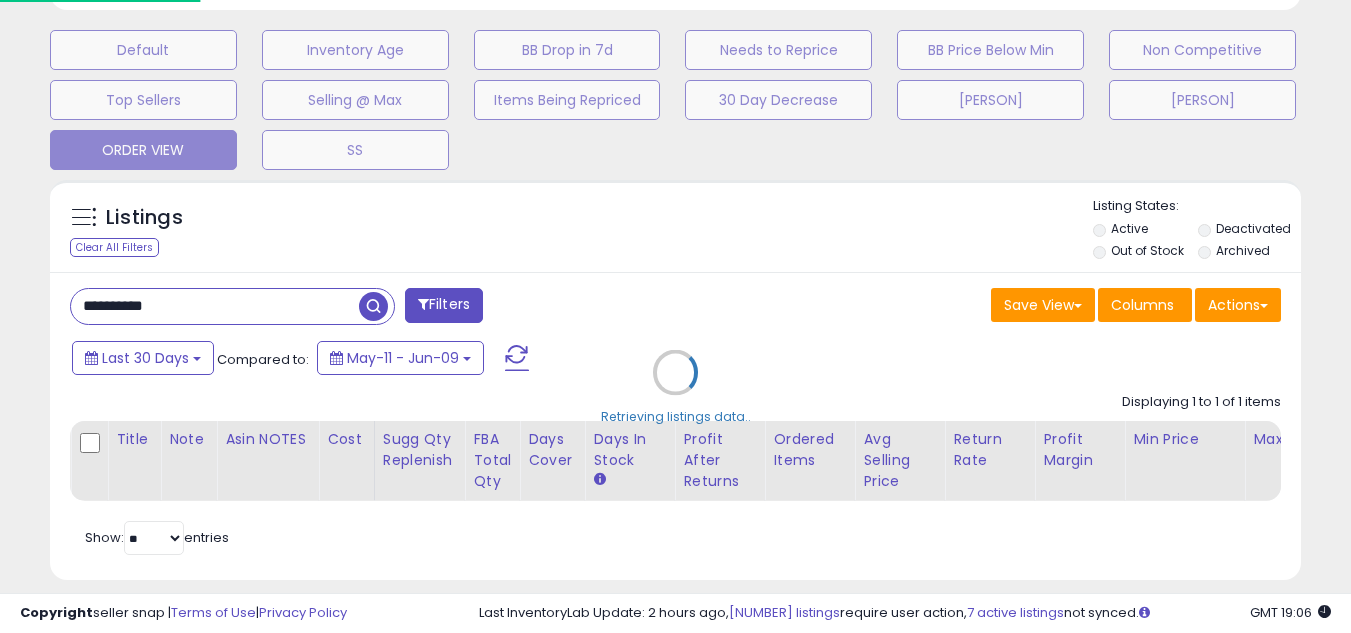 scroll, scrollTop: 999590, scrollLeft: 999267, axis: both 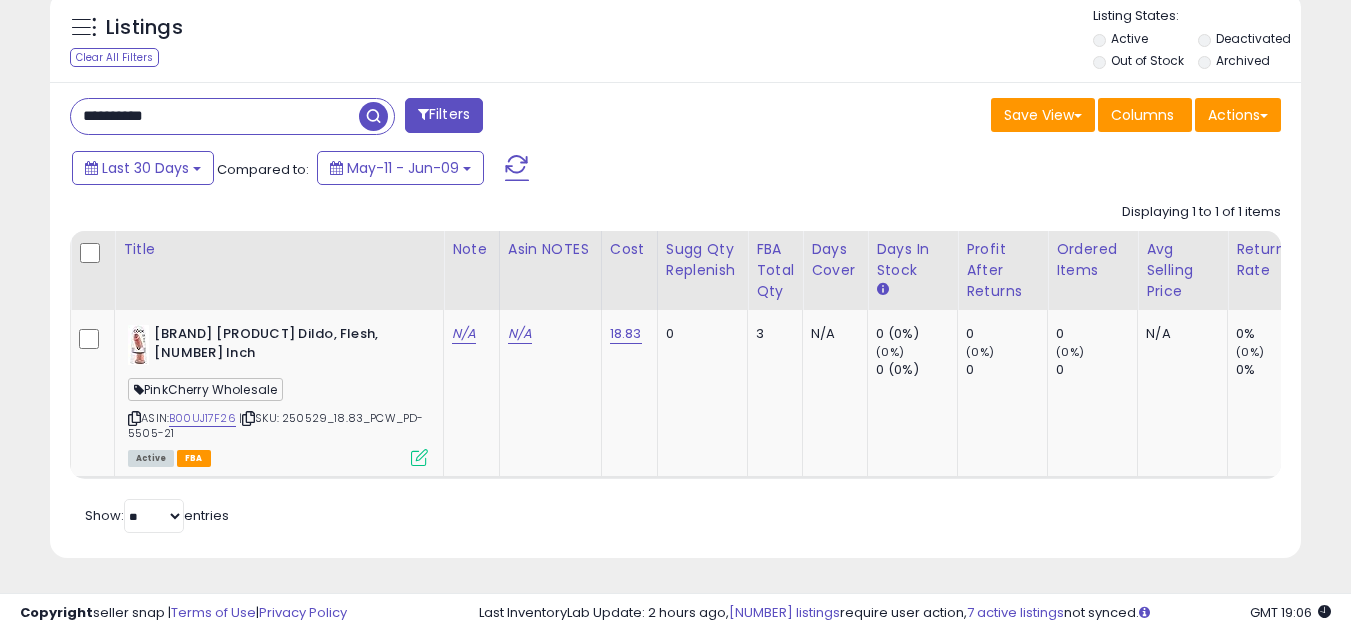 click on "**********" at bounding box center (215, 116) 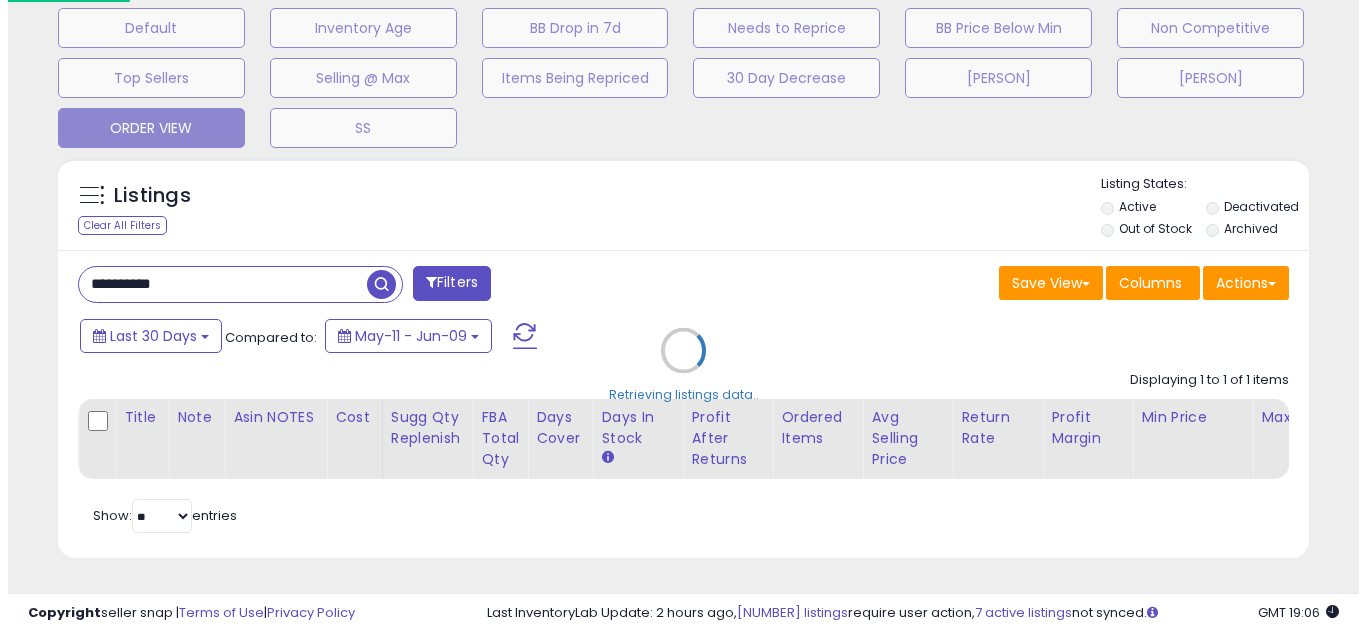 scroll, scrollTop: 637, scrollLeft: 0, axis: vertical 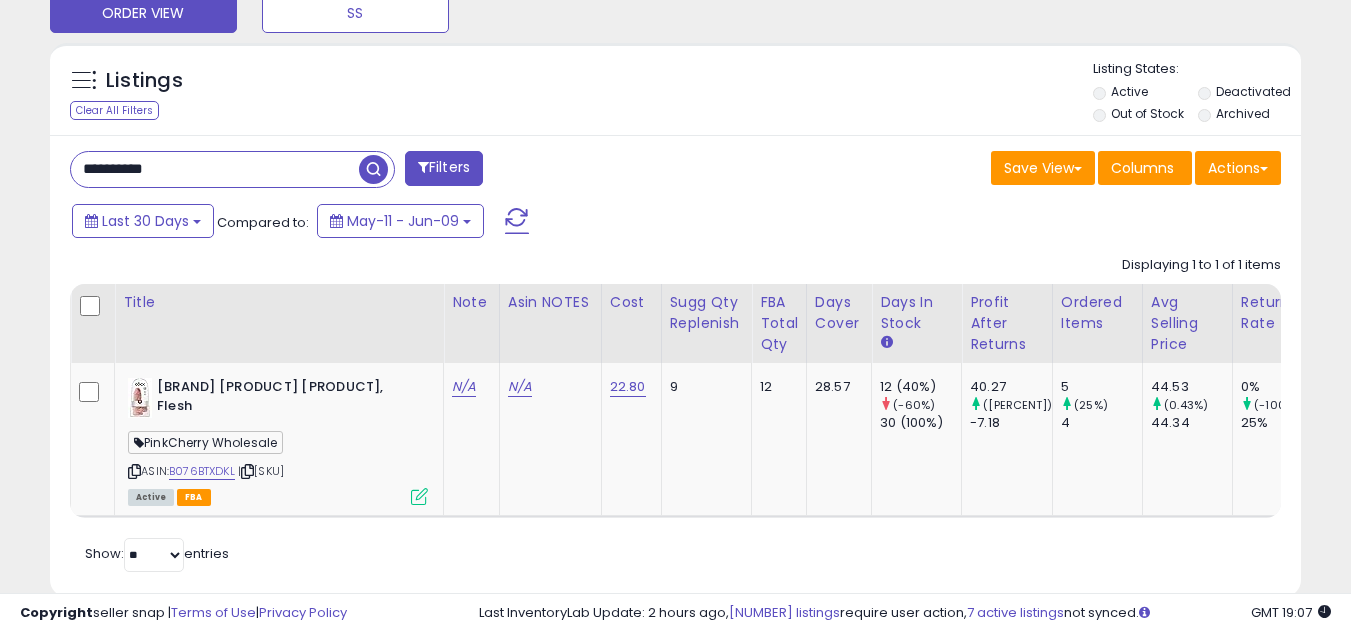 click on "**********" at bounding box center [215, 169] 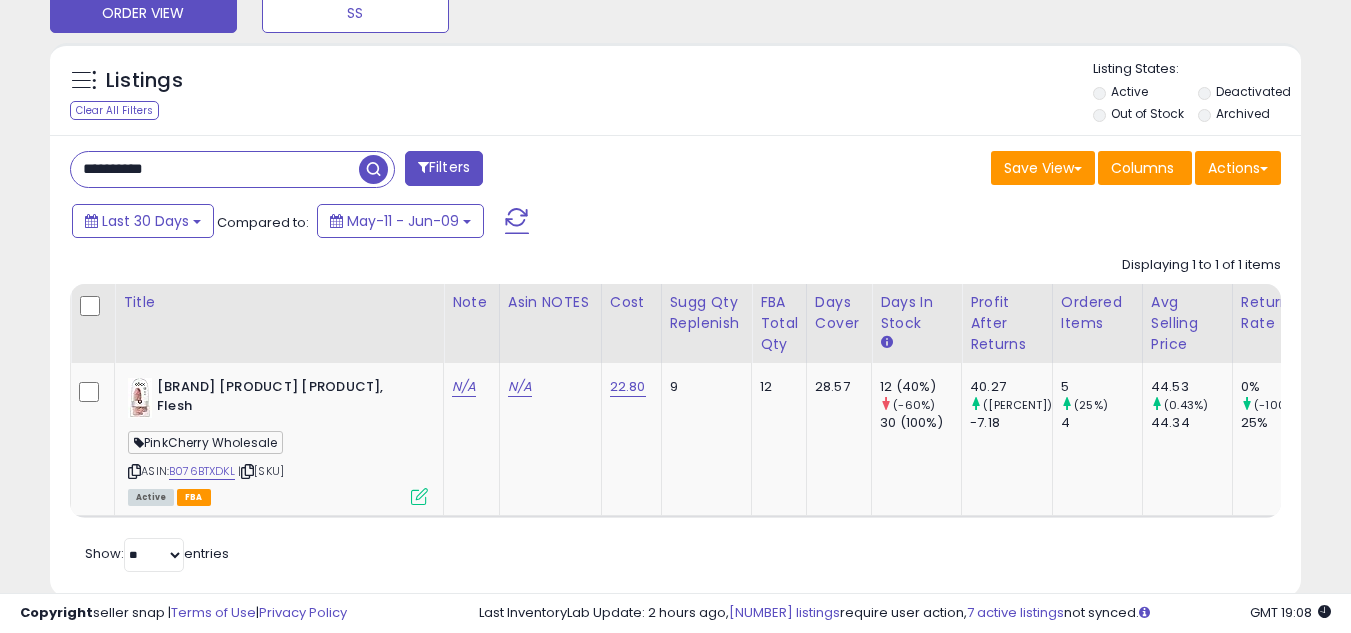 paste 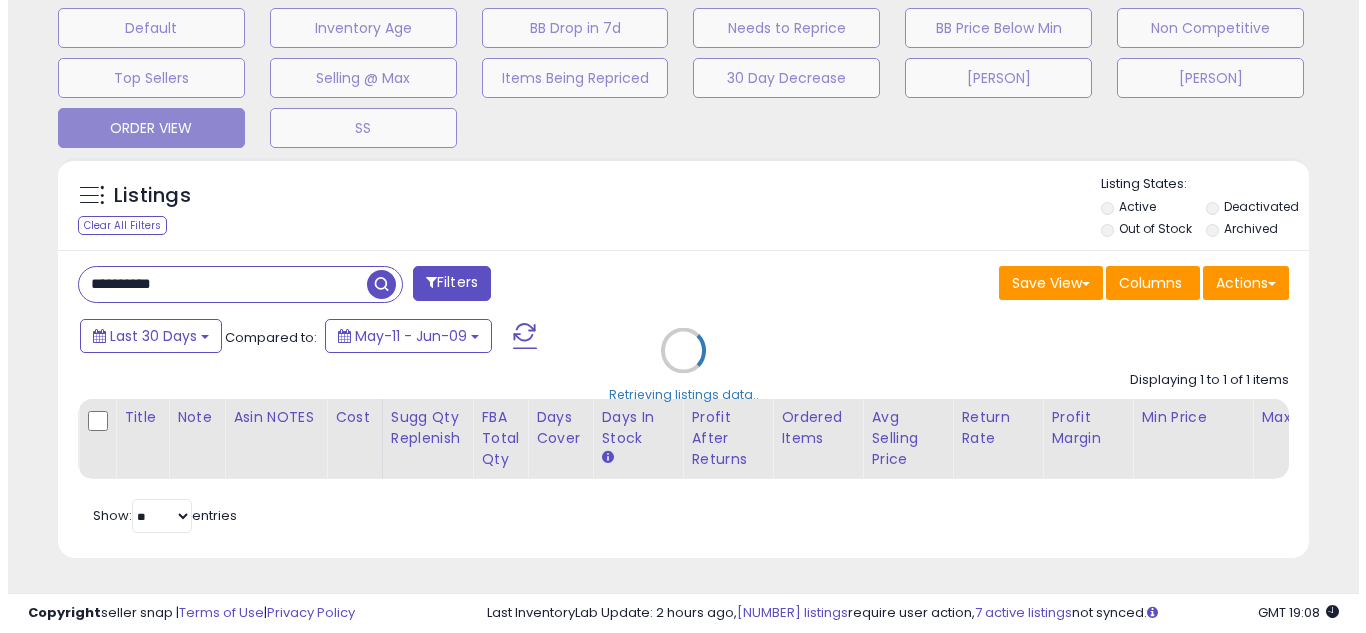 scroll, scrollTop: 637, scrollLeft: 0, axis: vertical 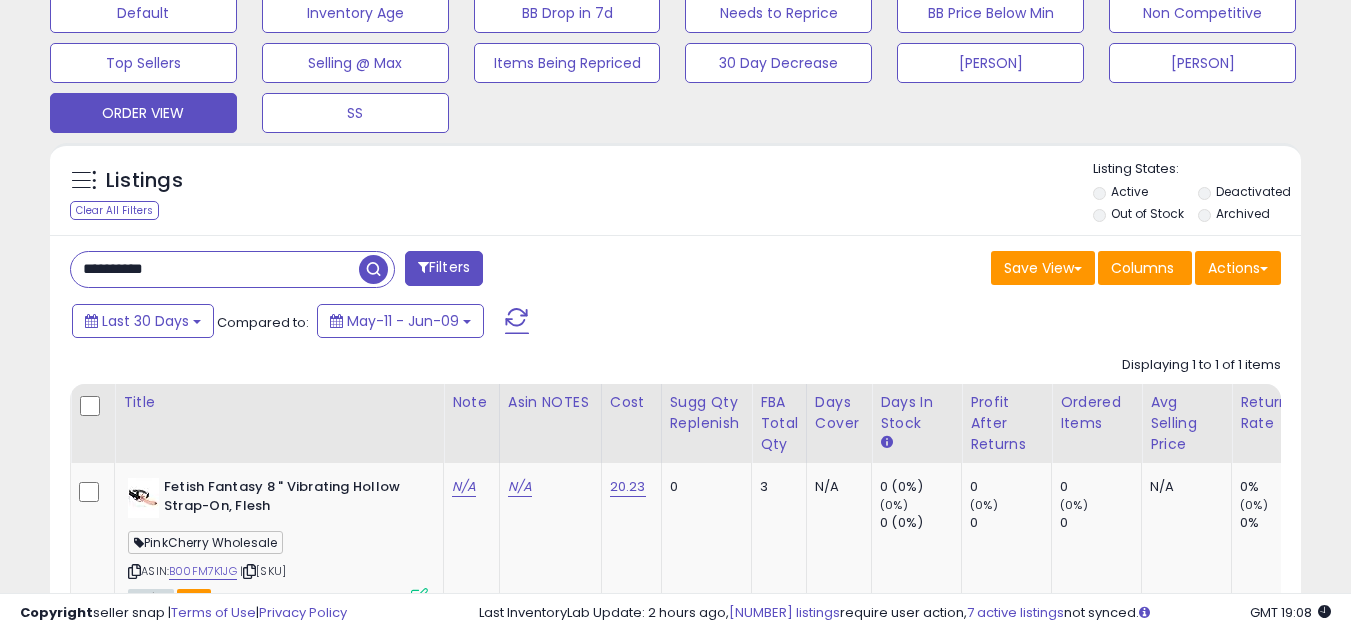 click on "**********" at bounding box center [215, 269] 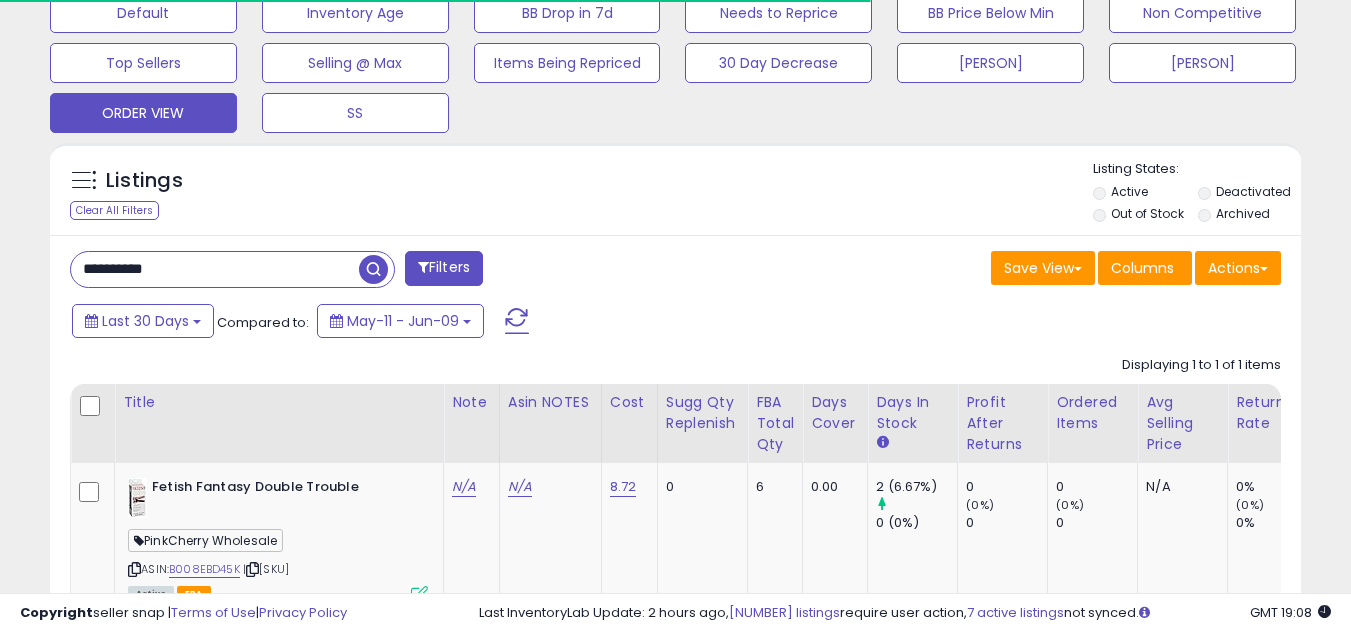 scroll, scrollTop: 410, scrollLeft: 724, axis: both 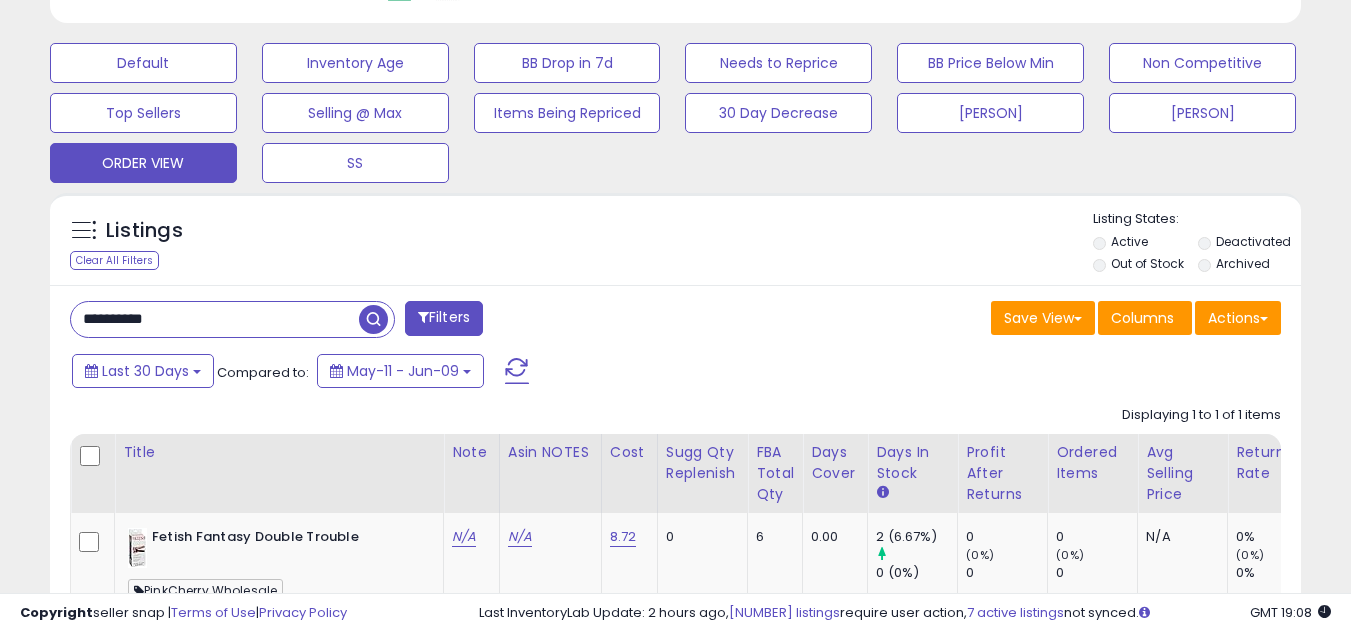click on "**********" at bounding box center (215, 319) 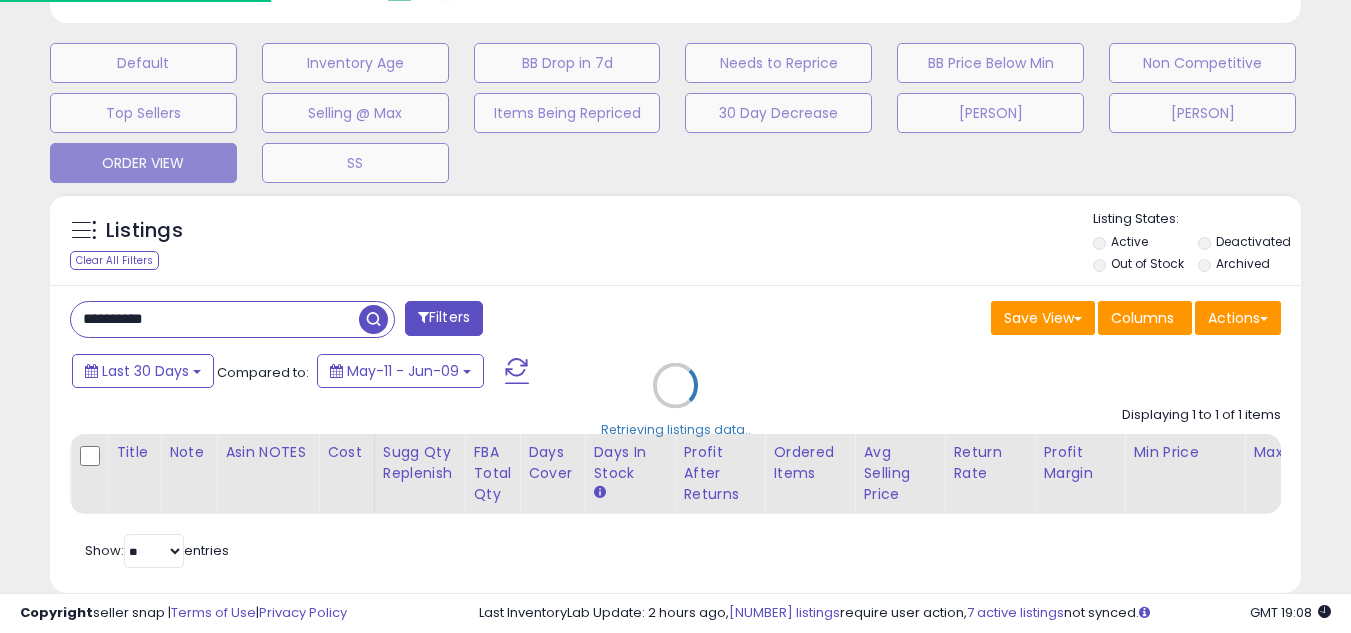 scroll, scrollTop: 999590, scrollLeft: 999267, axis: both 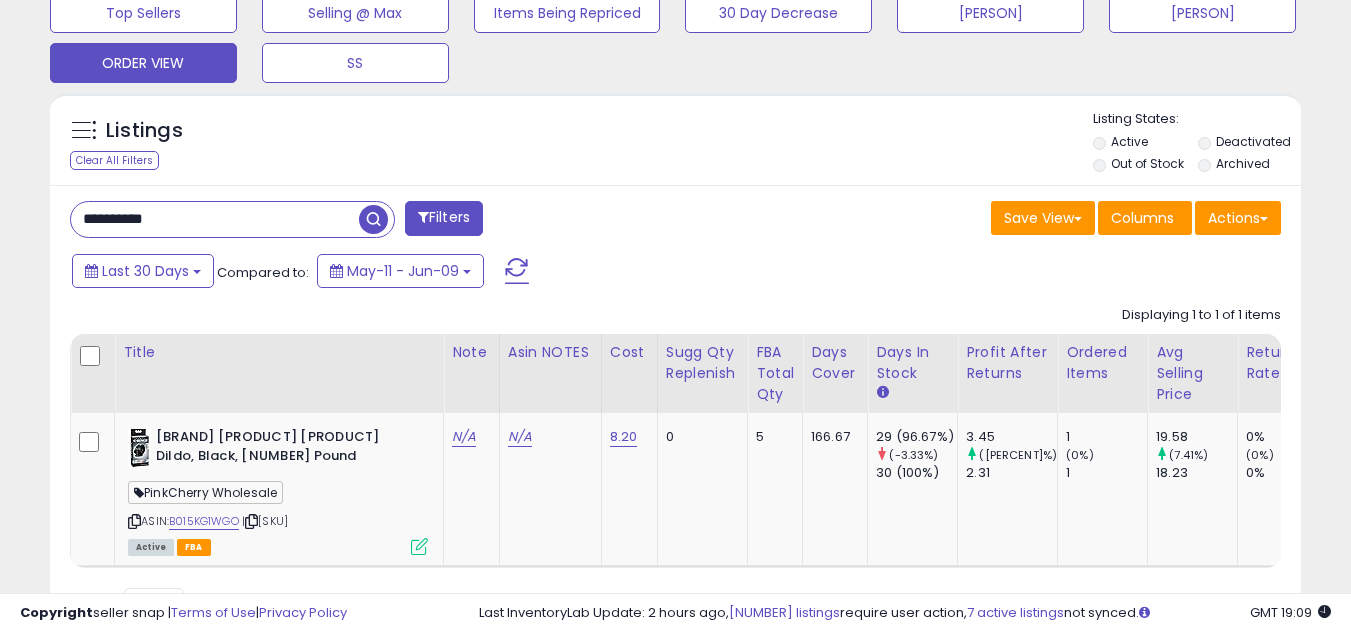 click on "**********" at bounding box center [215, 219] 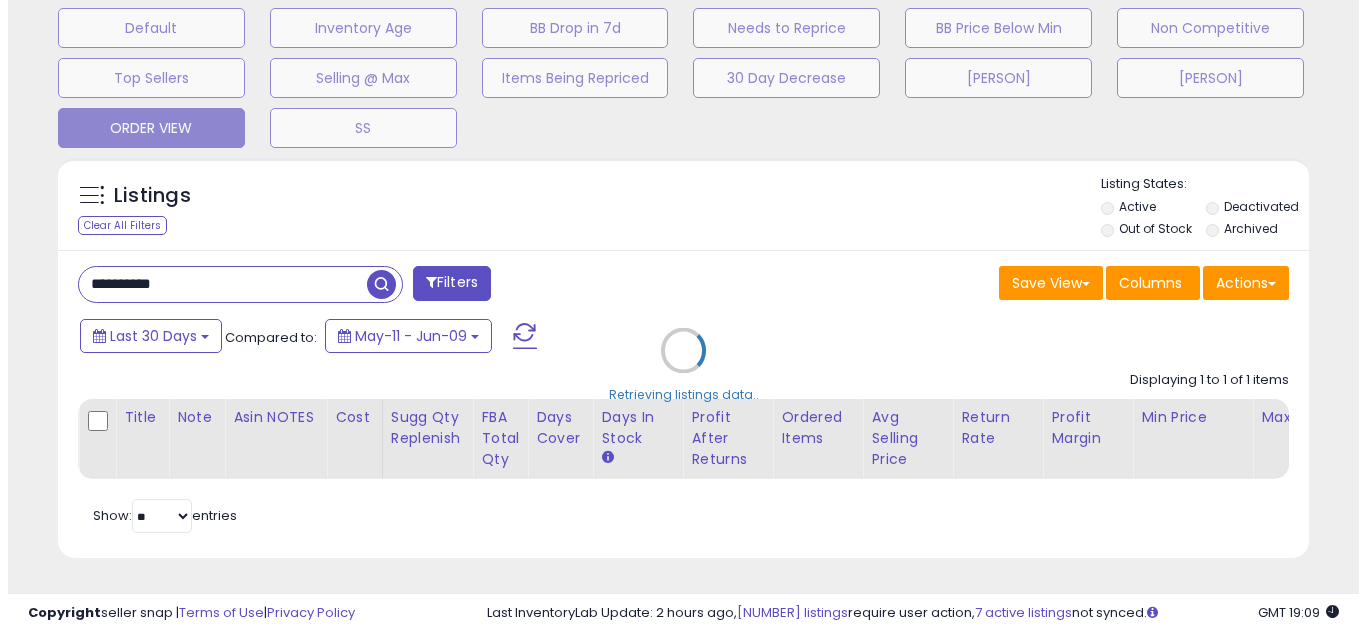 scroll, scrollTop: 637, scrollLeft: 0, axis: vertical 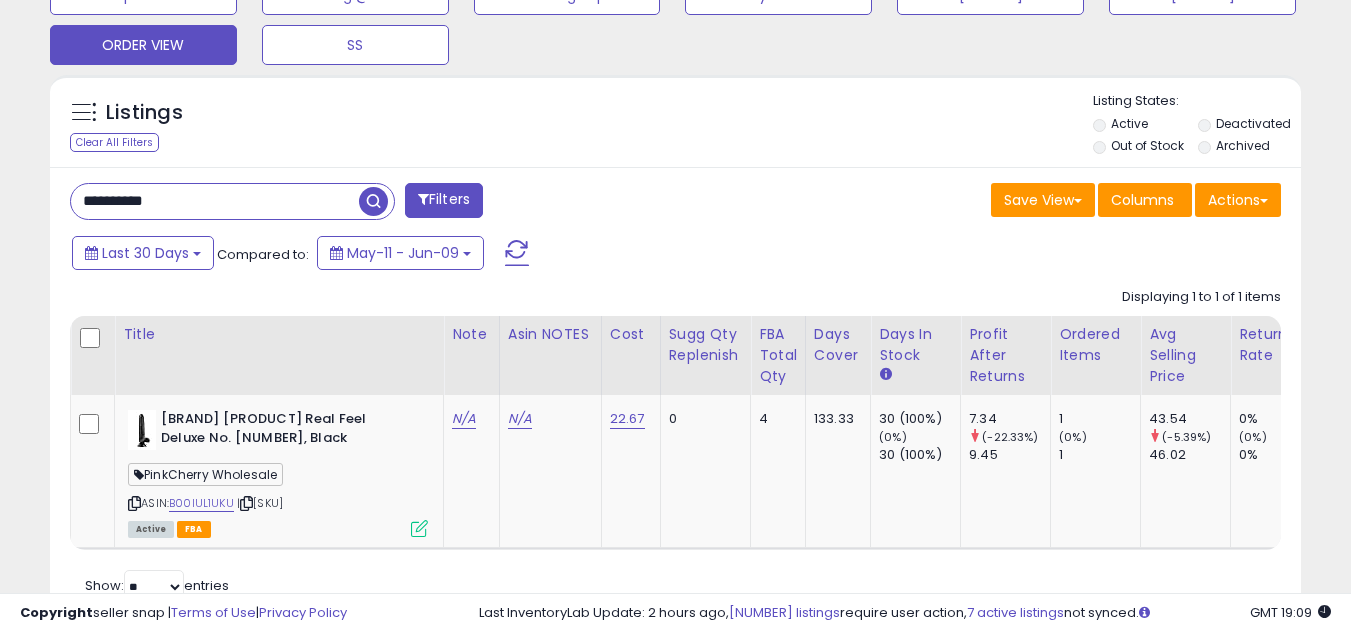 click on "**********" at bounding box center (215, 201) 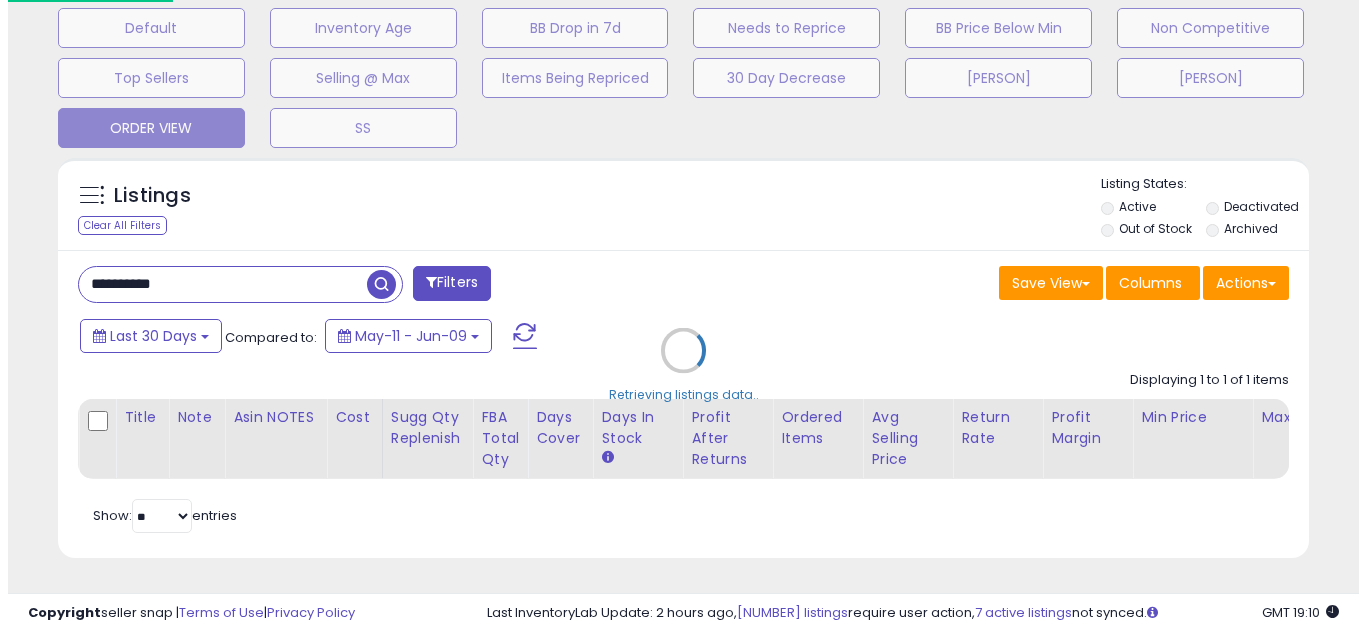 scroll, scrollTop: 637, scrollLeft: 0, axis: vertical 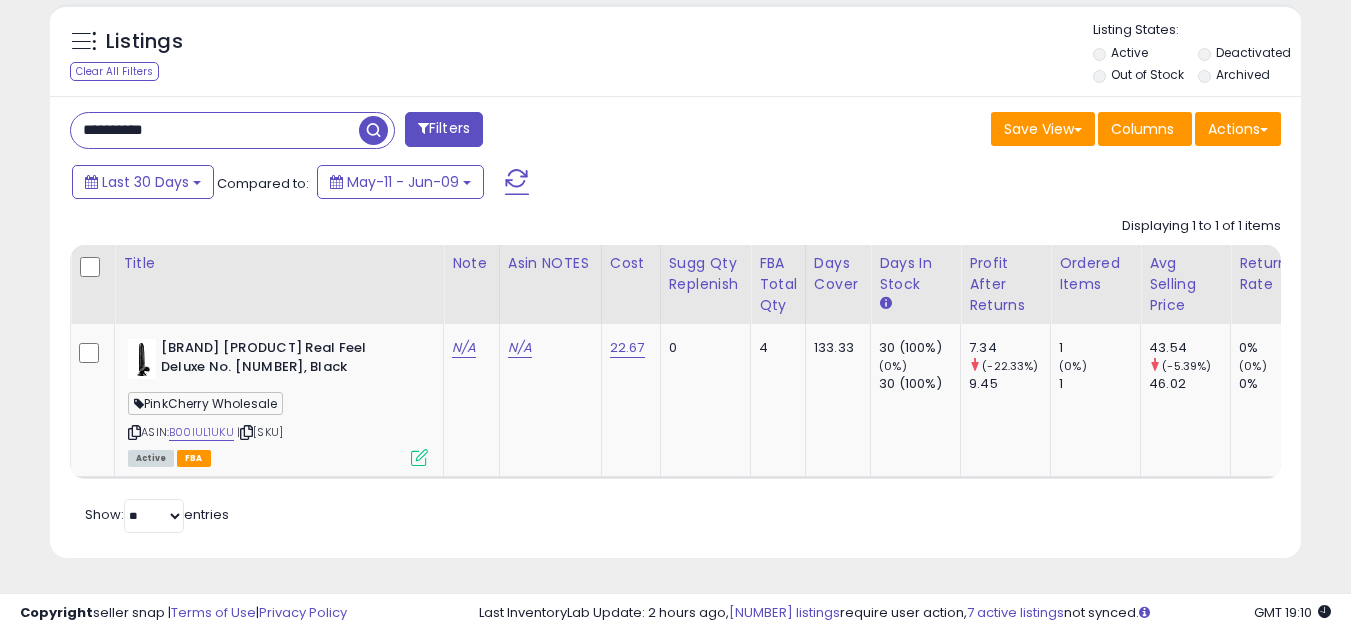 click on "**********" at bounding box center (215, 130) 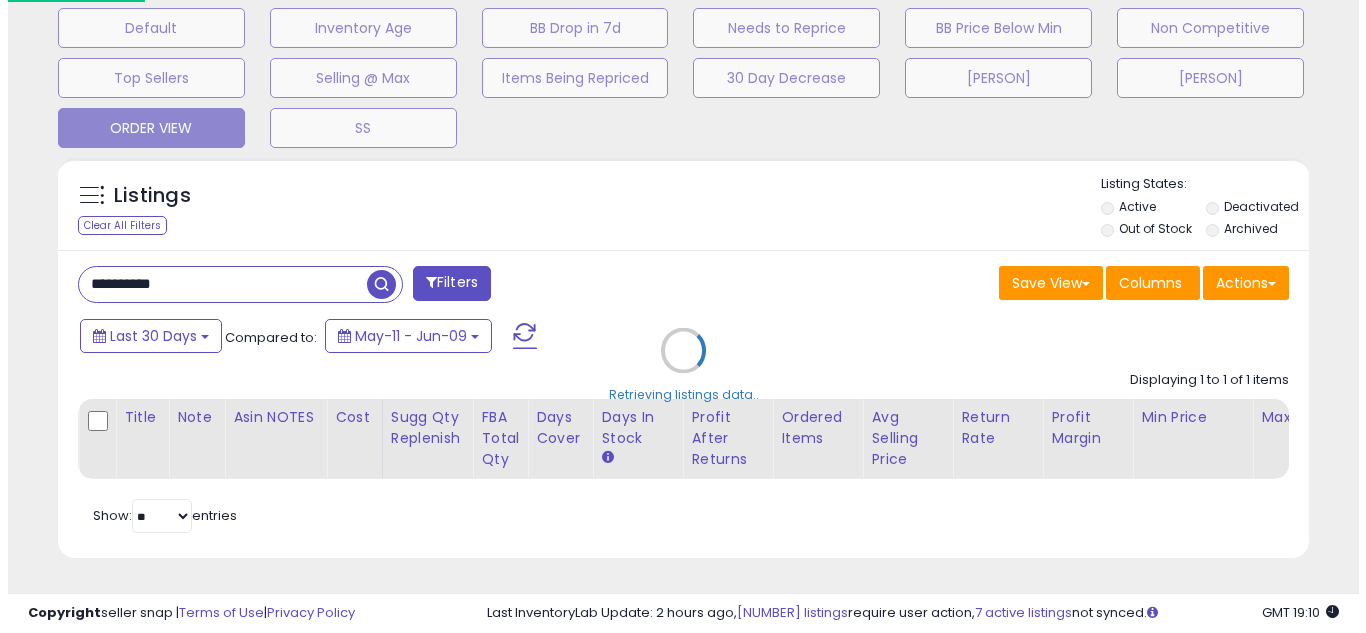 scroll, scrollTop: 637, scrollLeft: 0, axis: vertical 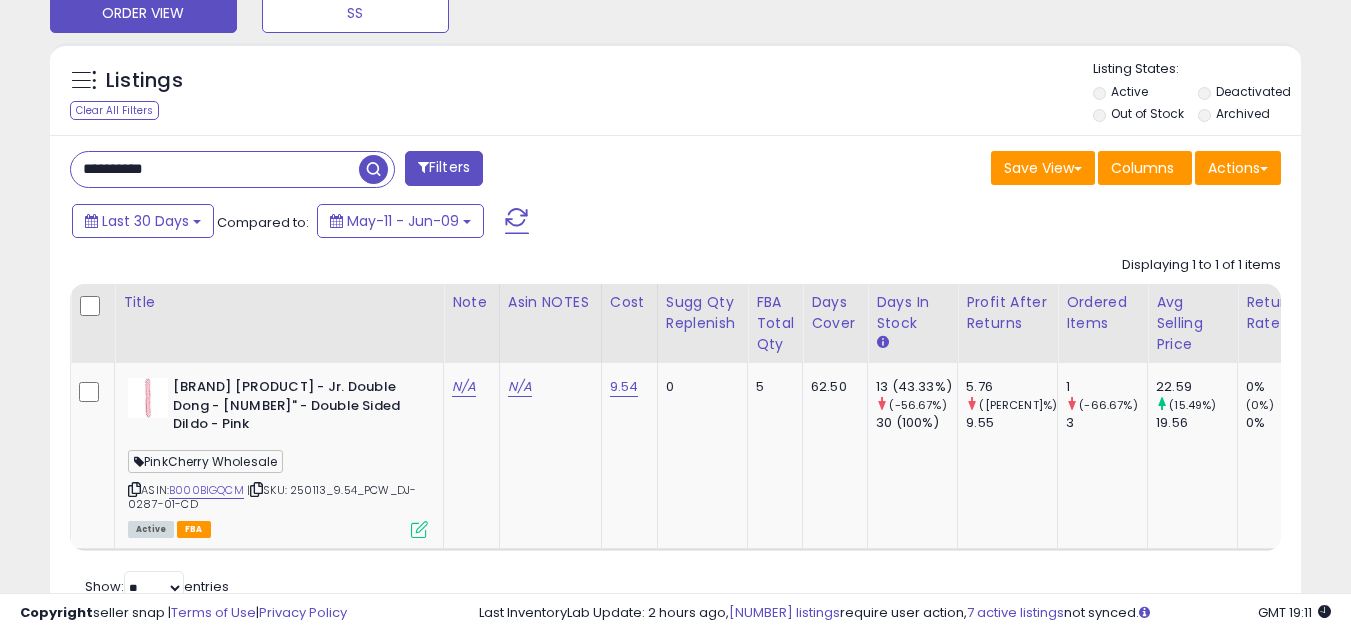click on "**********" at bounding box center [215, 169] 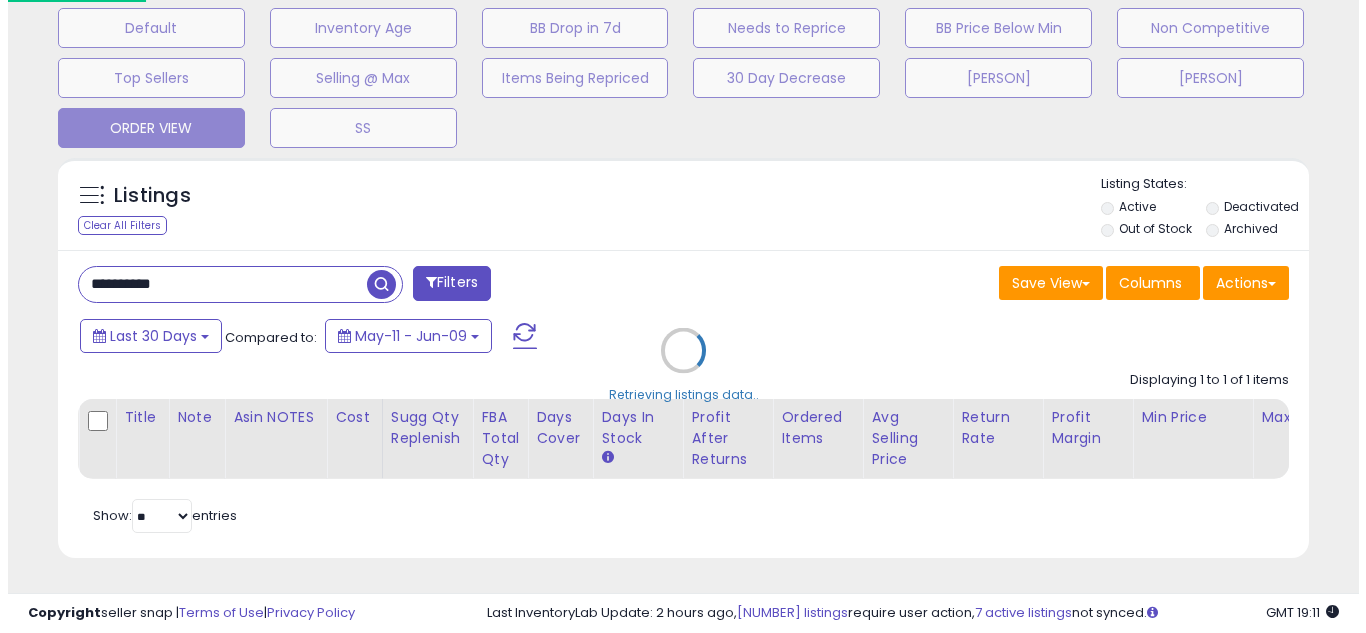 scroll, scrollTop: 637, scrollLeft: 0, axis: vertical 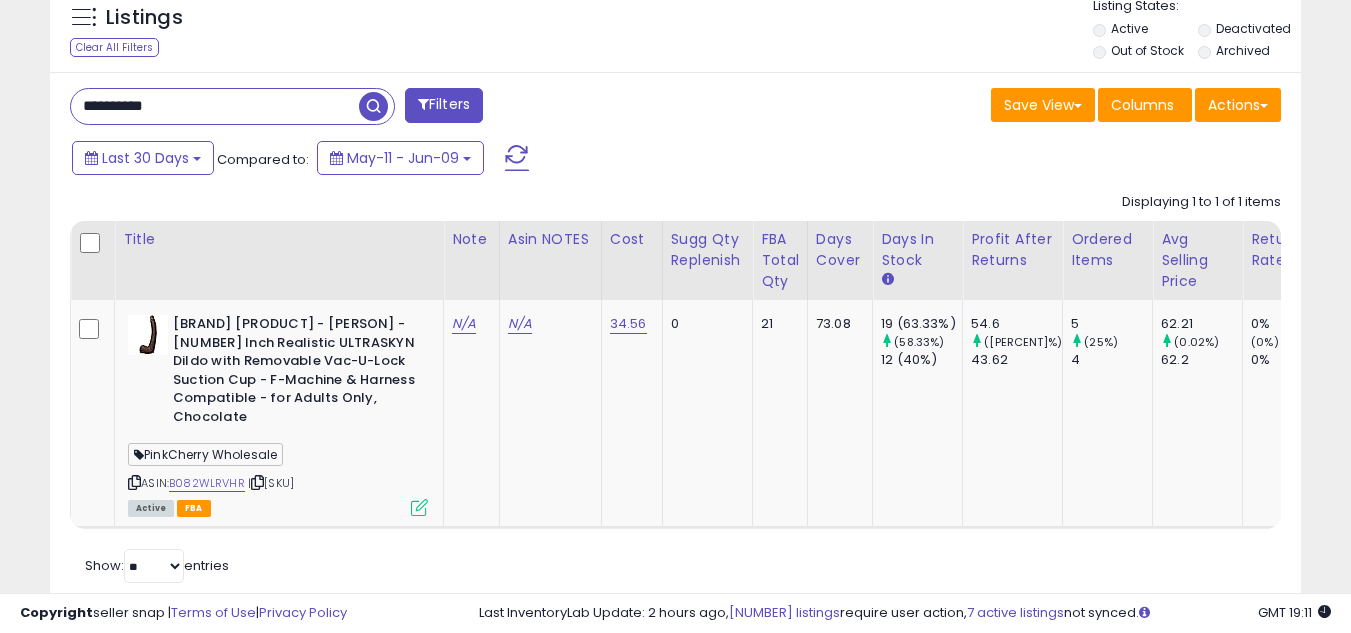 click on "**********" at bounding box center (215, 106) 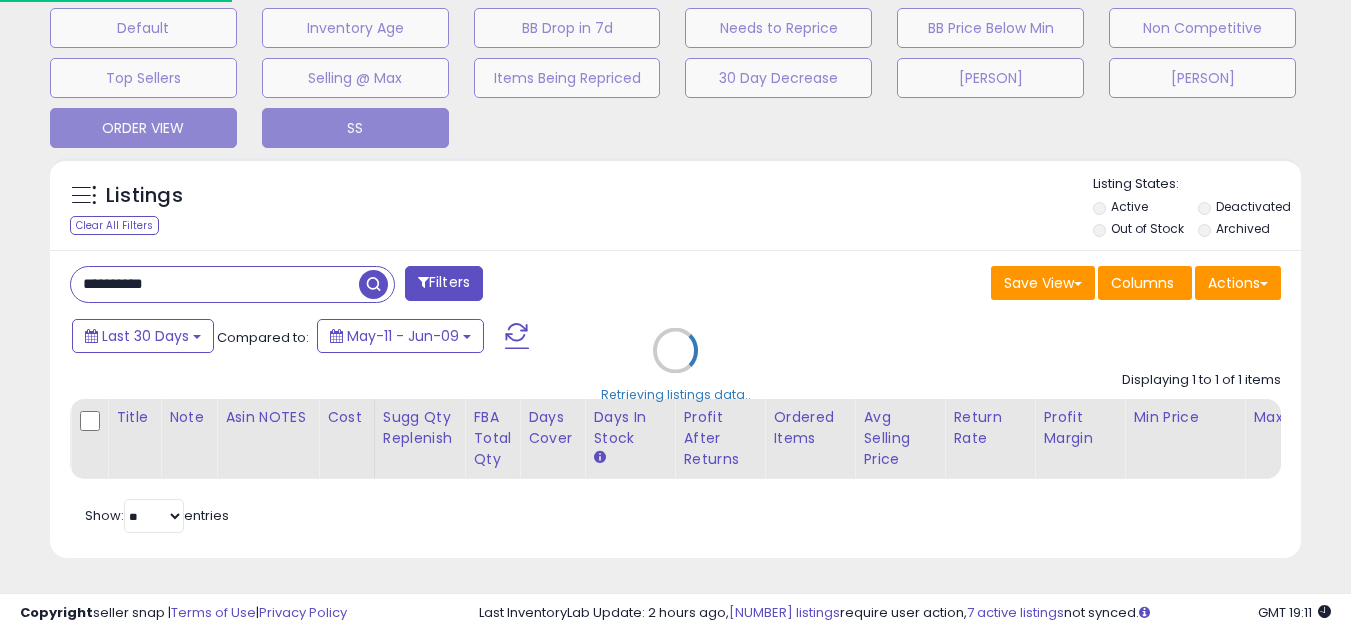 scroll, scrollTop: 999590, scrollLeft: 999267, axis: both 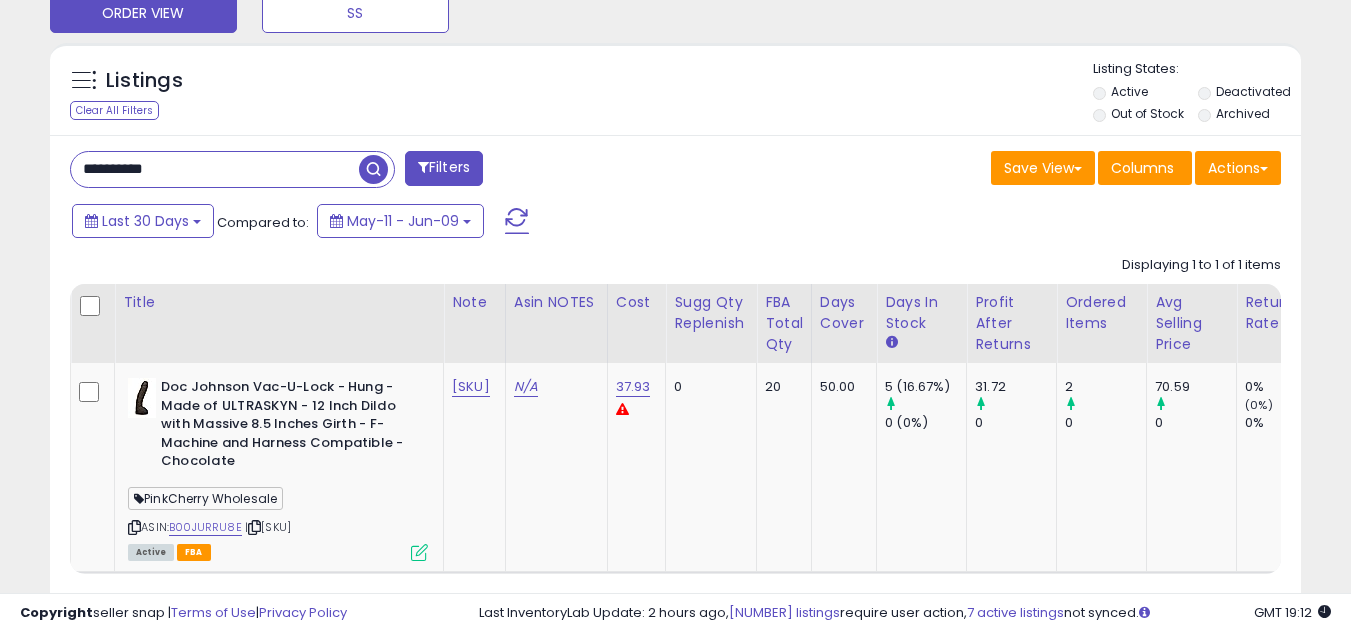 click on "**********" at bounding box center (215, 169) 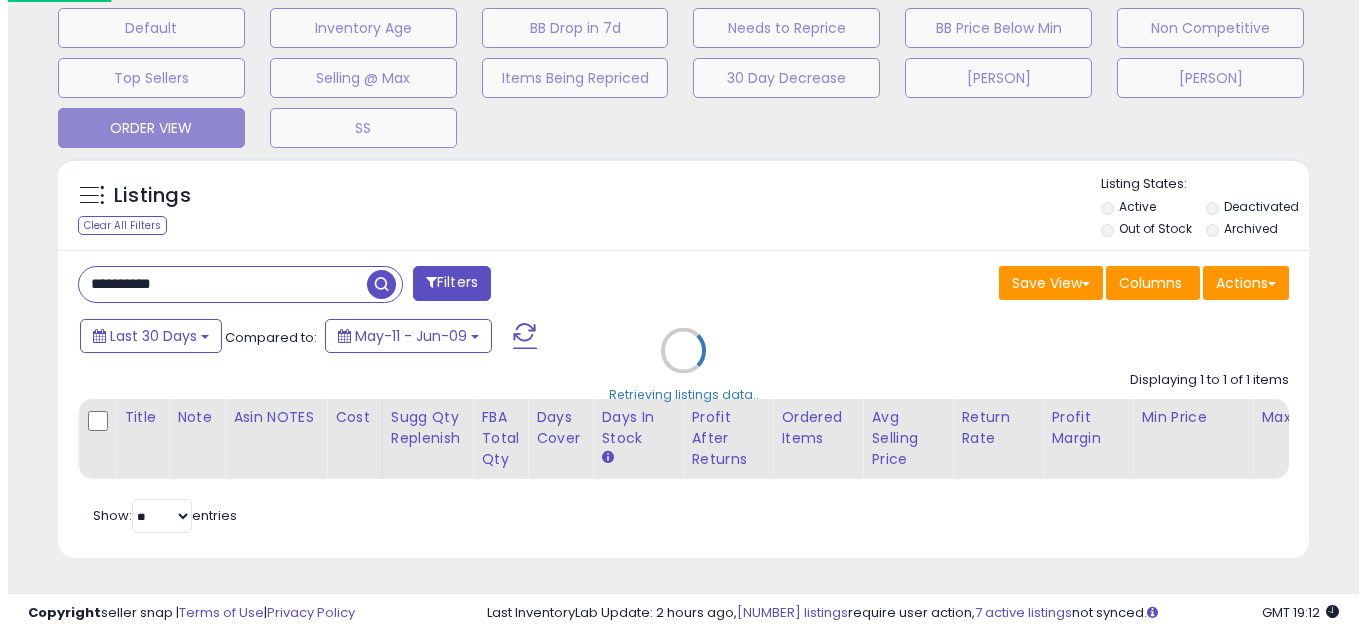 scroll, scrollTop: 637, scrollLeft: 0, axis: vertical 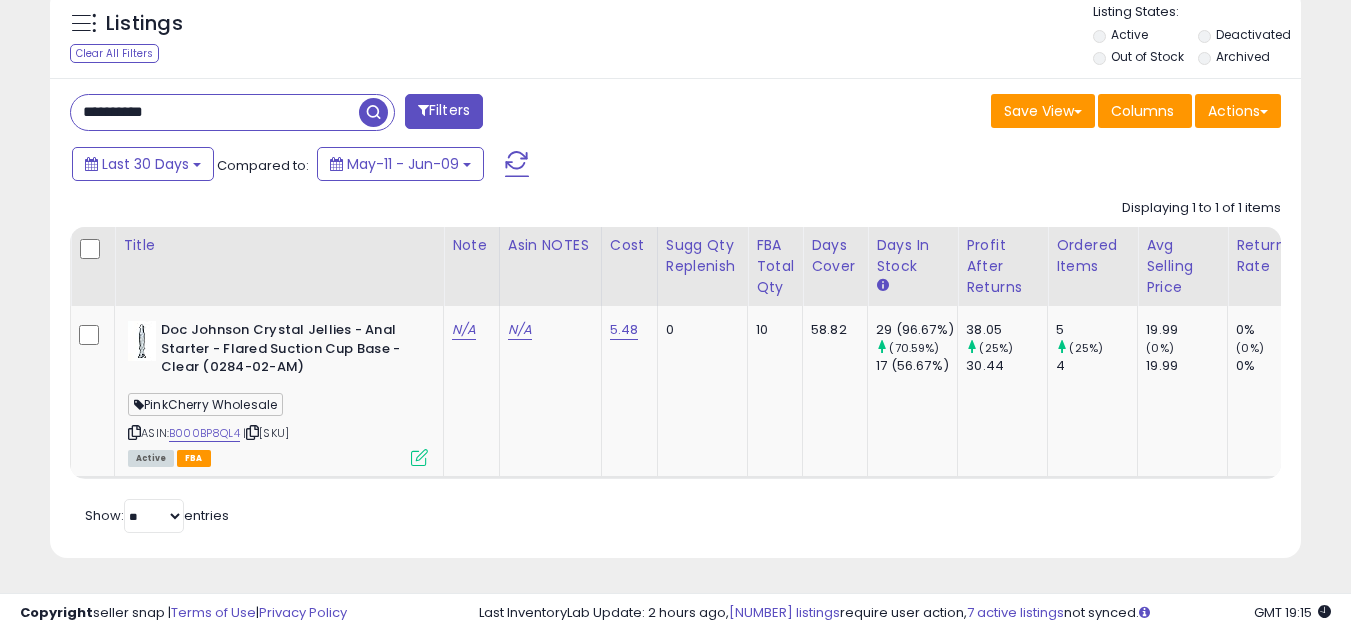 click on "**********" at bounding box center [215, 112] 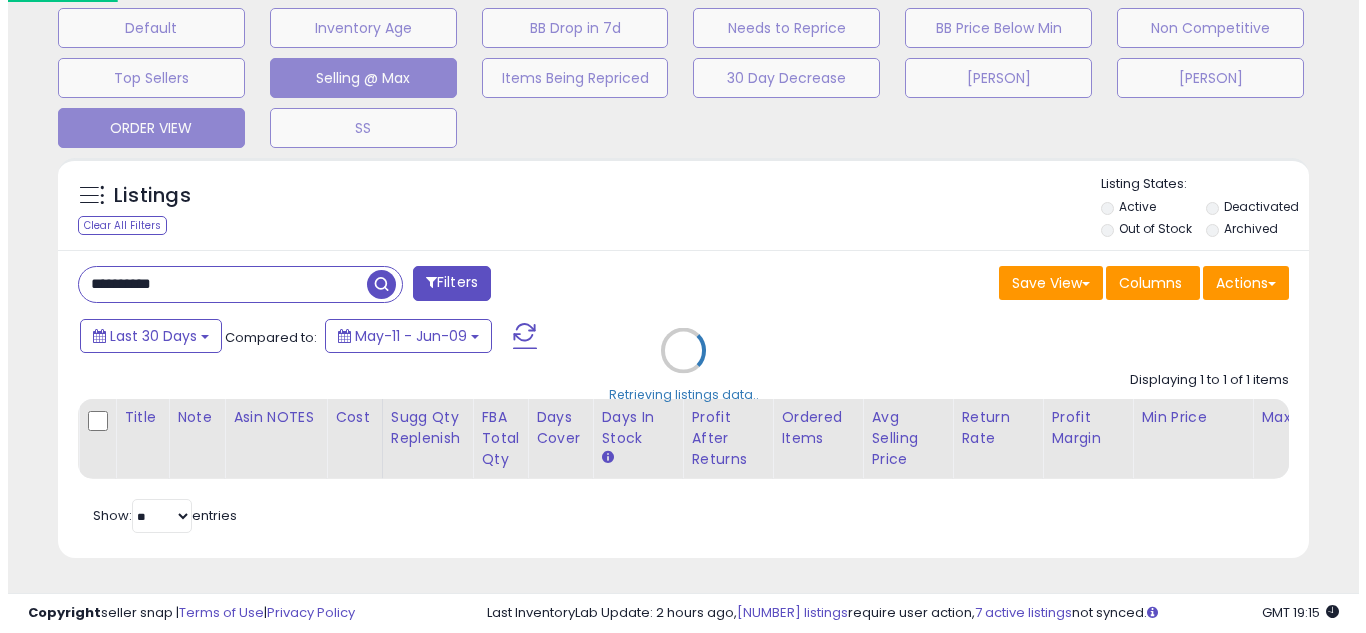 scroll, scrollTop: 637, scrollLeft: 0, axis: vertical 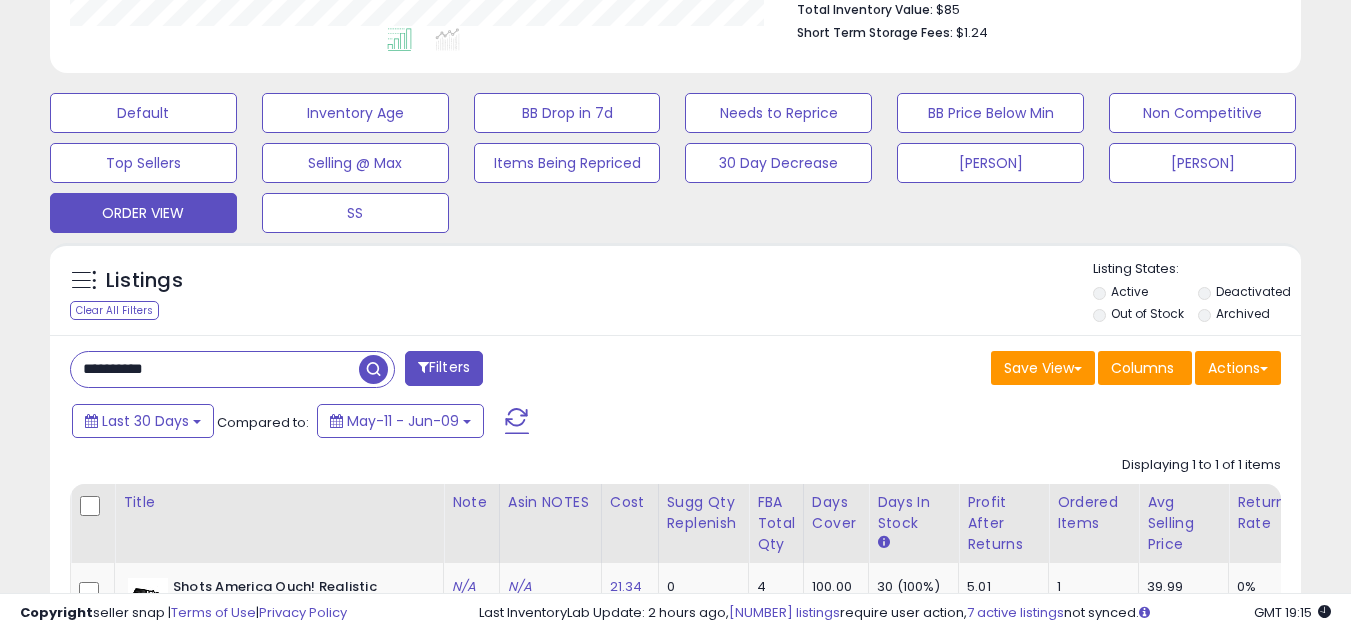 click on "**********" at bounding box center [215, 369] 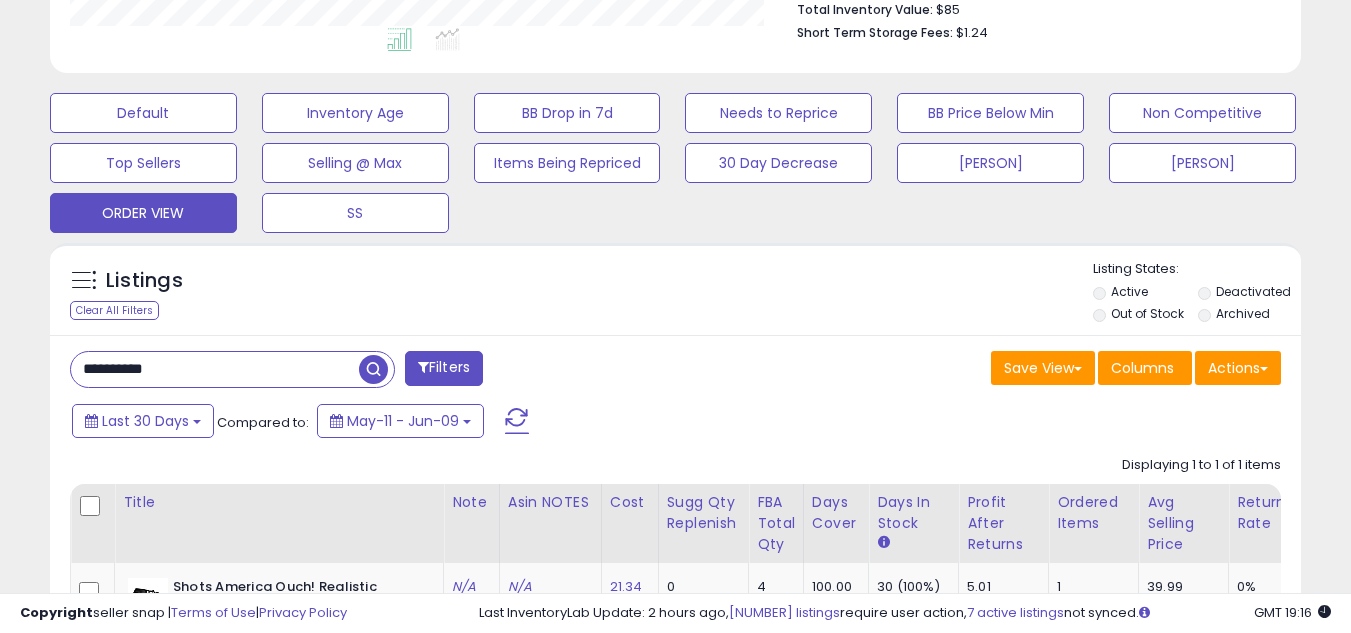 paste 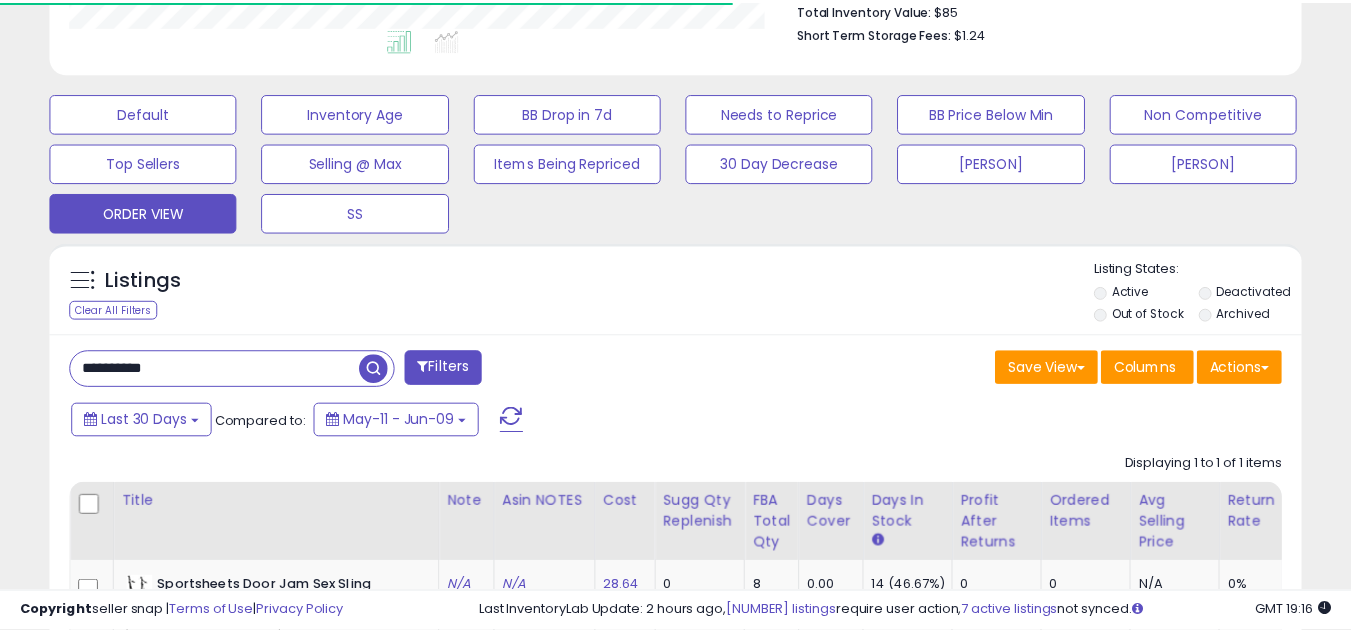 scroll, scrollTop: 410, scrollLeft: 724, axis: both 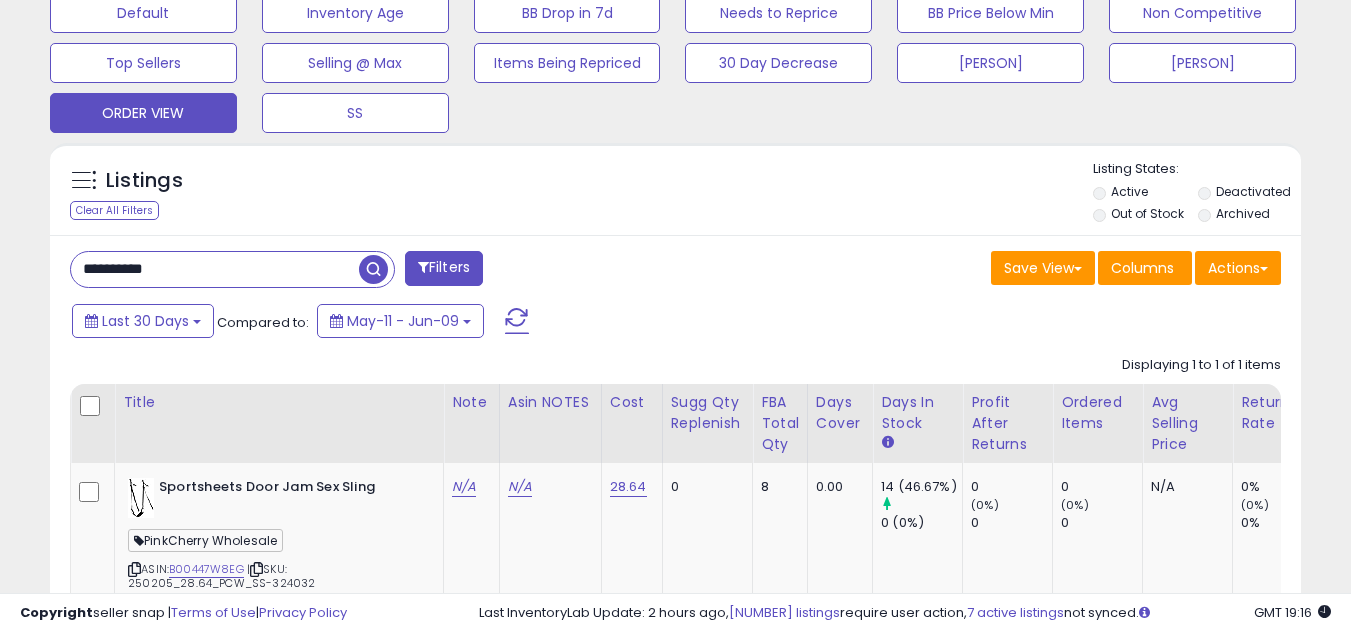 click on "**********" at bounding box center [215, 269] 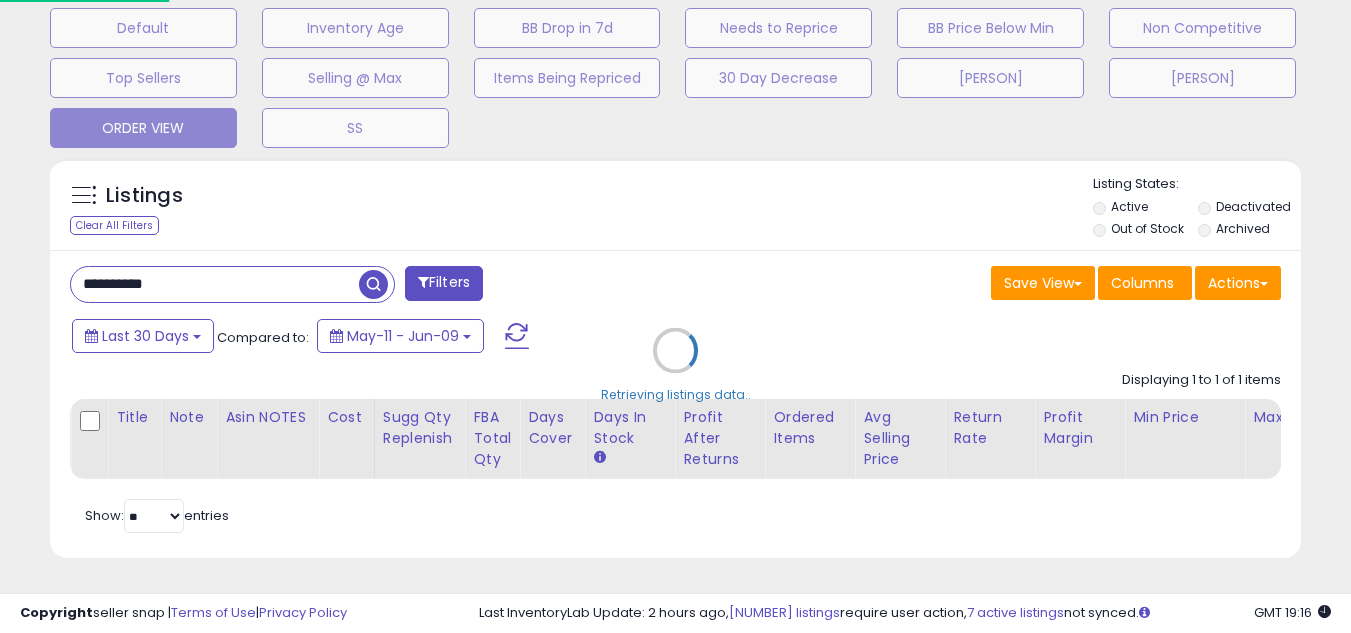 scroll, scrollTop: 999590, scrollLeft: 999267, axis: both 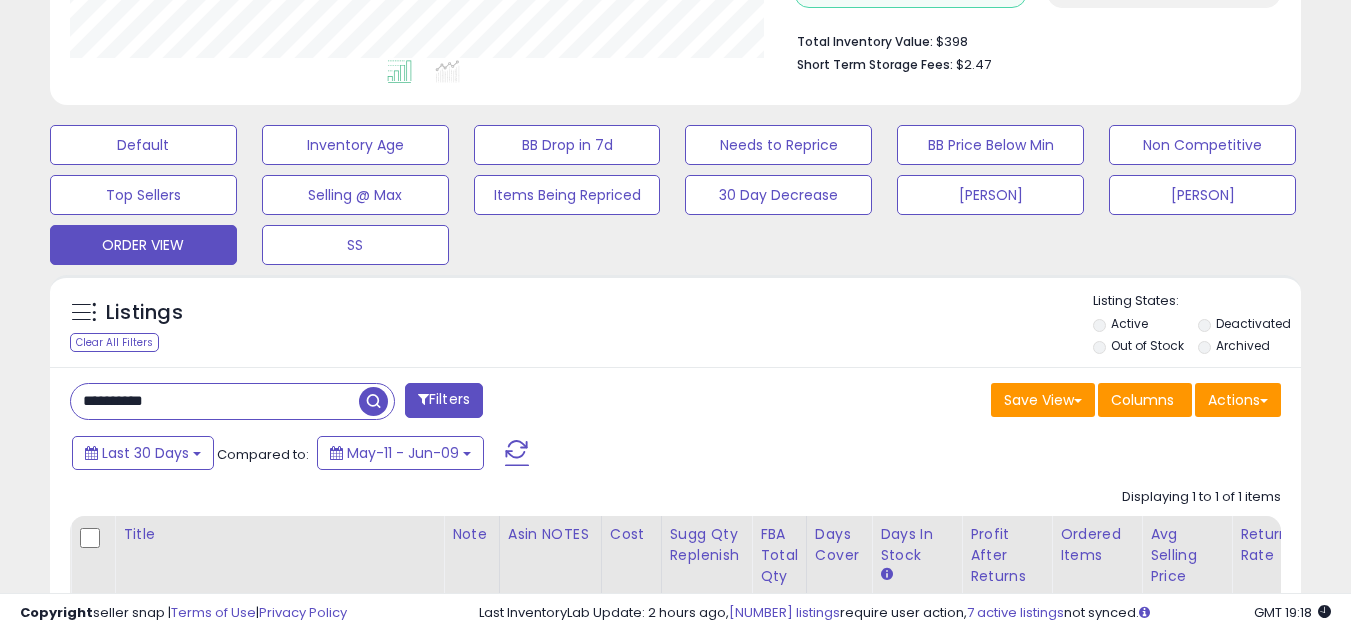 click on "**********" at bounding box center (215, 401) 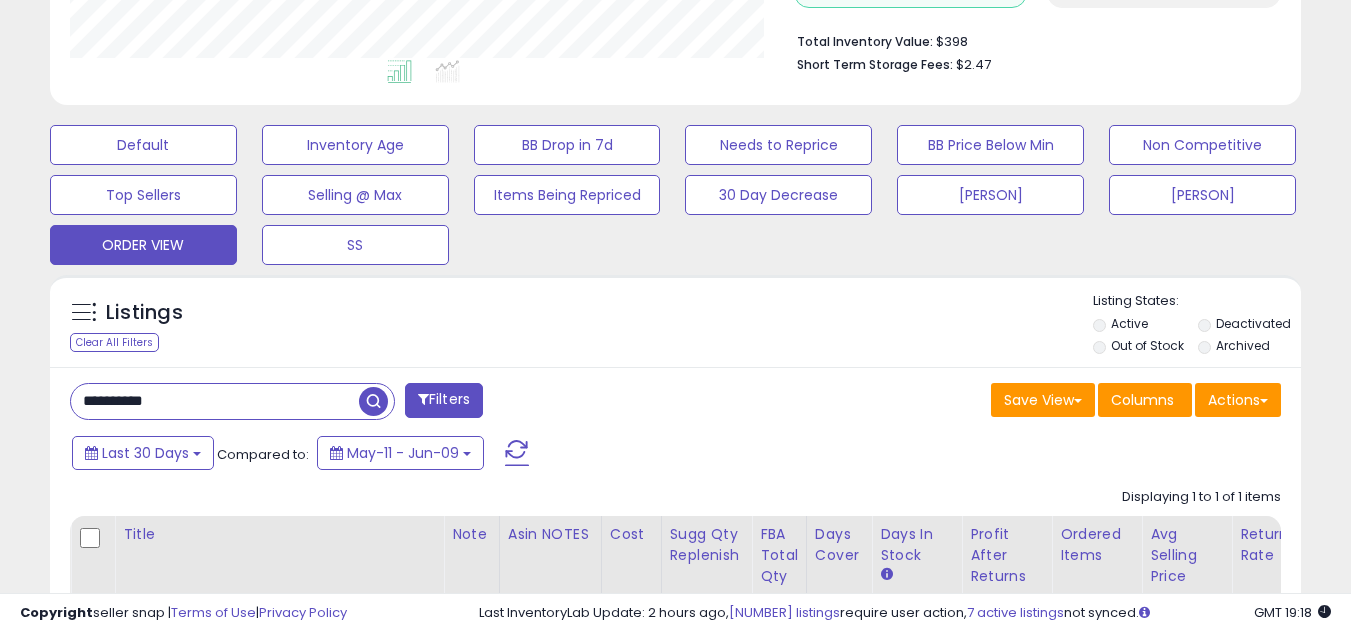 click on "**********" at bounding box center (215, 401) 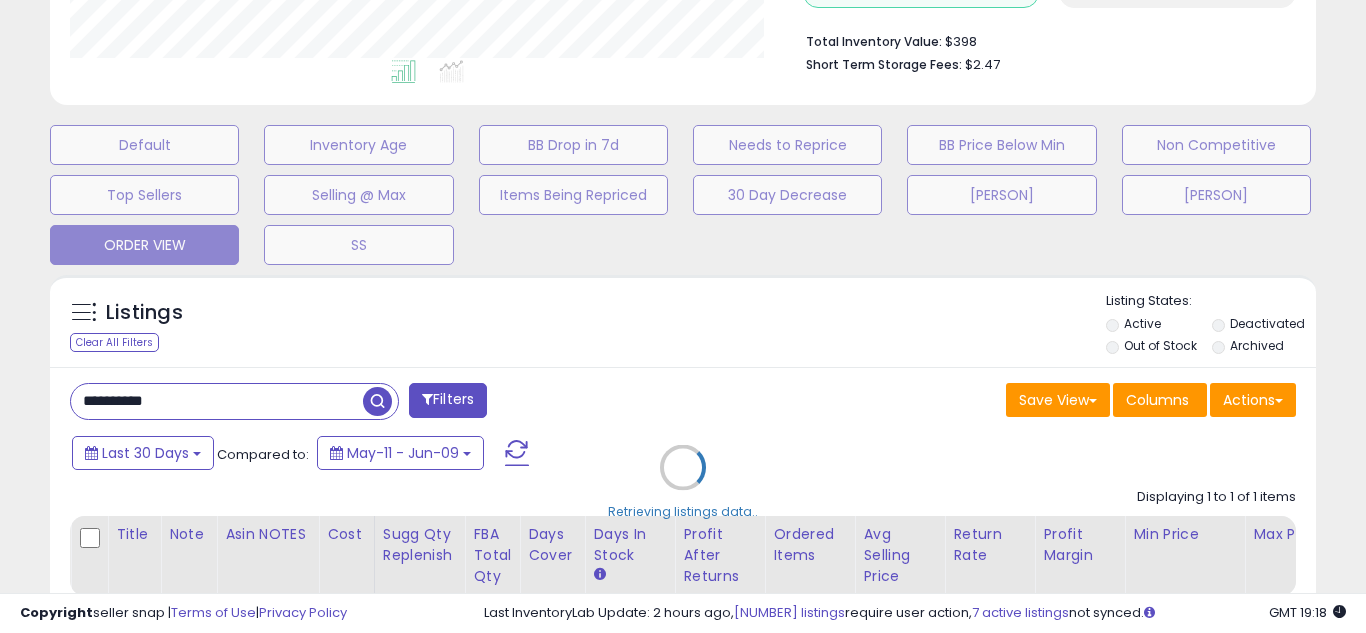 scroll, scrollTop: 999590, scrollLeft: 999267, axis: both 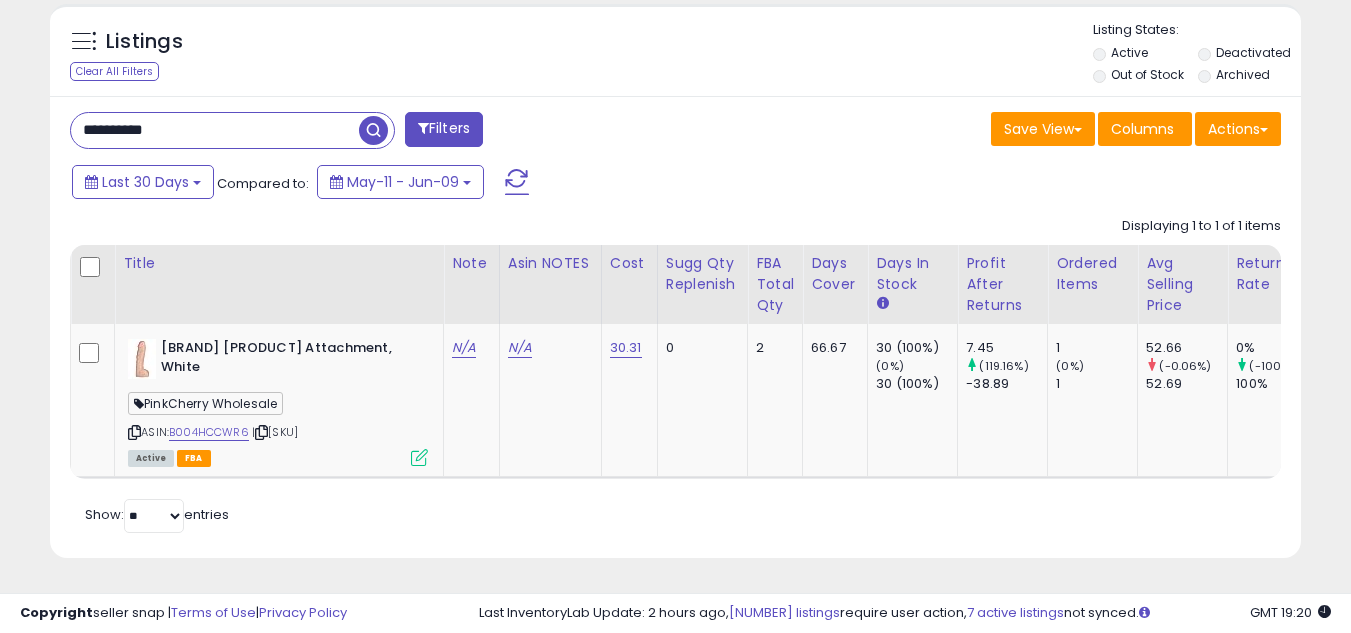 click on "**********" at bounding box center (215, 130) 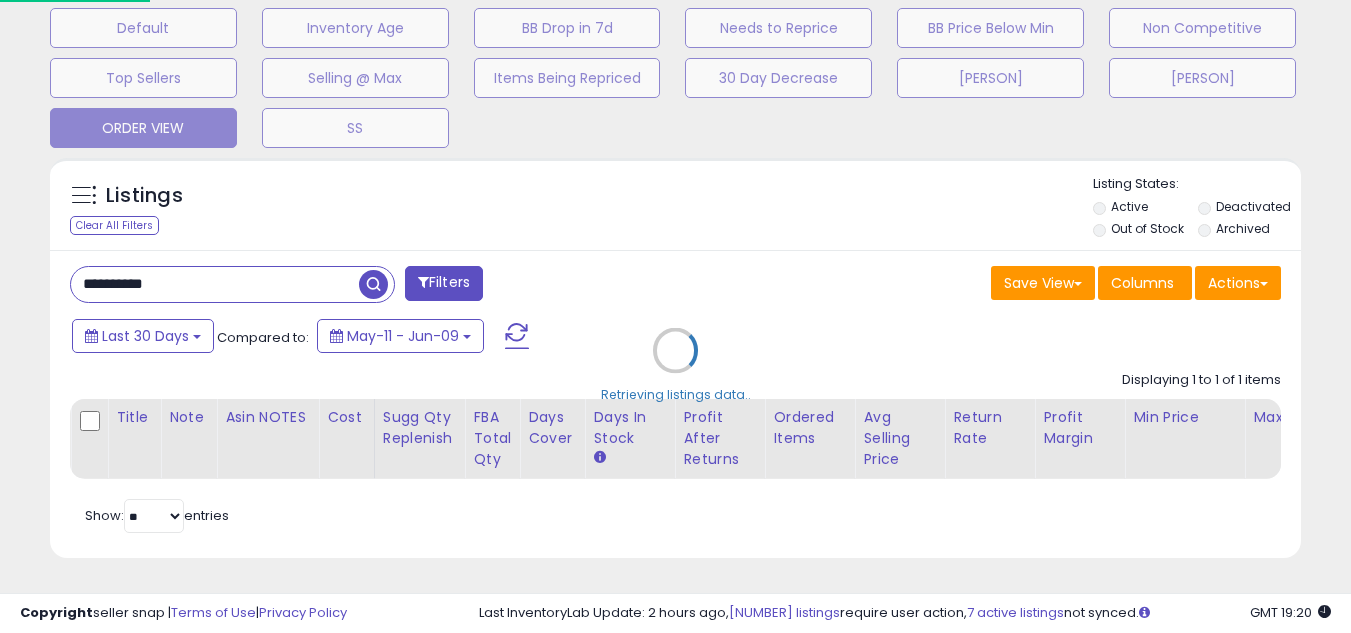 scroll, scrollTop: 999590, scrollLeft: 999267, axis: both 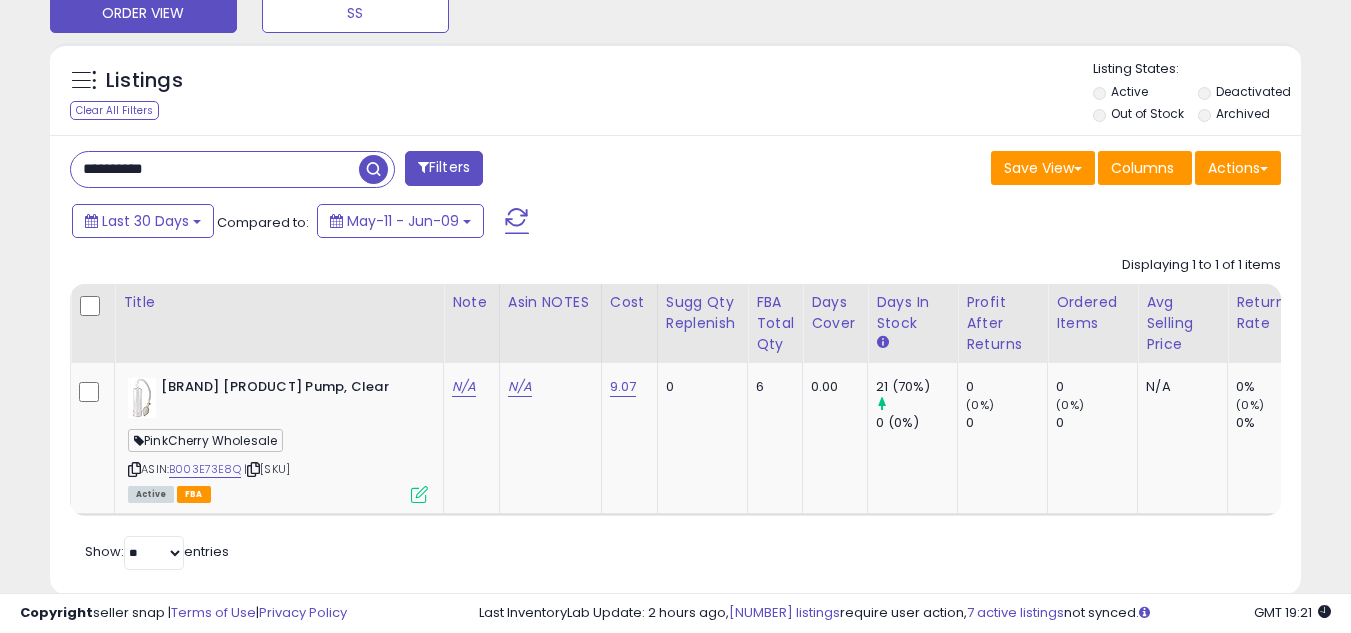 click on "**********" at bounding box center (215, 169) 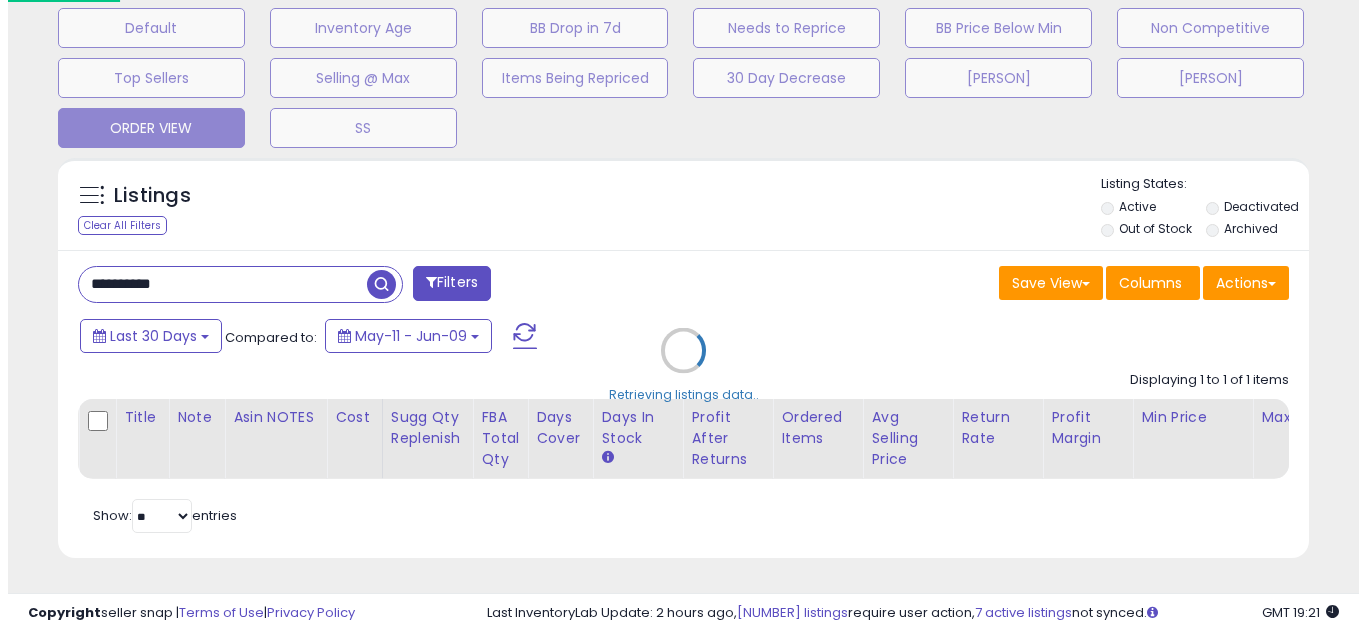 scroll, scrollTop: 637, scrollLeft: 0, axis: vertical 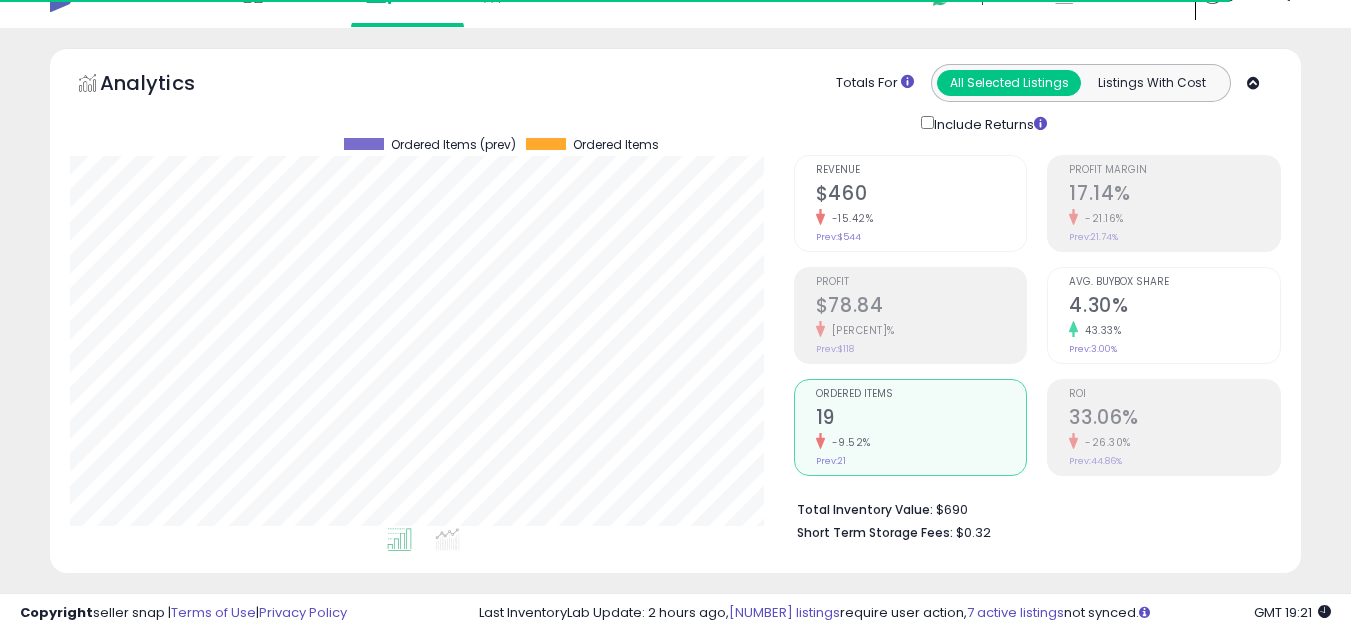 click on "19" at bounding box center (921, 419) 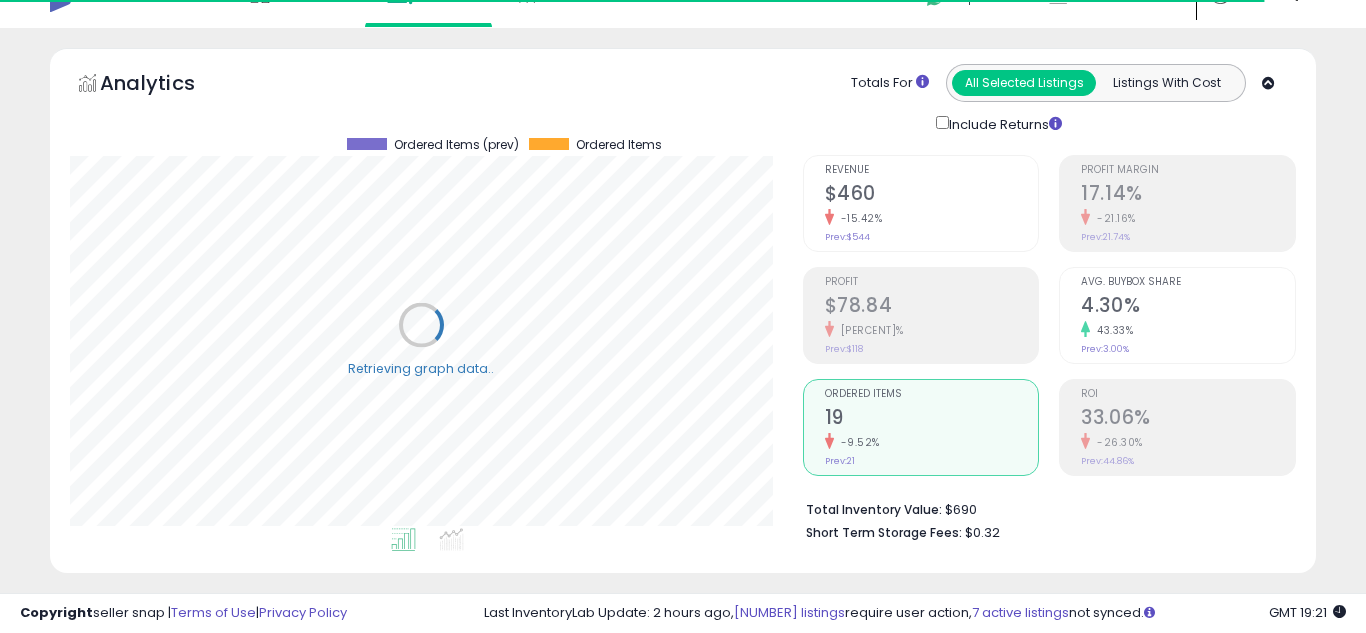 scroll, scrollTop: 999590, scrollLeft: 999267, axis: both 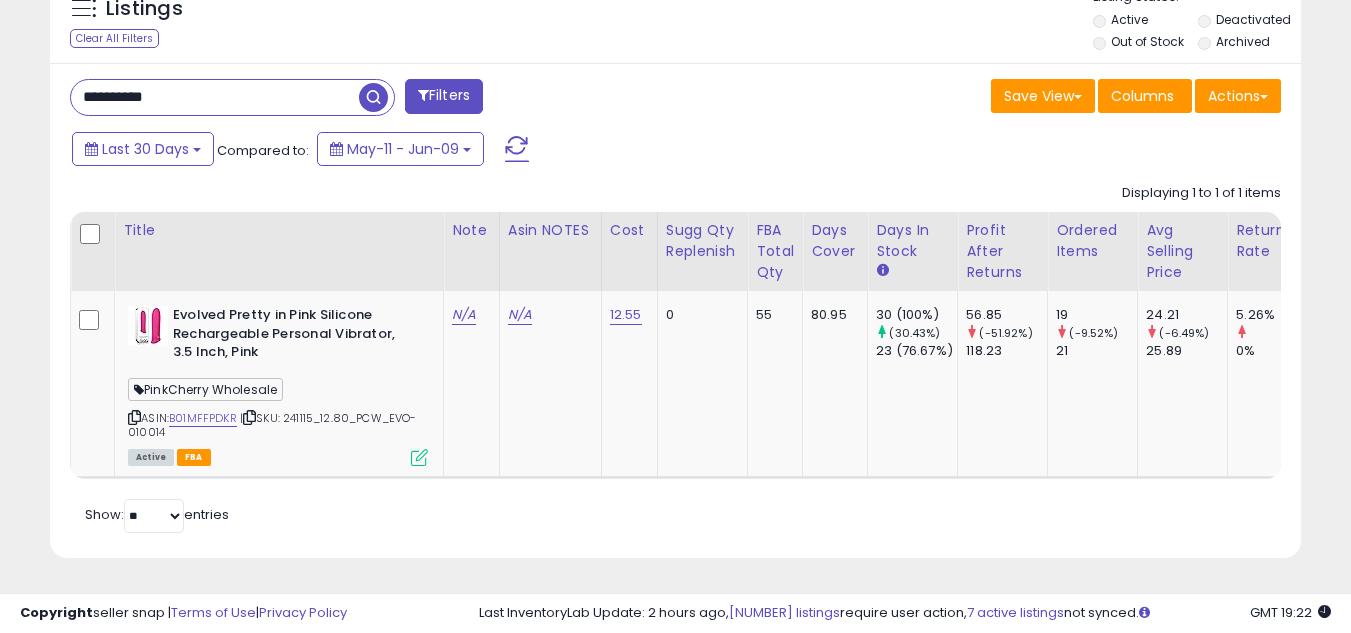click on "**********" at bounding box center [215, 97] 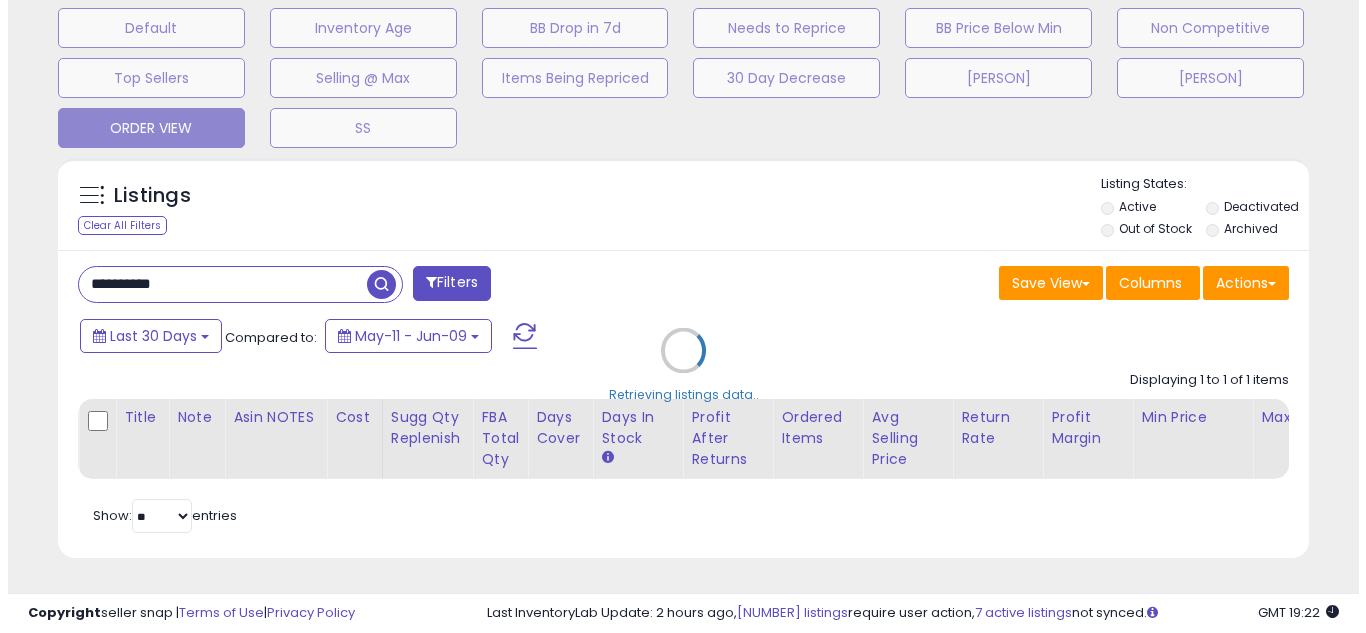 scroll, scrollTop: 637, scrollLeft: 0, axis: vertical 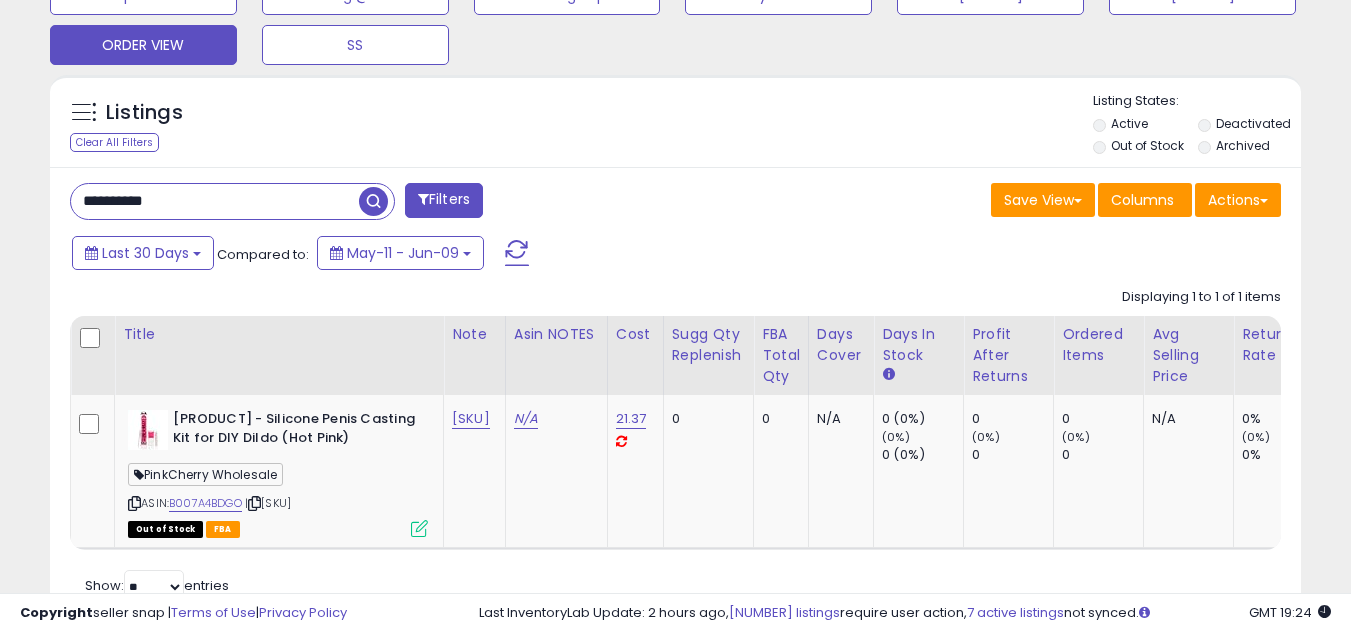 click on "**********" at bounding box center (215, 201) 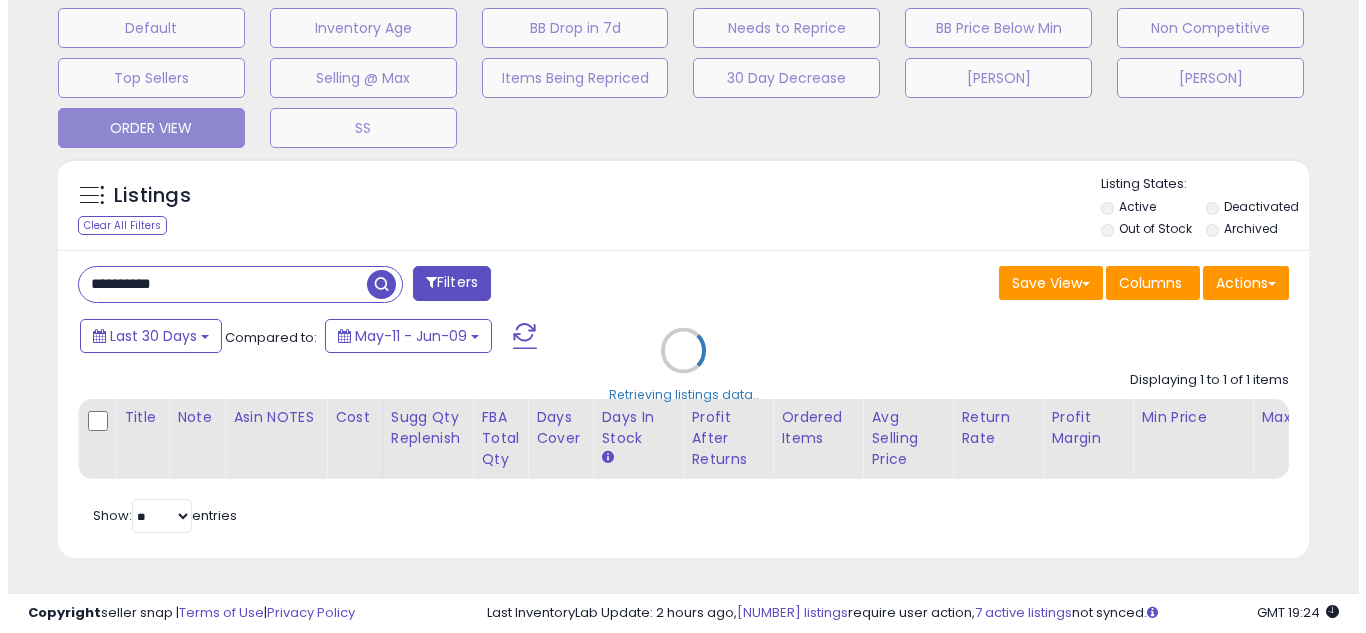 scroll, scrollTop: 637, scrollLeft: 0, axis: vertical 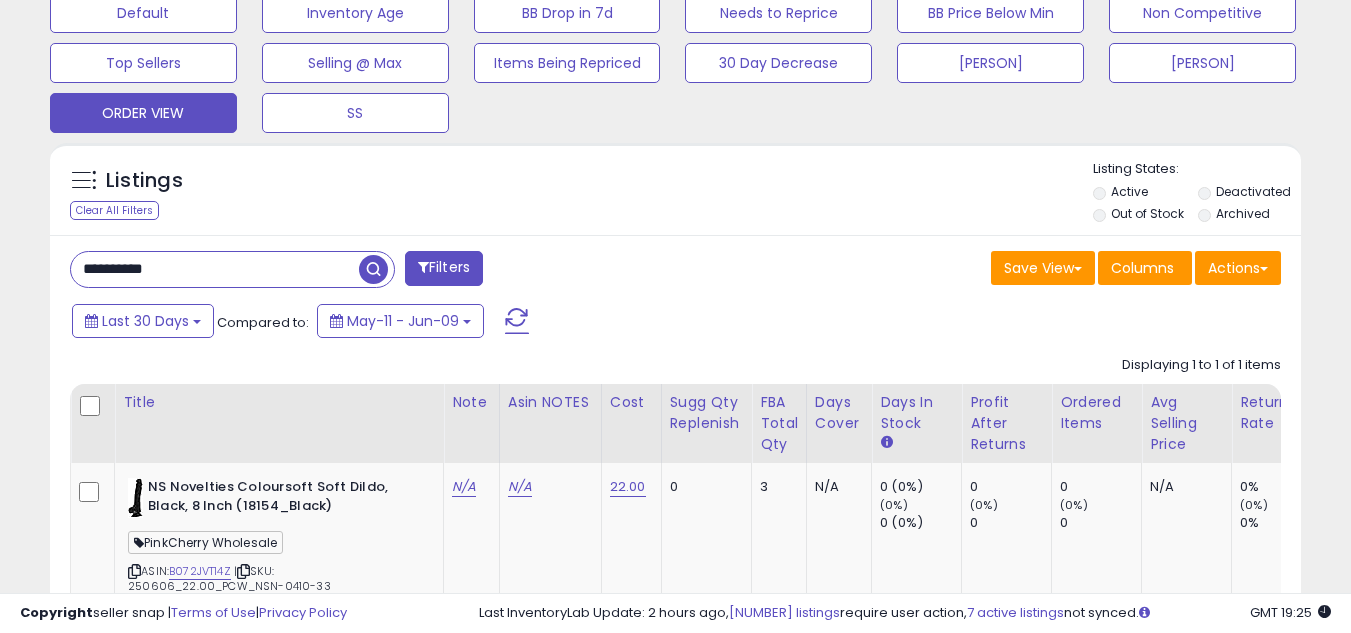 click on "**********" at bounding box center [675, 473] 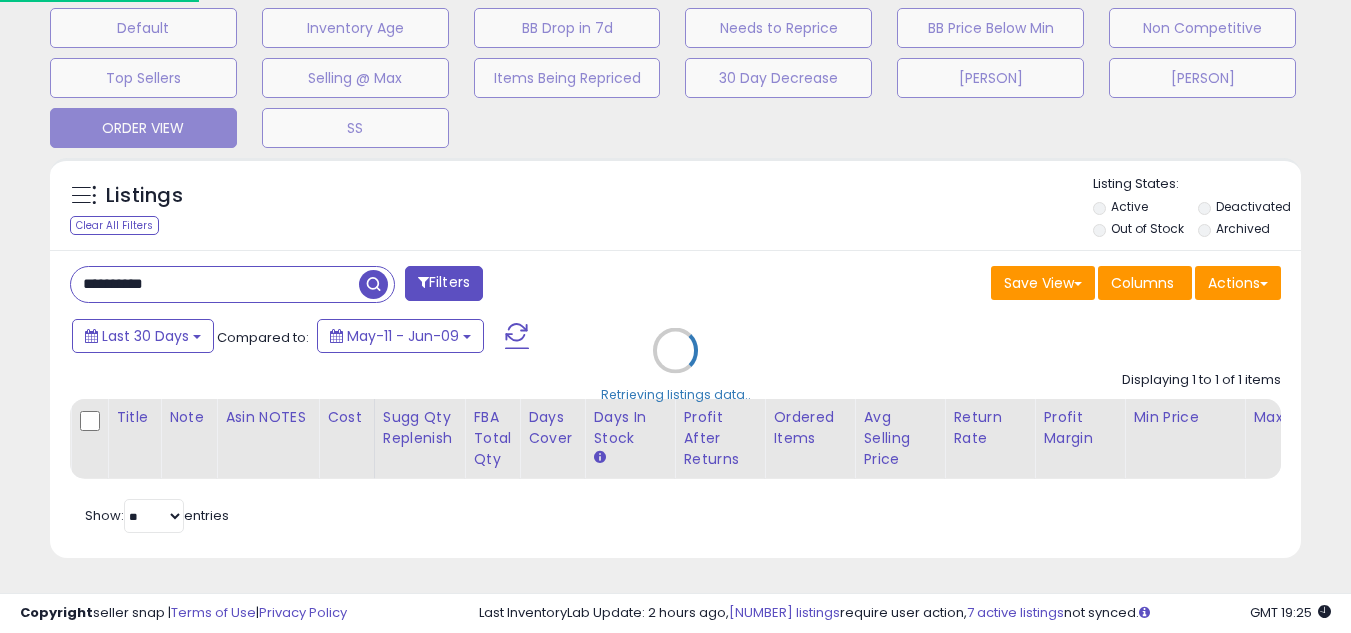 scroll, scrollTop: 999590, scrollLeft: 999267, axis: both 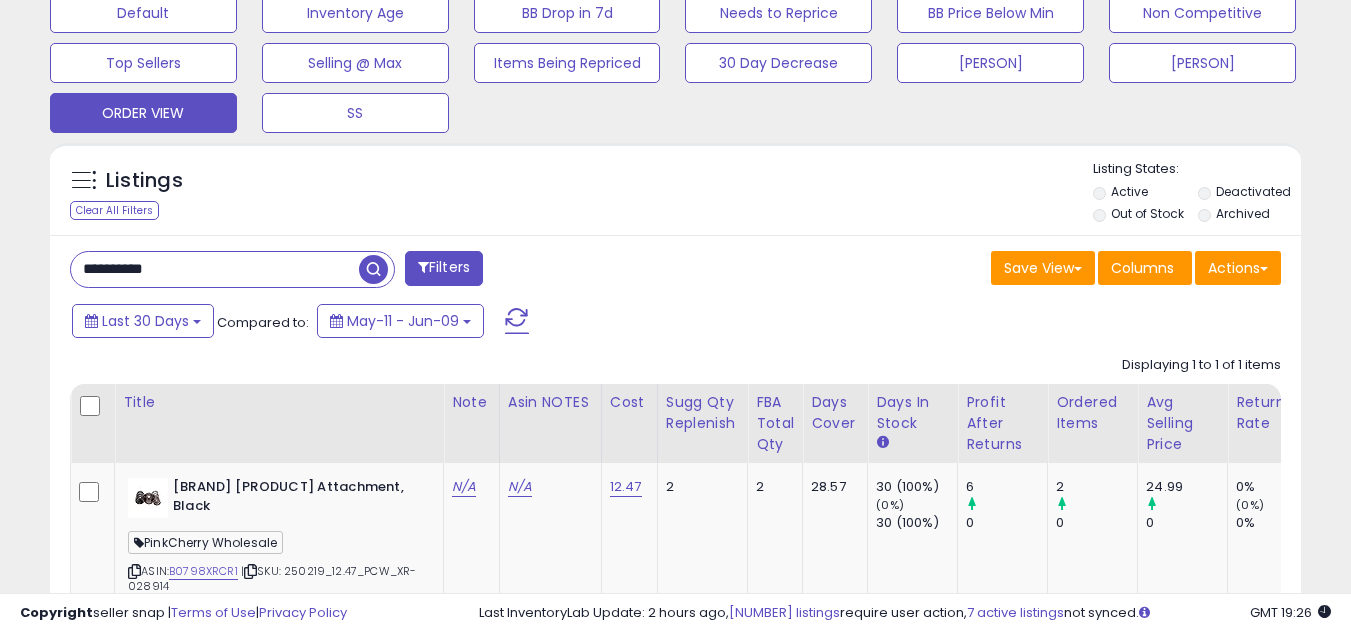 click on "**********" at bounding box center (215, 269) 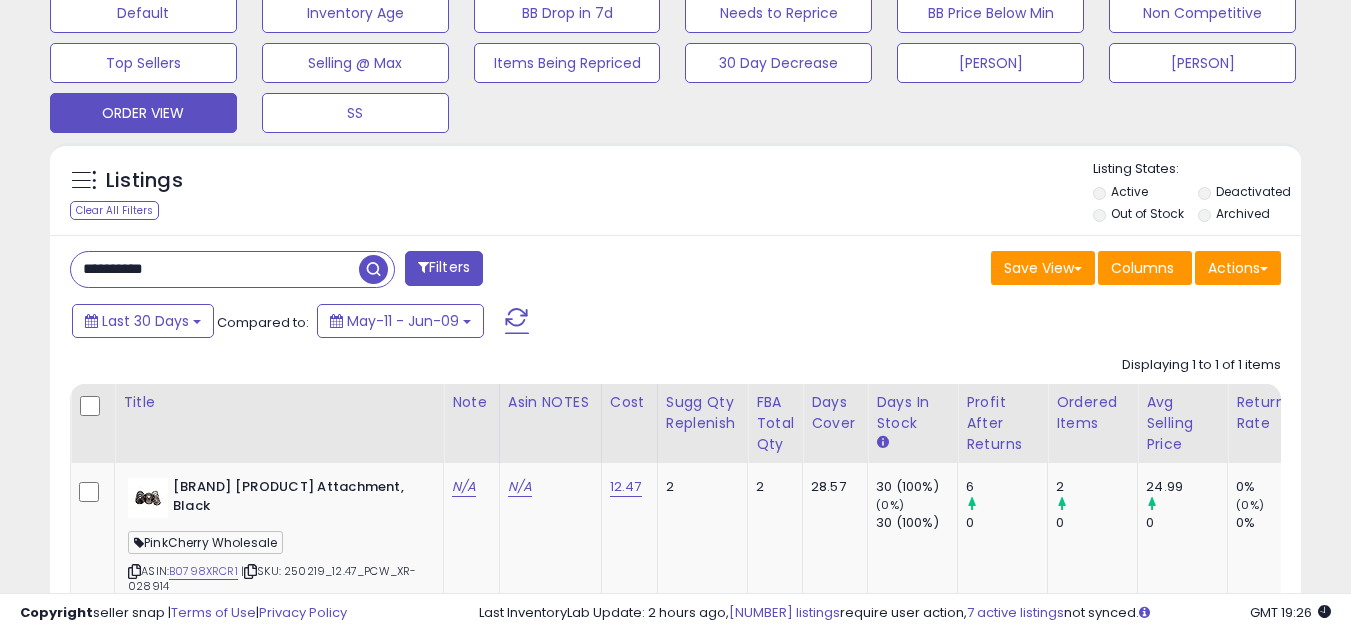 click on "**********" at bounding box center [215, 269] 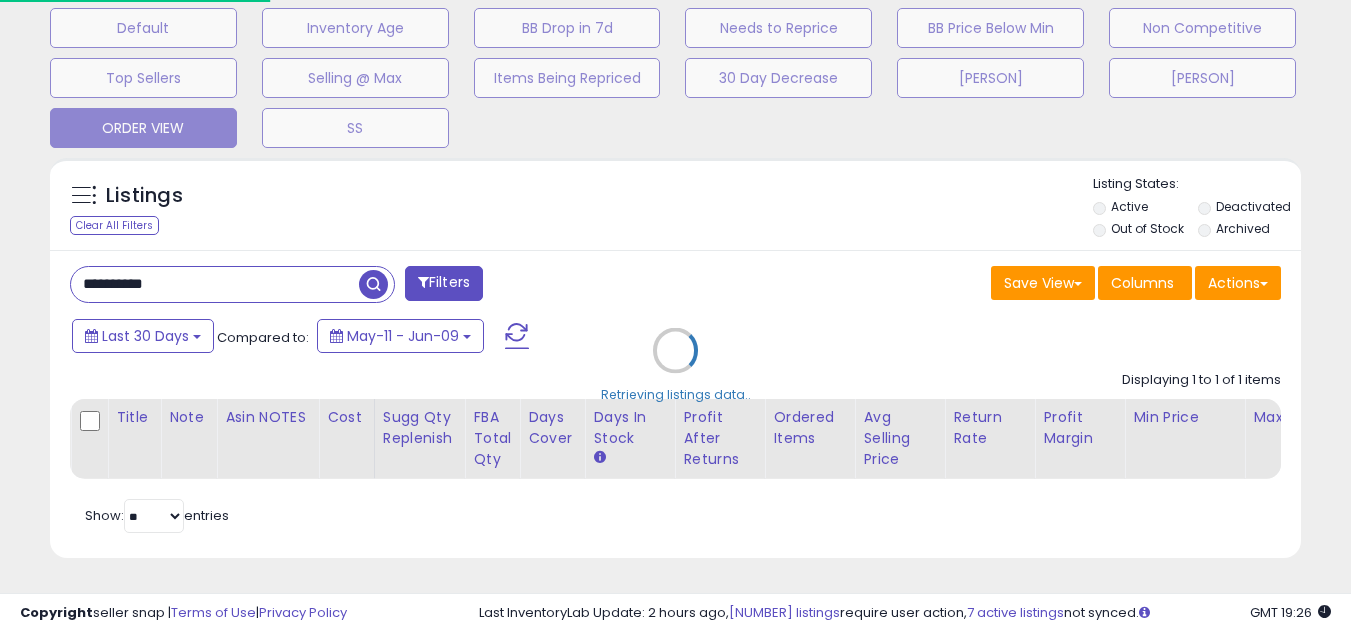 scroll, scrollTop: 999590, scrollLeft: 999267, axis: both 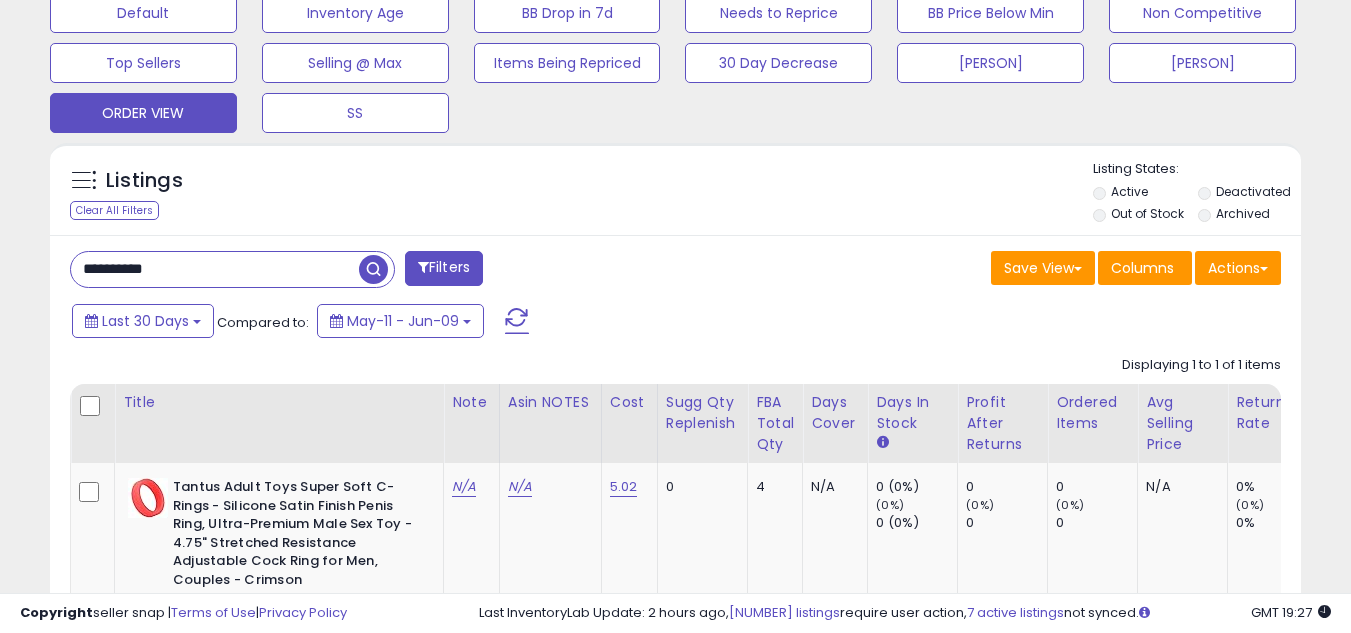 click on "**********" at bounding box center (675, 503) 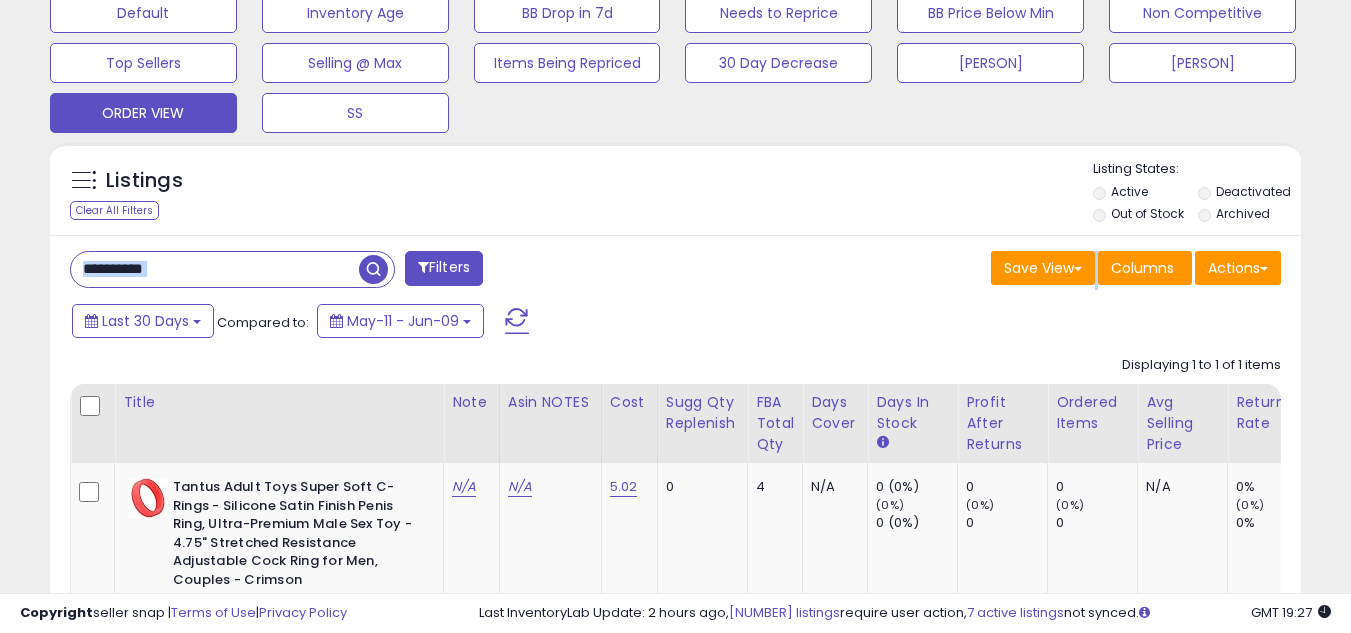 click on "**********" at bounding box center [675, 503] 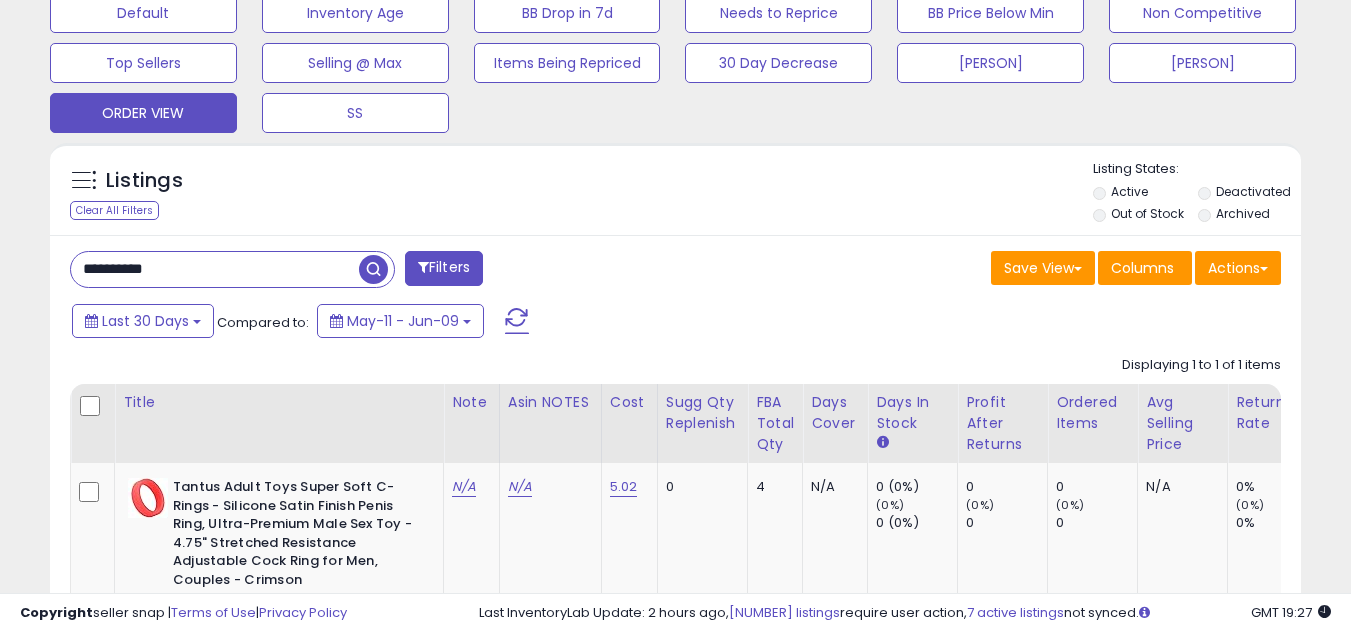 click on "**********" at bounding box center [215, 269] 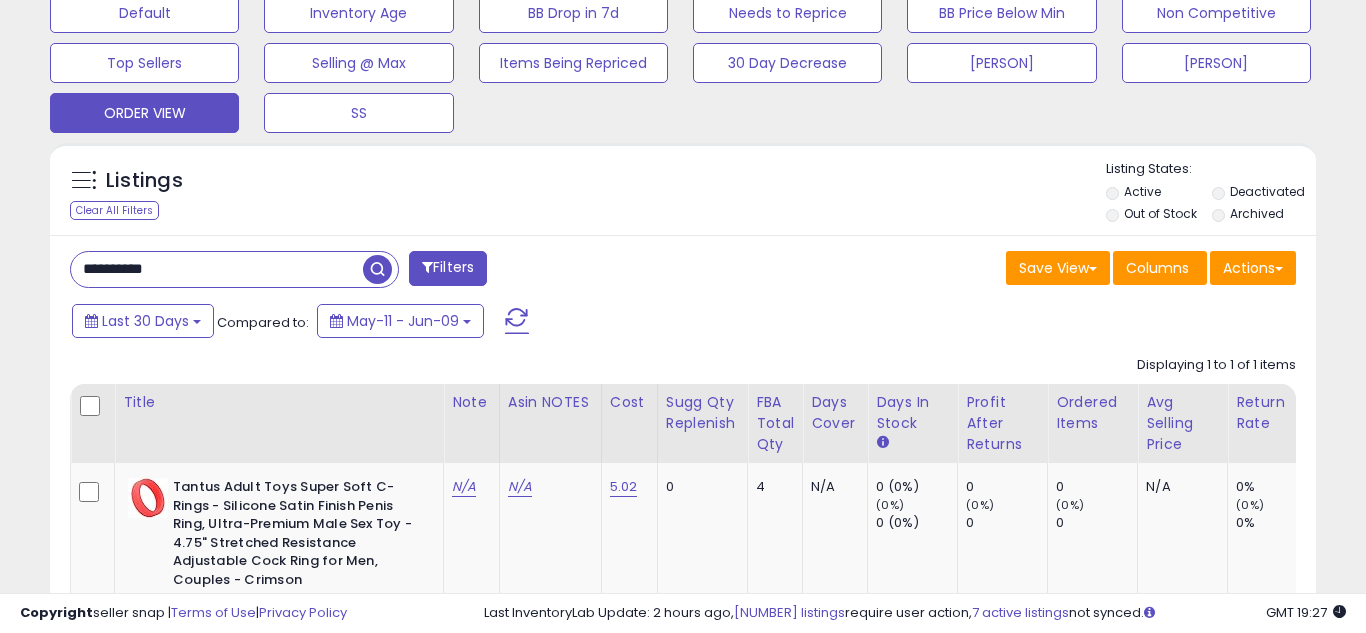 scroll, scrollTop: 999590, scrollLeft: 999267, axis: both 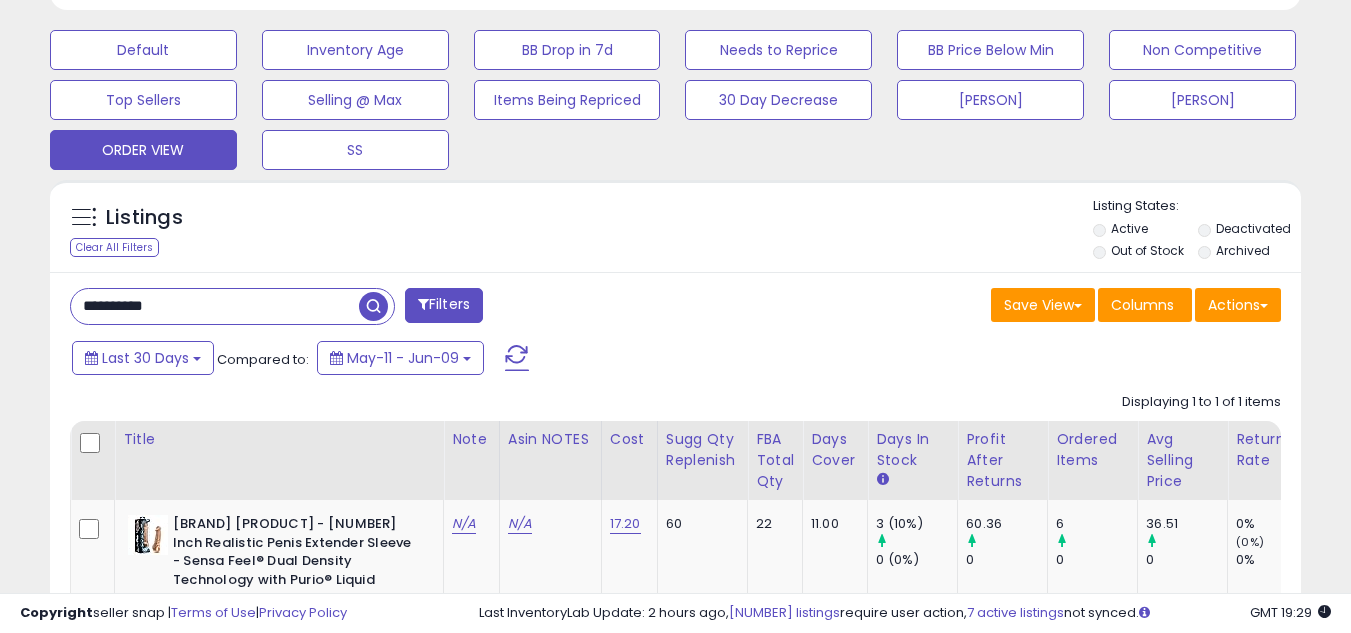 click on "**********" at bounding box center (215, 306) 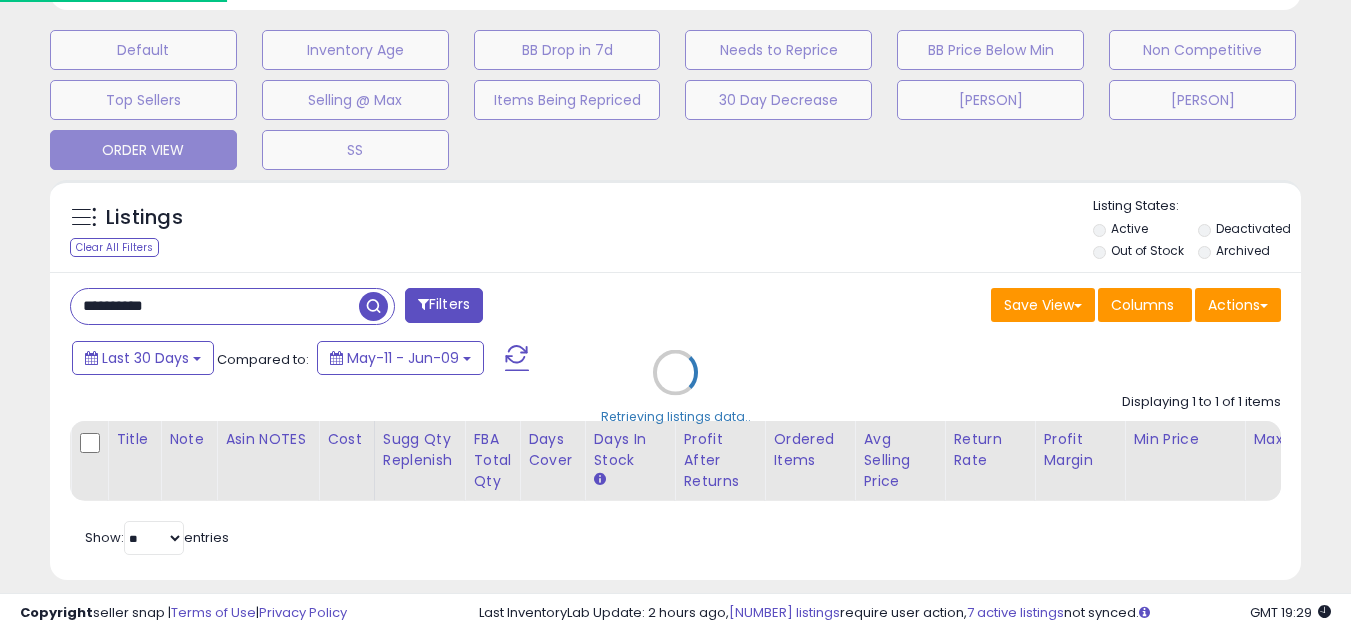 scroll, scrollTop: 999590, scrollLeft: 999267, axis: both 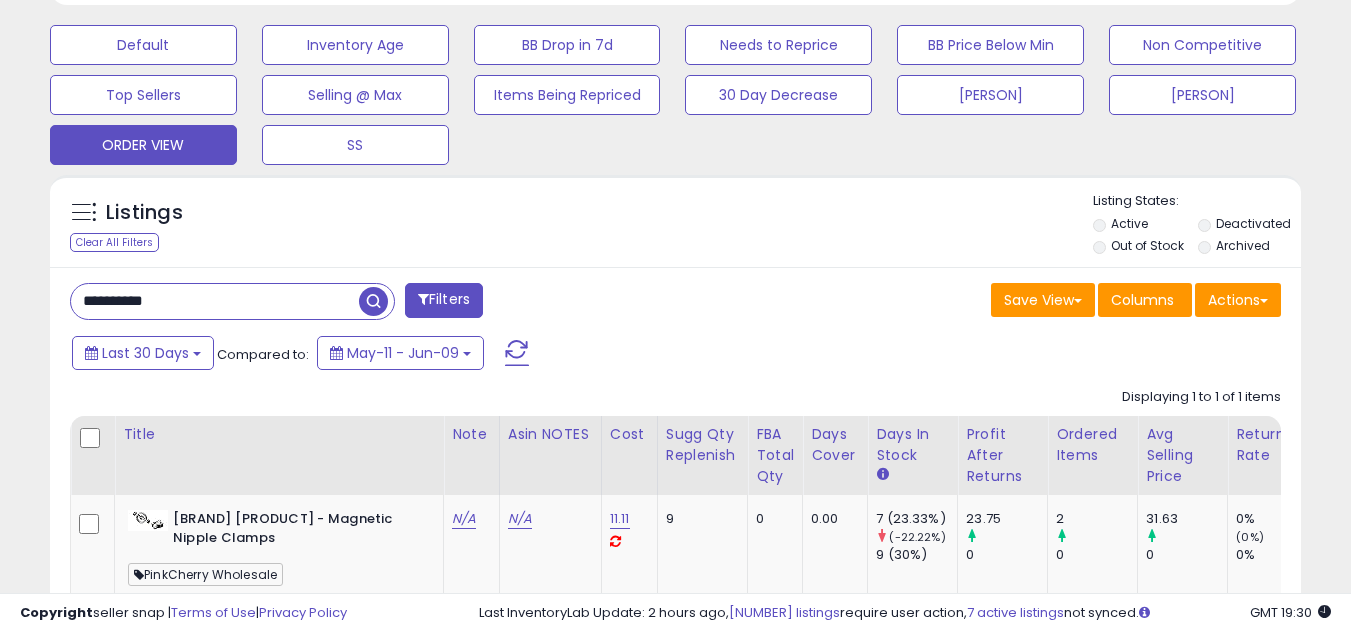 click on "**********" at bounding box center (232, 301) 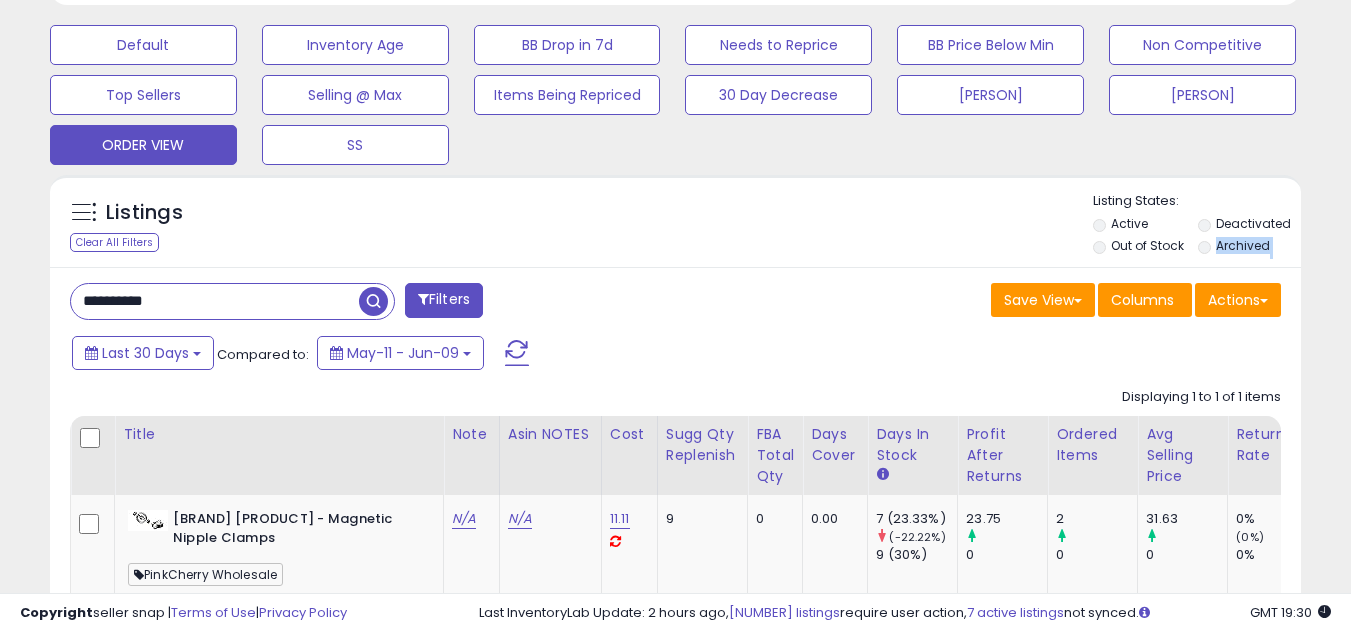 click on "**********" at bounding box center [215, 301] 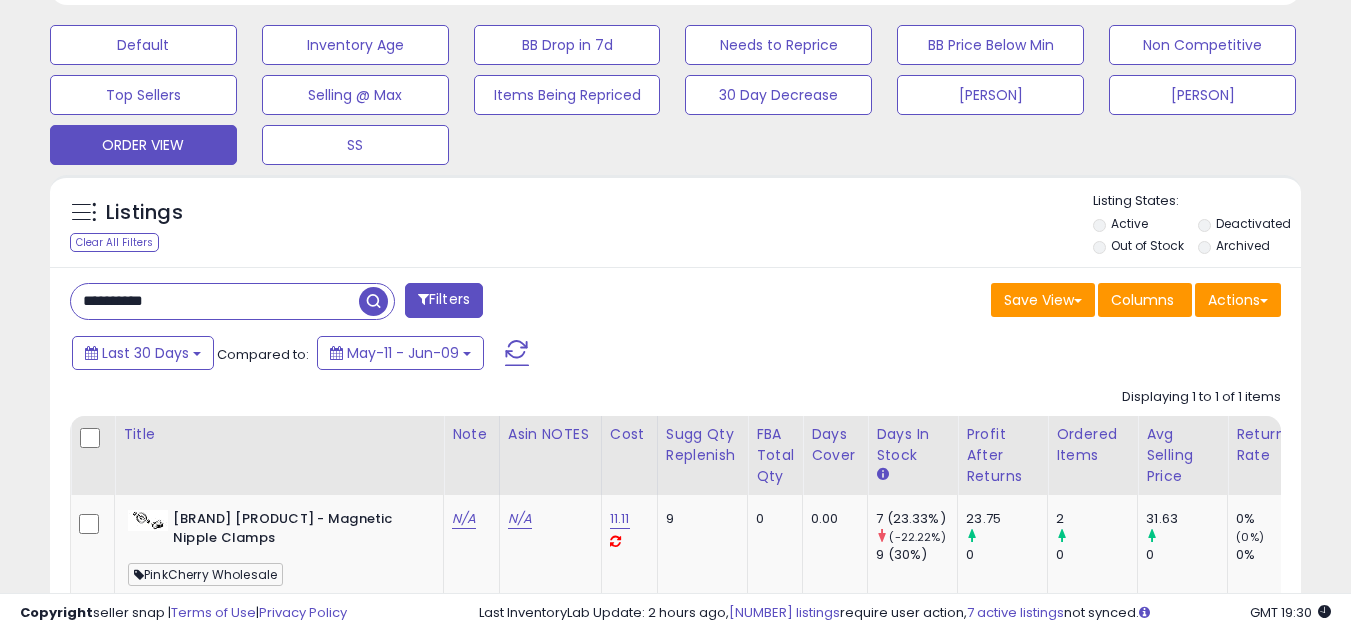 click on "**********" at bounding box center [215, 301] 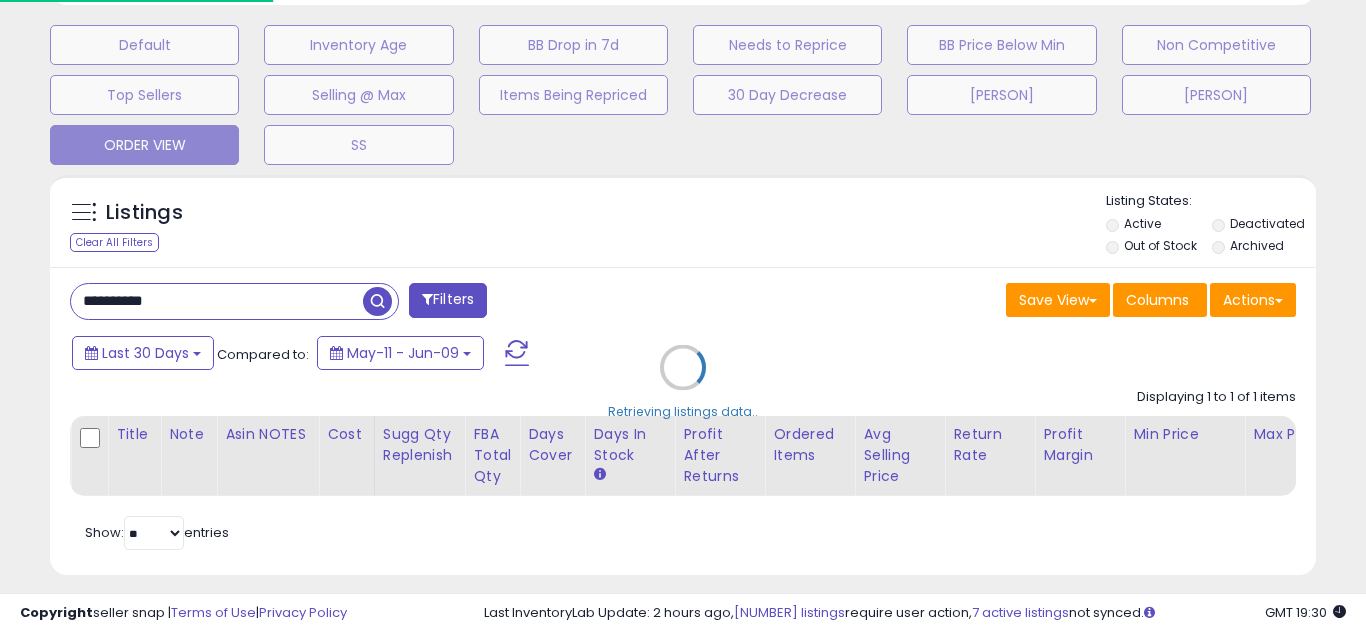 scroll, scrollTop: 999590, scrollLeft: 999267, axis: both 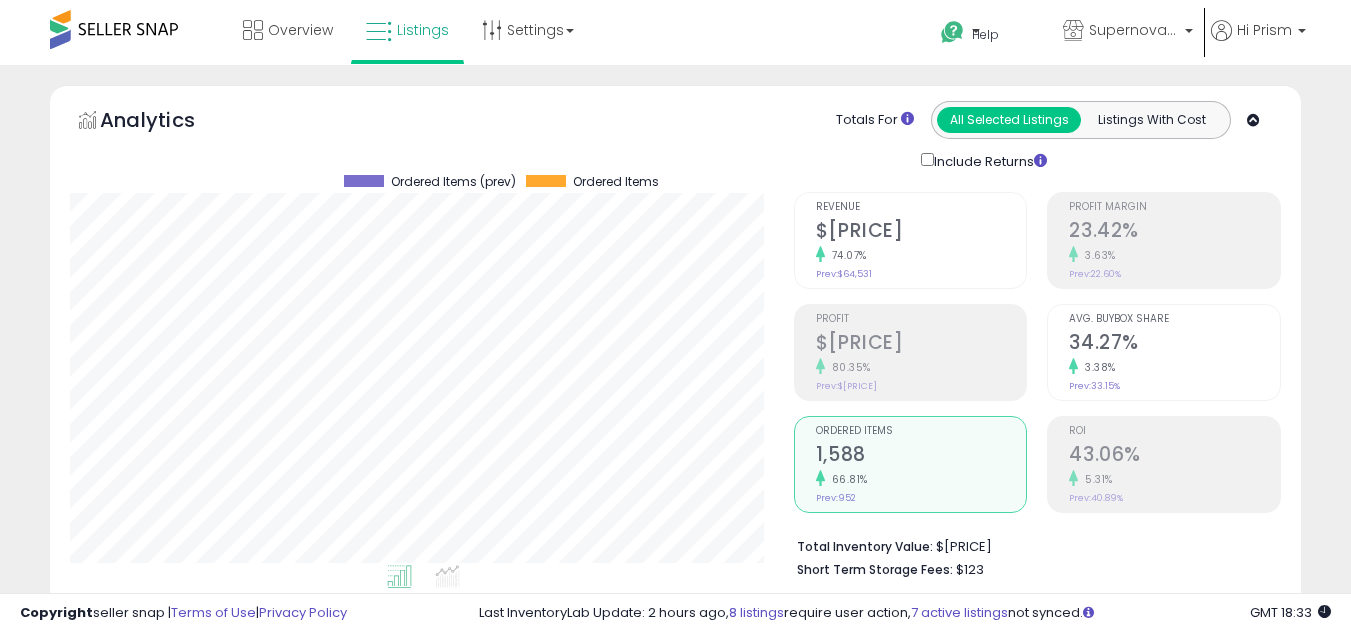 select on "**" 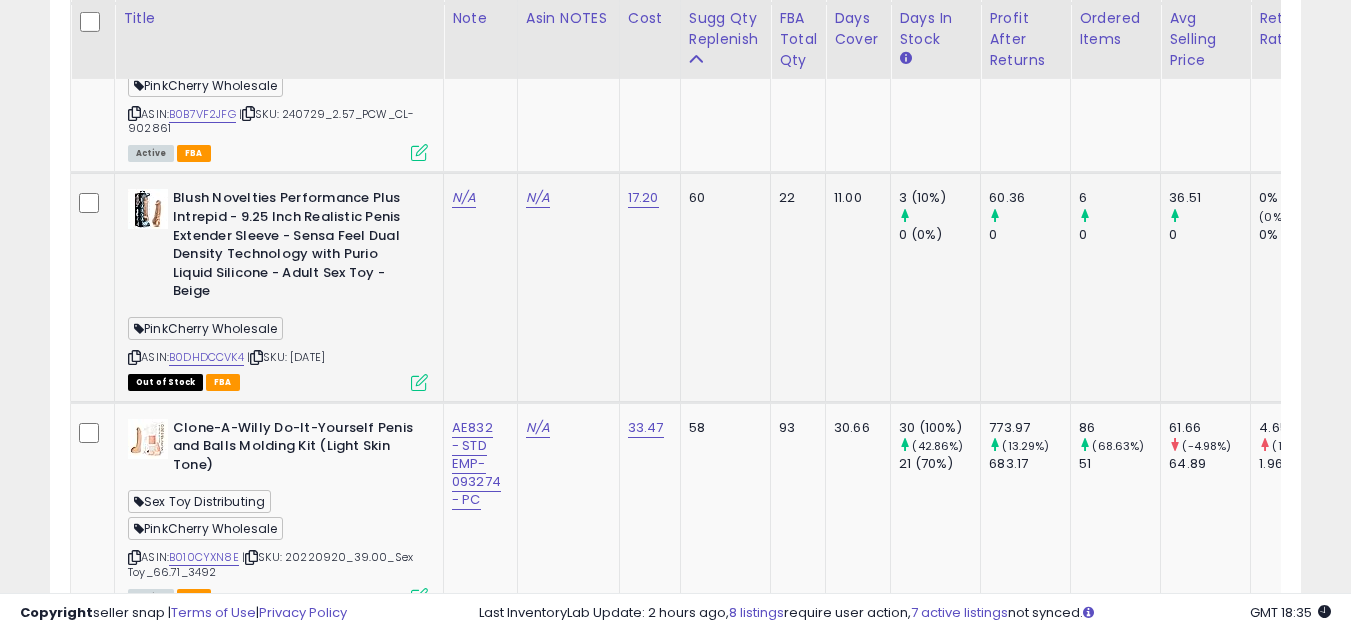 scroll, scrollTop: 1600, scrollLeft: 0, axis: vertical 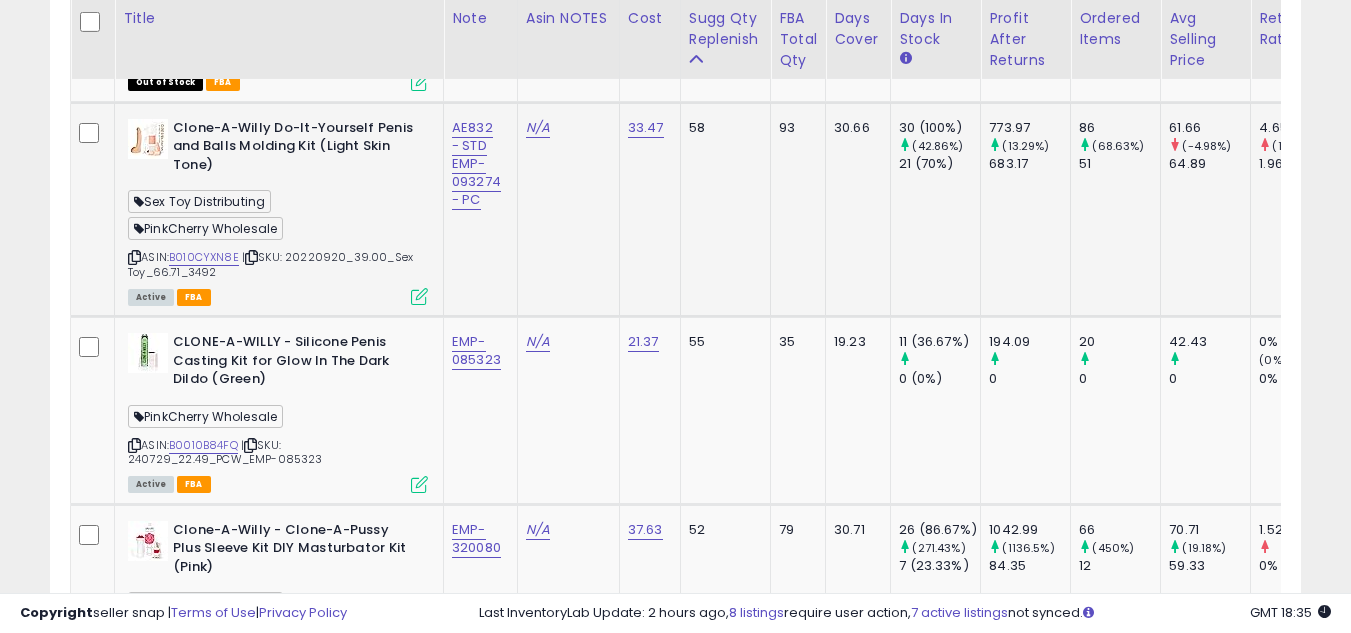 click at bounding box center [134, 257] 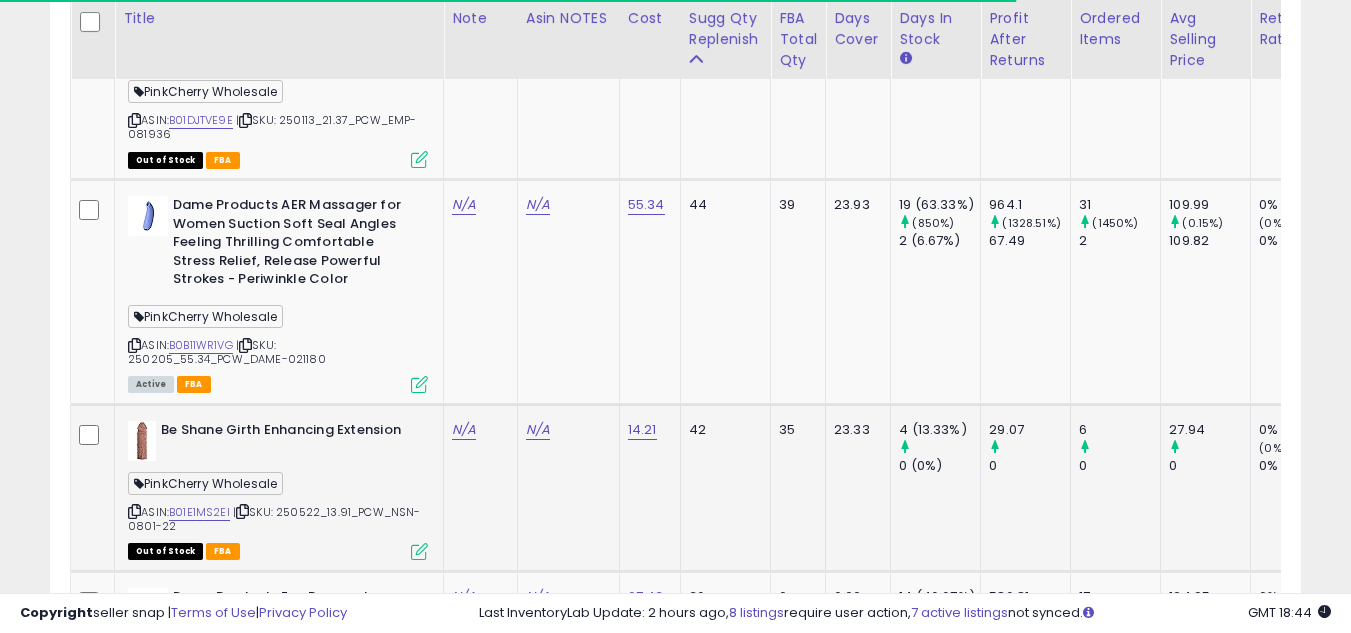 scroll, scrollTop: 2700, scrollLeft: 0, axis: vertical 